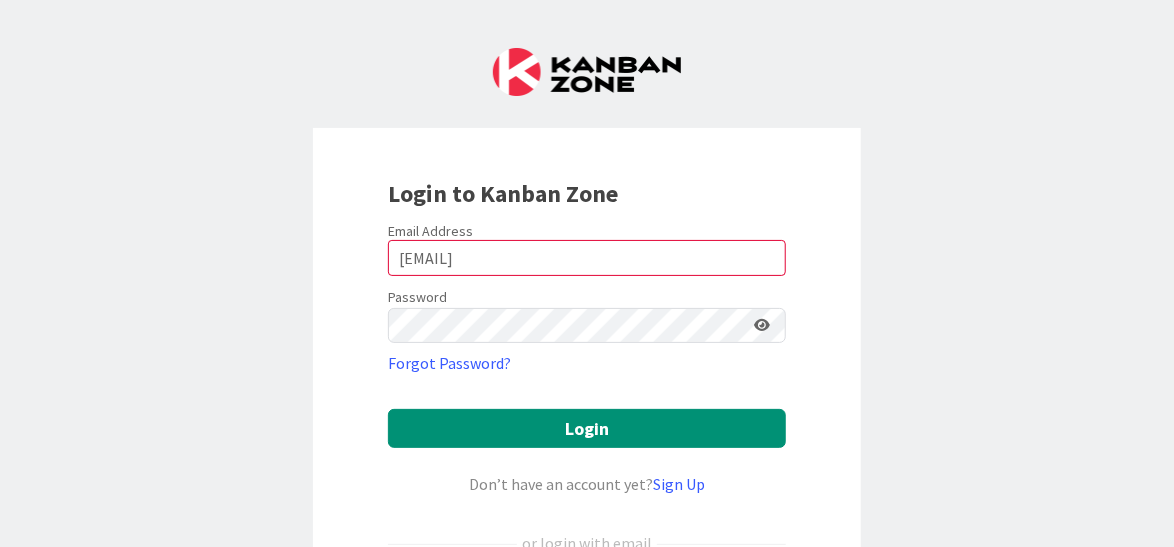 scroll, scrollTop: 0, scrollLeft: 0, axis: both 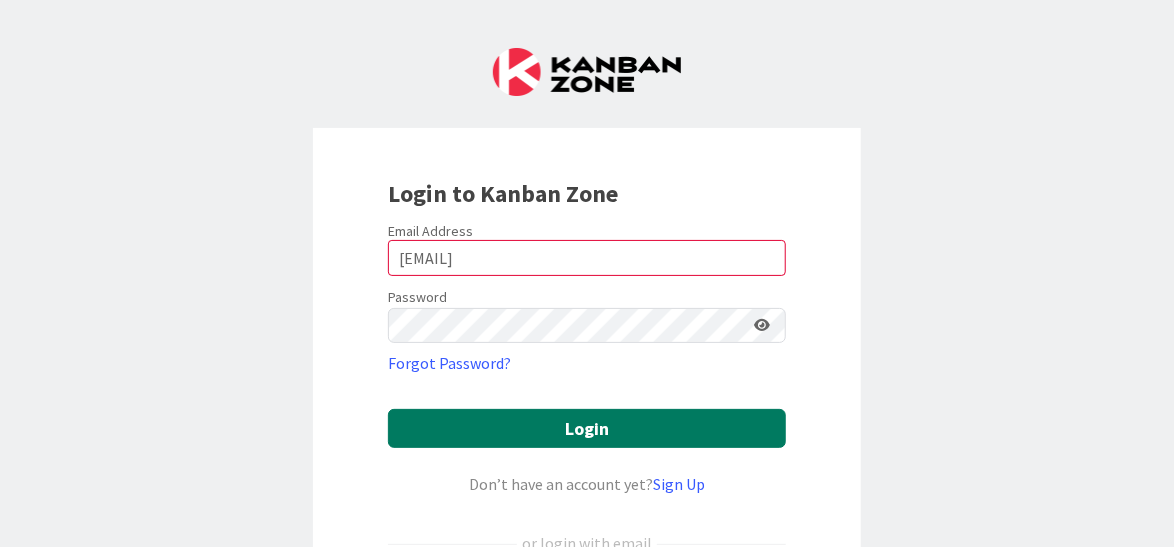 click on "Login" at bounding box center (587, 428) 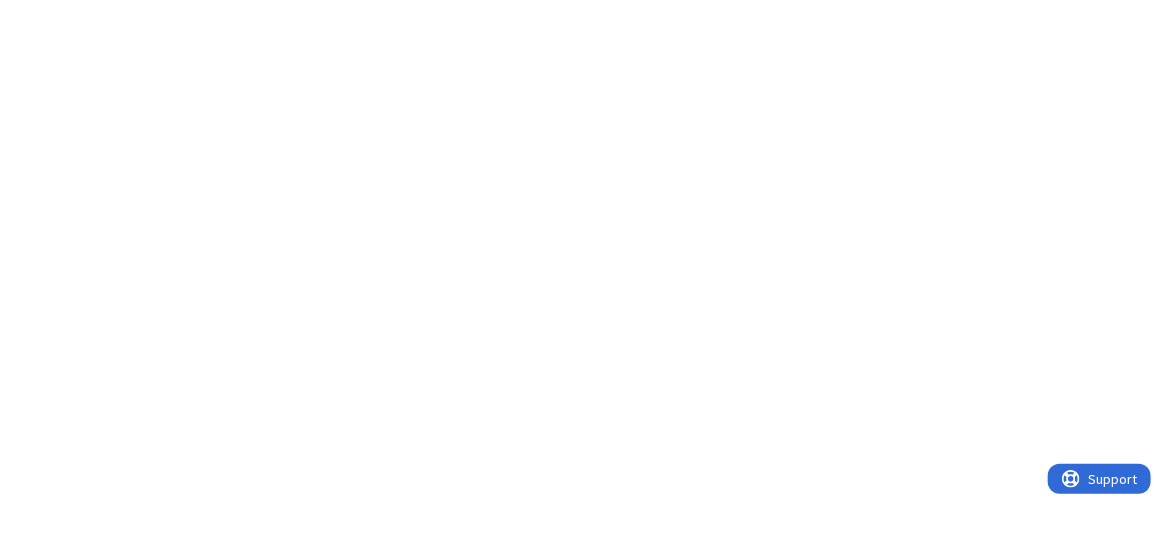 scroll, scrollTop: 0, scrollLeft: 0, axis: both 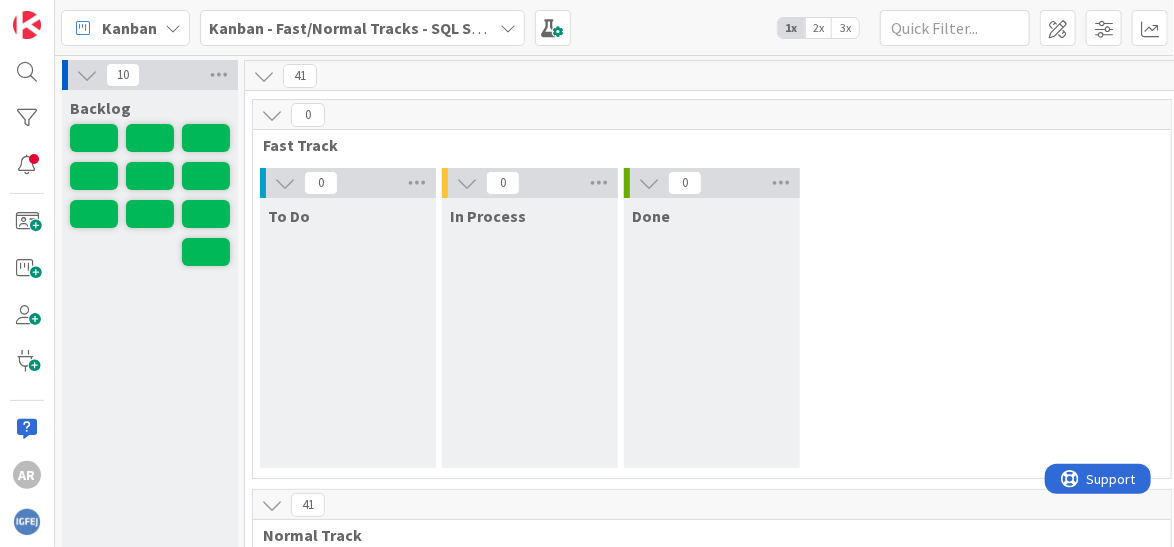 click on "Kanban - Fast/Normal Tracks - SQL SERVER" at bounding box center [363, 28] 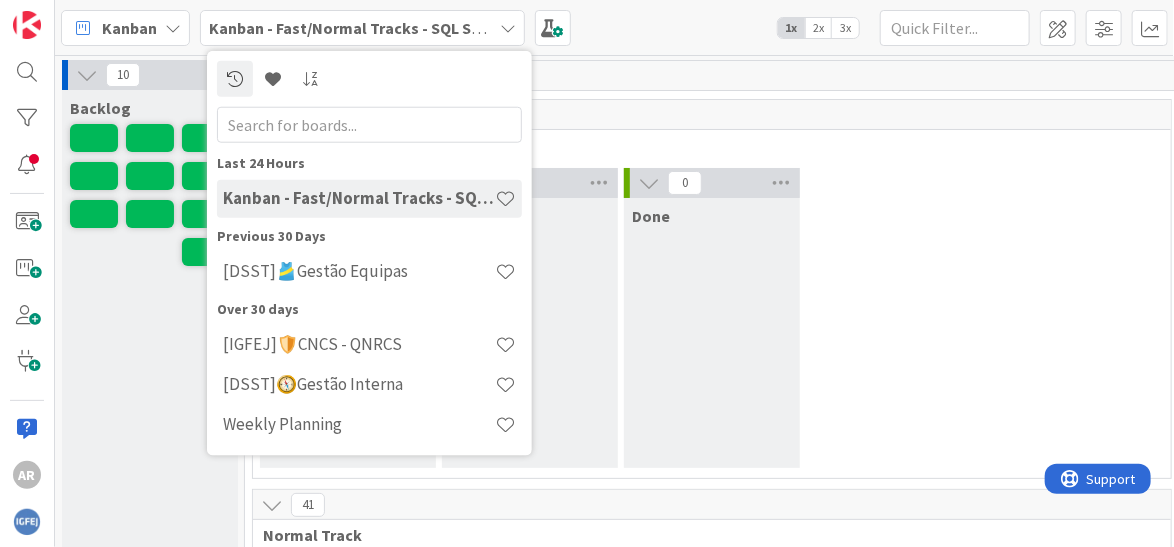 click on "Kanban - Fast/Normal Tracks - SQL SERVER" at bounding box center (359, 198) 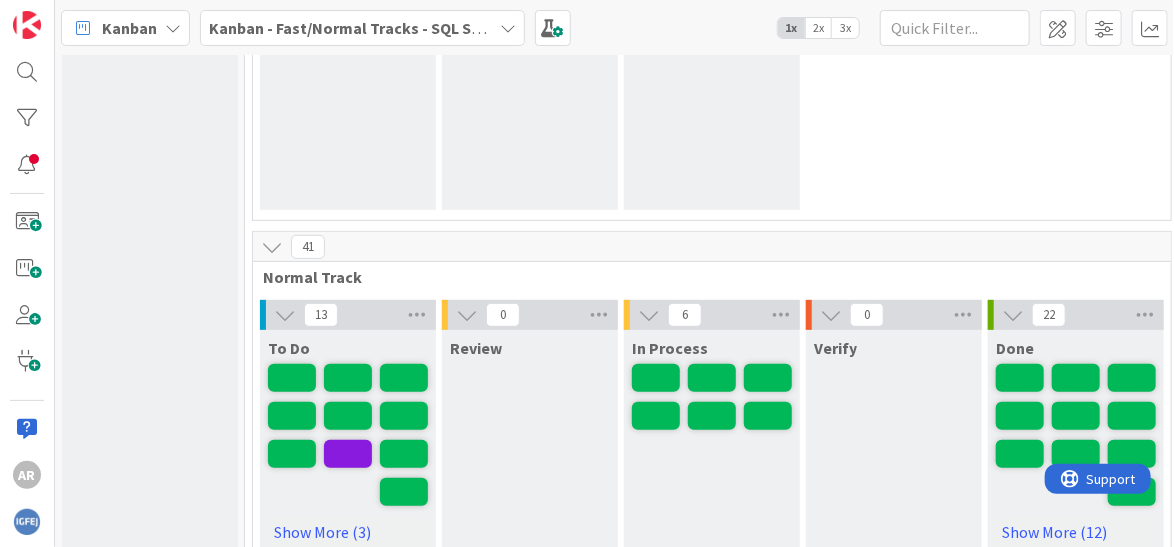 scroll, scrollTop: 0, scrollLeft: 0, axis: both 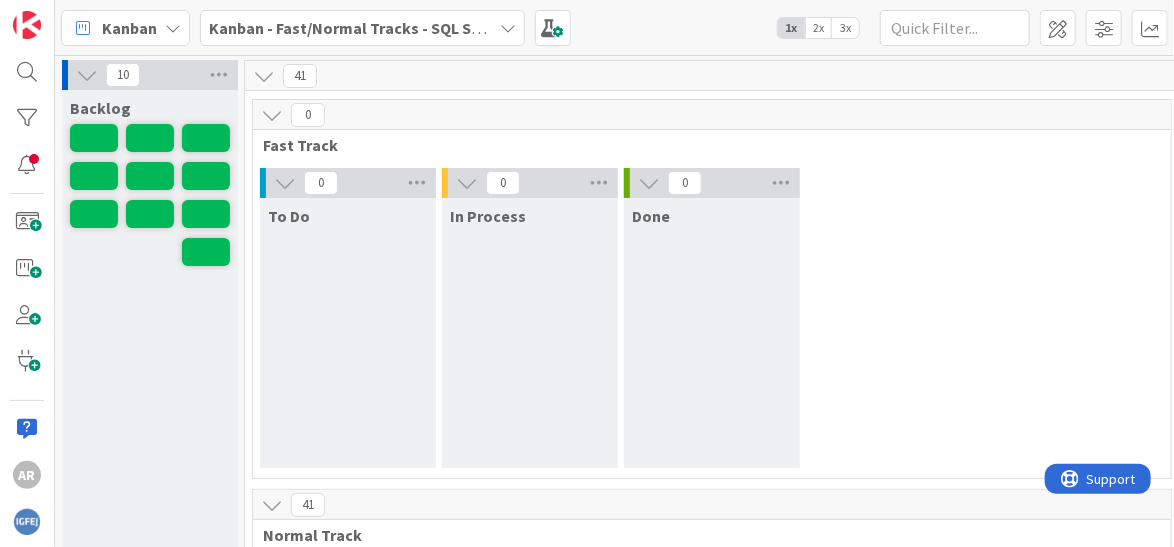 click on "0" at bounding box center (712, 115) 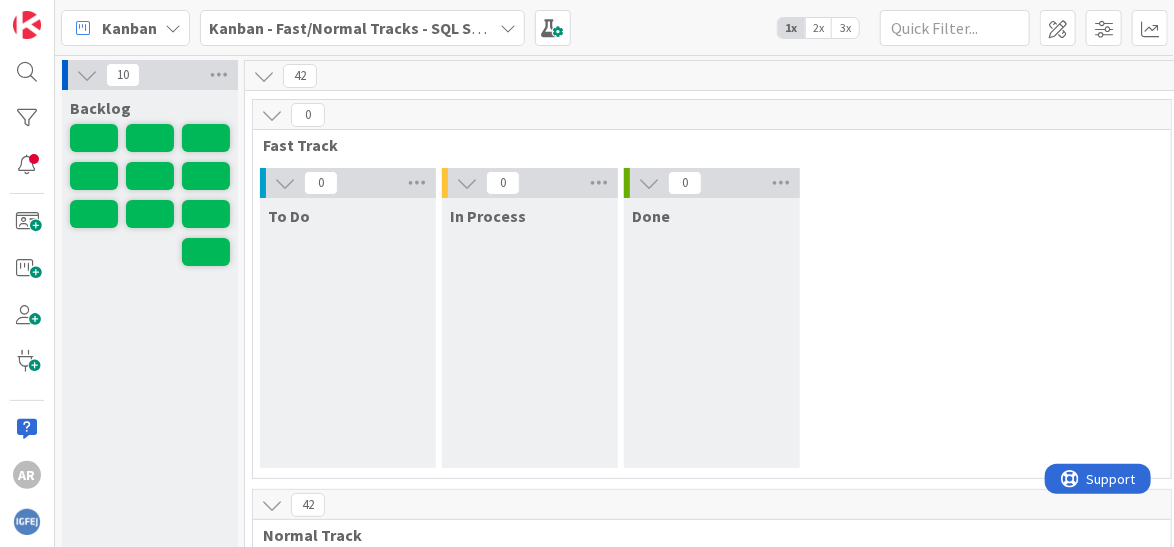 scroll, scrollTop: 0, scrollLeft: 0, axis: both 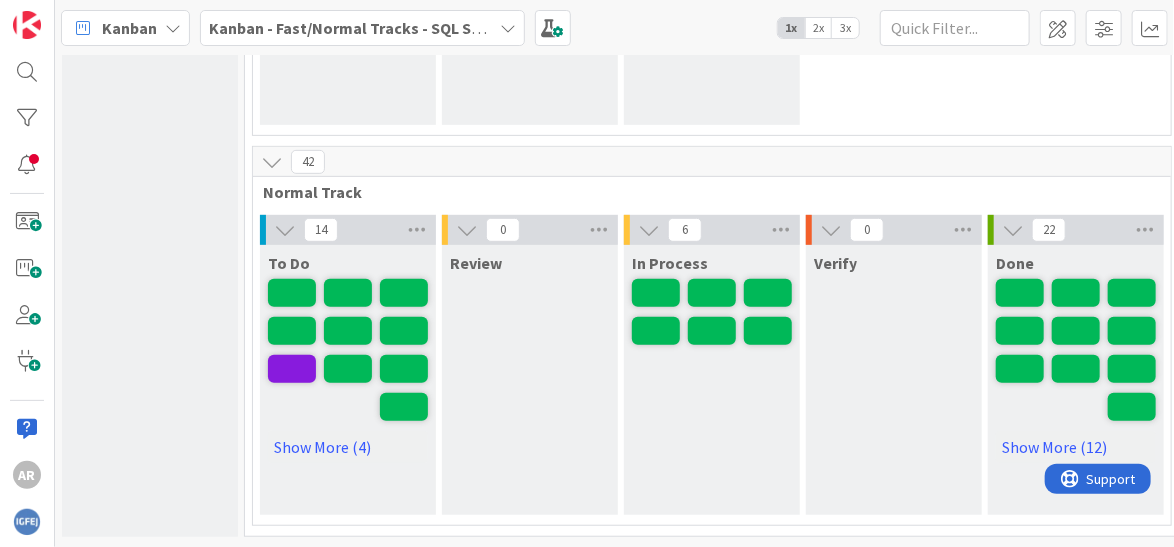 click on "Show More (4)" at bounding box center [348, 447] 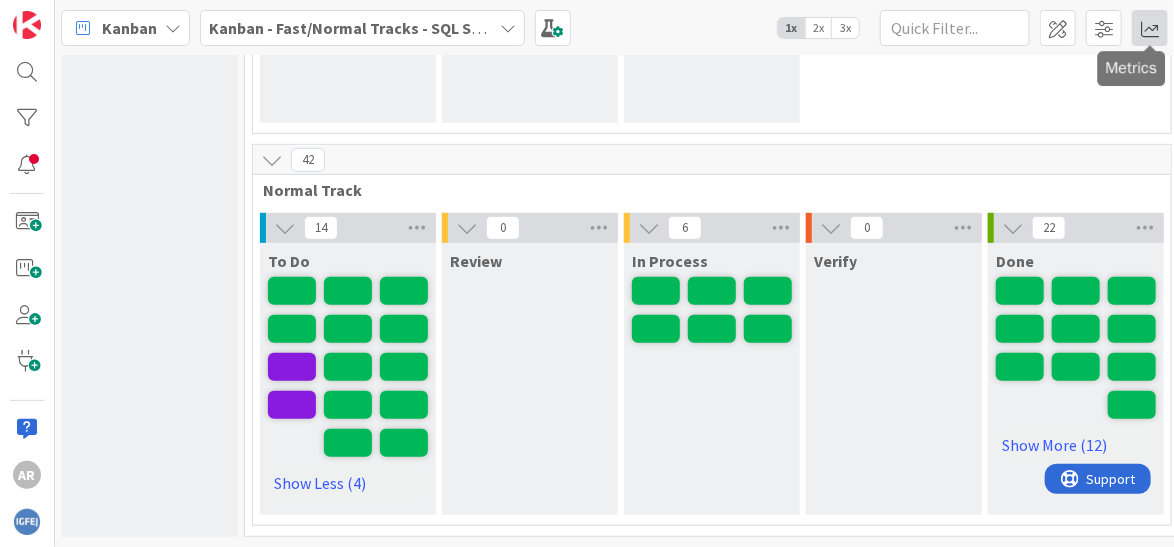 click at bounding box center (1150, 28) 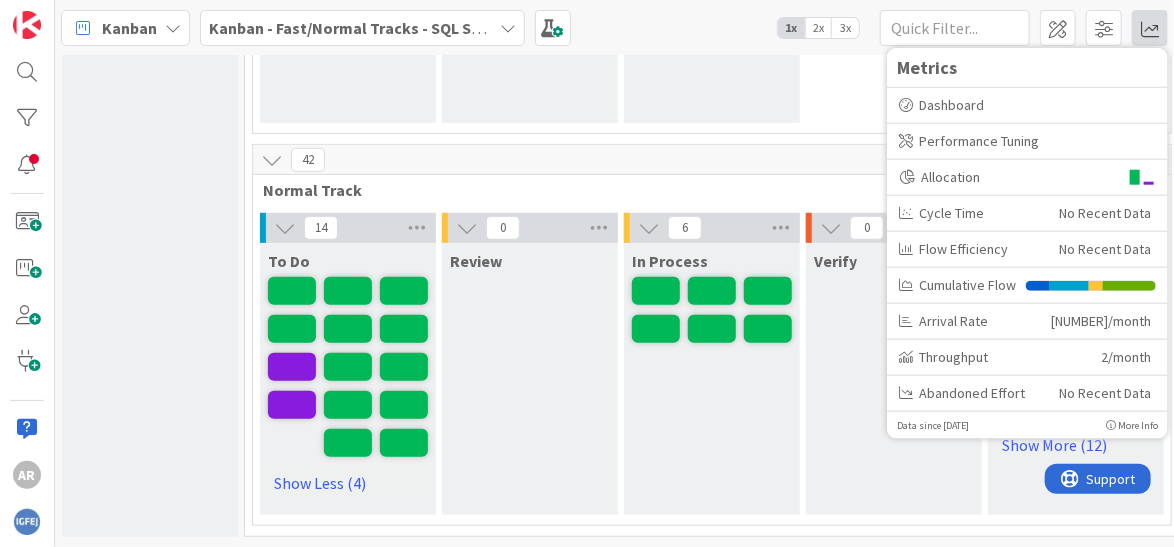 click on "[NUMBER] To Do [NUMBER] In Process [NUMBER] Done" at bounding box center (712, -22) 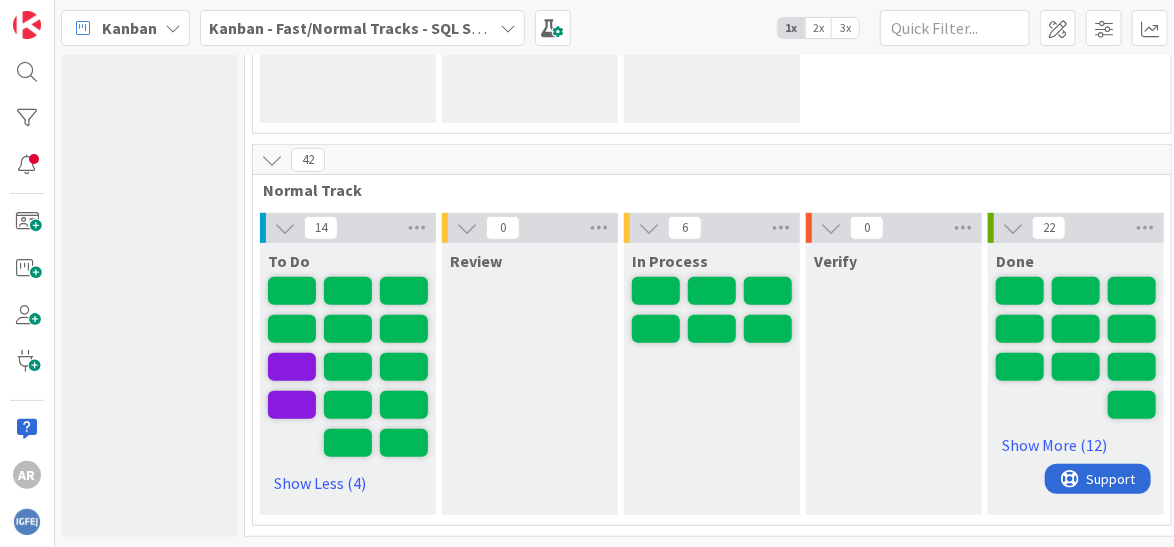 click on "2x" at bounding box center [818, 28] 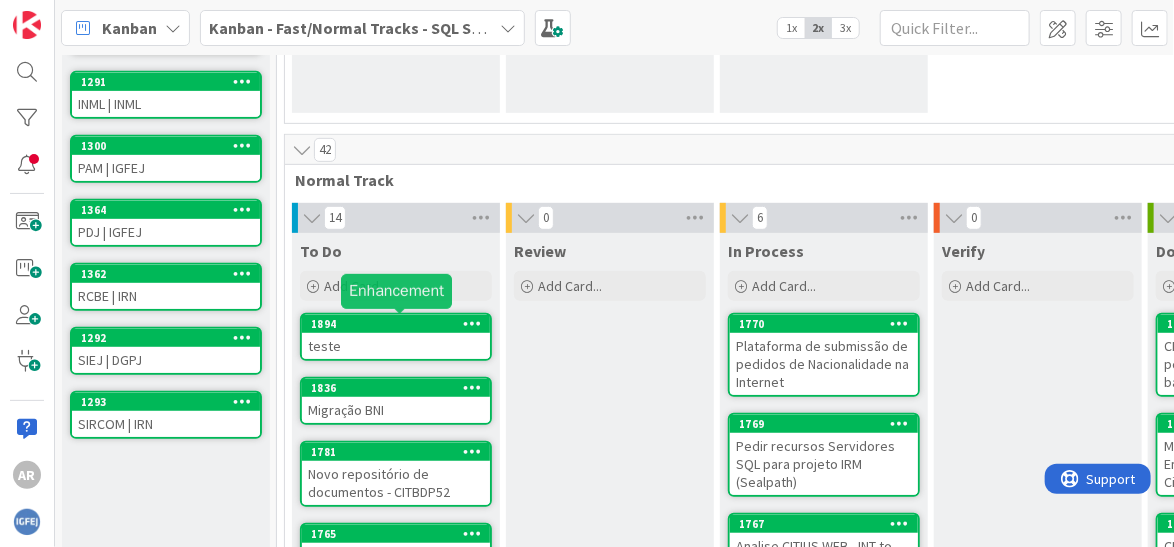 click on "1894" at bounding box center (400, 324) 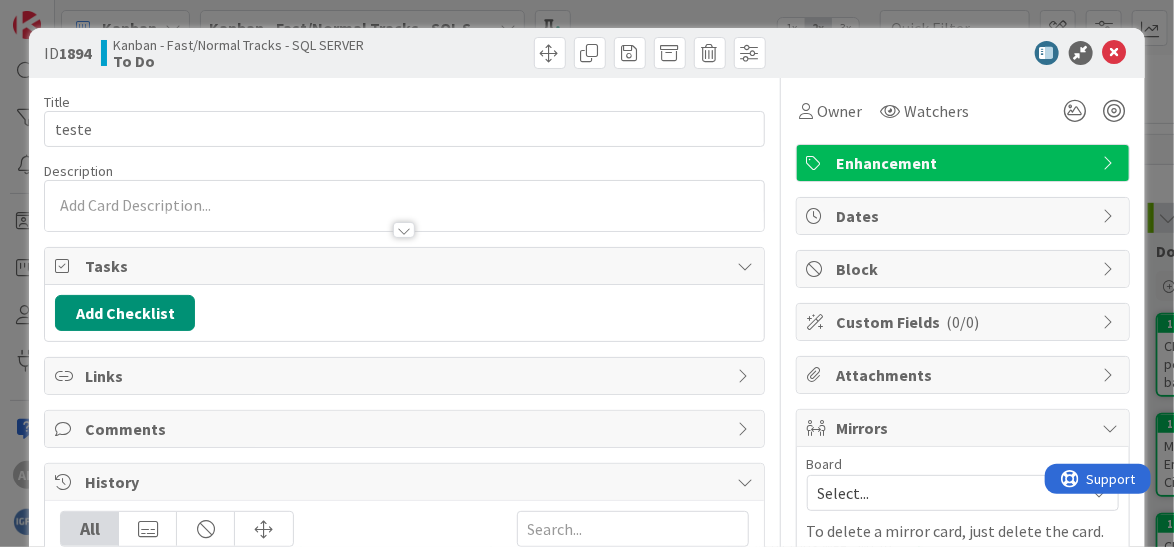 scroll, scrollTop: 0, scrollLeft: 0, axis: both 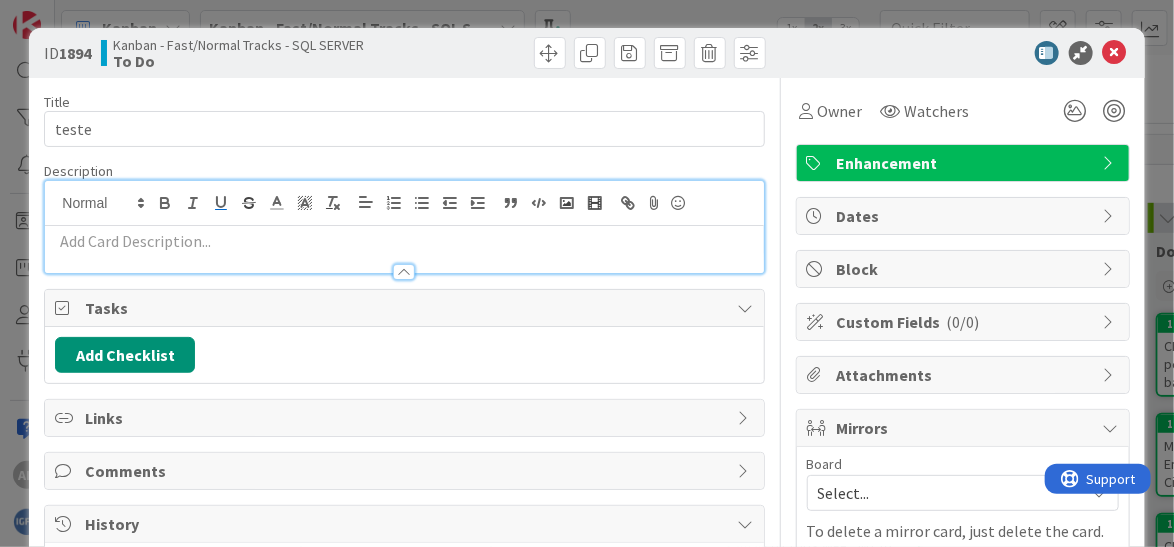 click at bounding box center [221, 203] 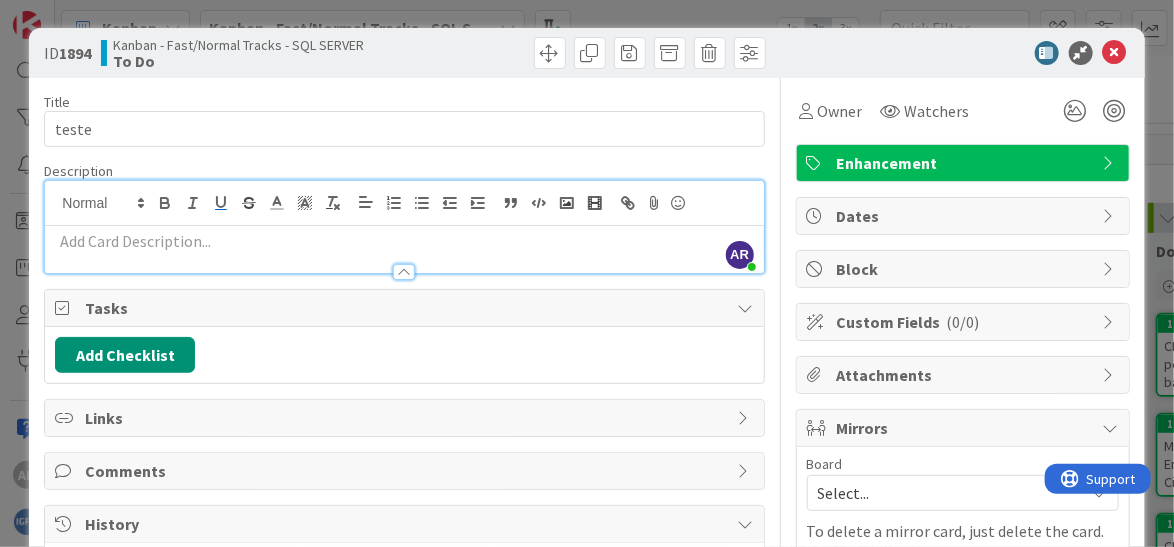 click on "﻿" at bounding box center [404, 241] 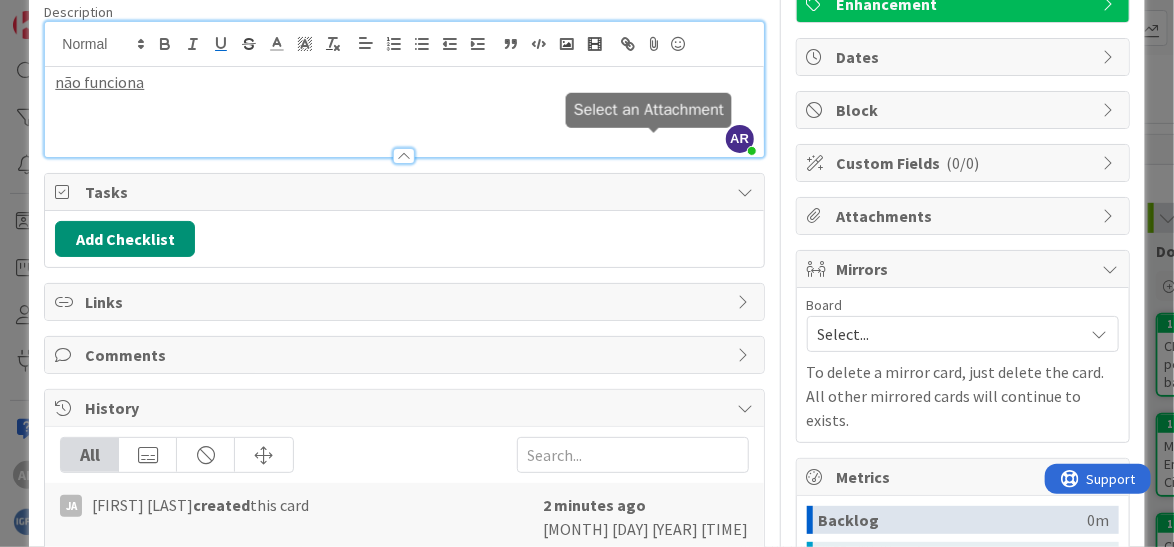 scroll, scrollTop: 461, scrollLeft: 0, axis: vertical 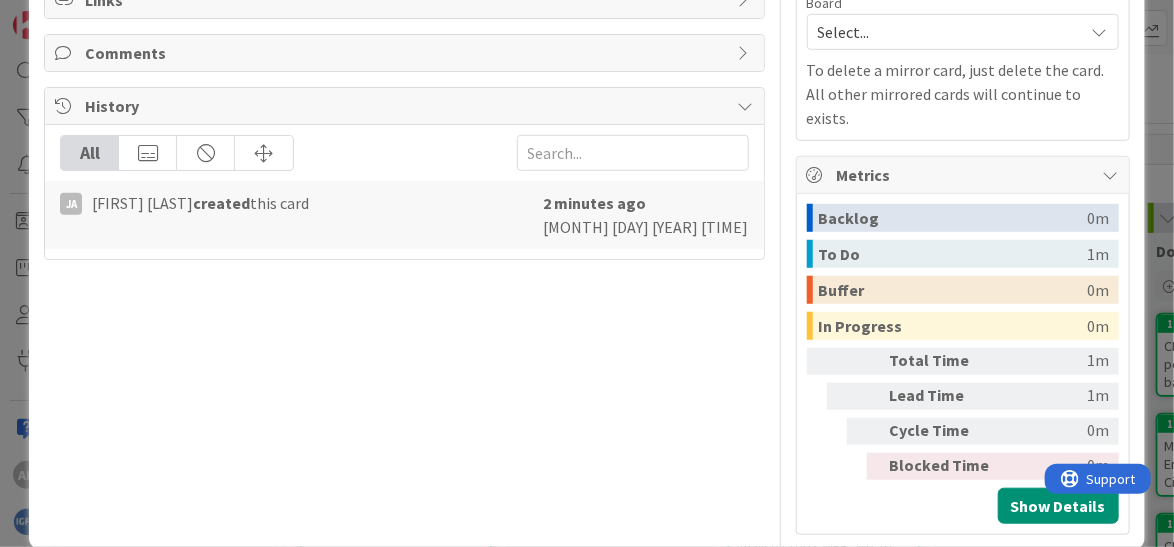 click on "ID  [NUMBER] Kanban - Fast/Normal Tracks - SQL SERVER To Do Title [NUMBER] / [NUMBER] teste Description AR   [FIRST] [LAST] just joined não funciona Owner Watchers Enhancement Tasks Add Checklist Links Comments History All JA [FIRST] [LAST]  created  this card [NUMBER] minutes ago [MONTH] [DAY] [YEAR] [HOUR]:[MINUTE] [AM/PM] Owner Watchers Enhancement Dates Block Custom Fields ( [NUMBER]/[NUMBER] ) Attachments Mirrors Board Select... To delete a mirror card, just delete the card. All other mirrored cards will continue to exists. Metrics Backlog [NUMBER]m To Do [NUMBER]m Buffer [NUMBER]m In Progress [NUMBER]m Total Time [NUMBER]m Lead Time [NUMBER]m Cycle Time [NUMBER]m Blocked Time [NUMBER]m Show Details" at bounding box center [586, 58] 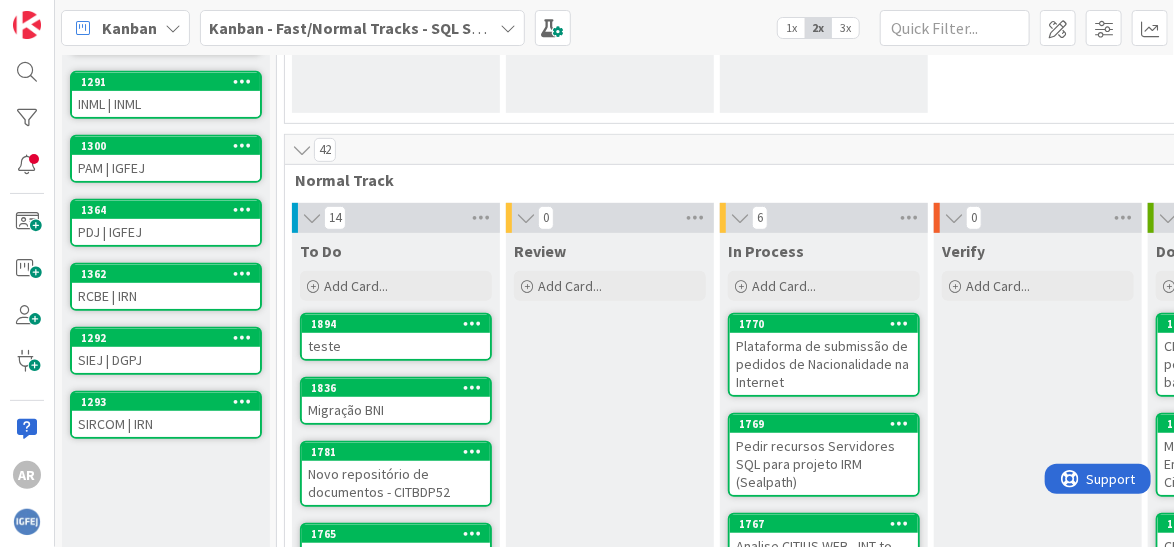 scroll, scrollTop: 0, scrollLeft: 0, axis: both 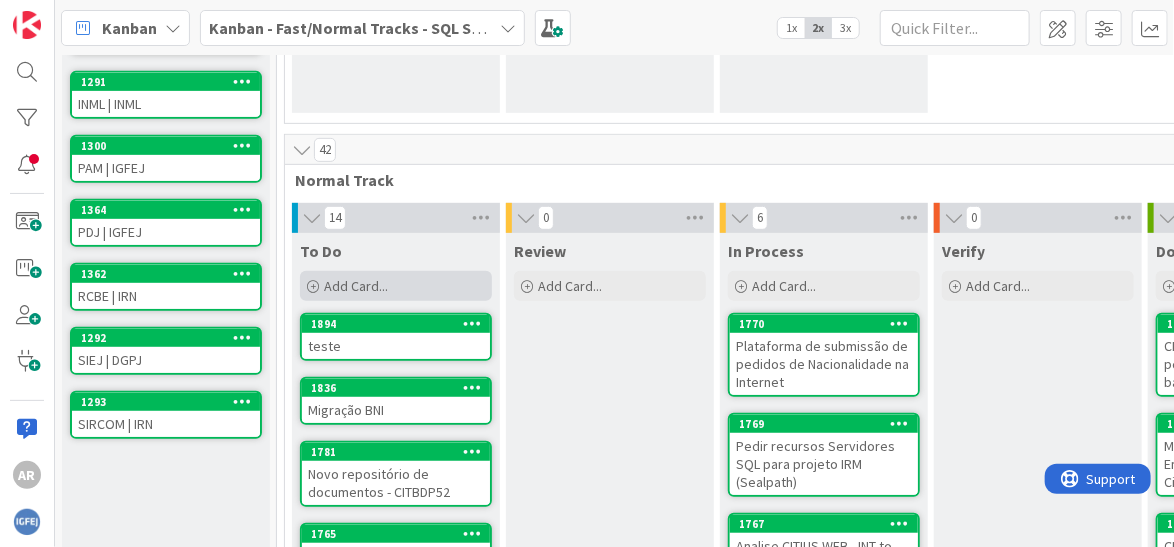 click on "Add Card..." at bounding box center [356, 286] 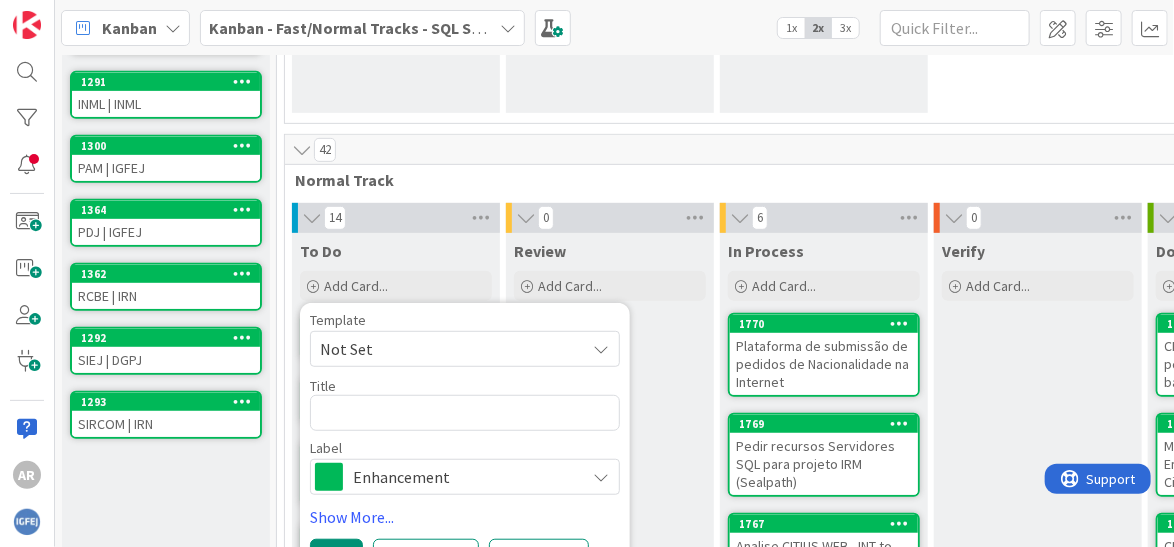 click at bounding box center (465, 413) 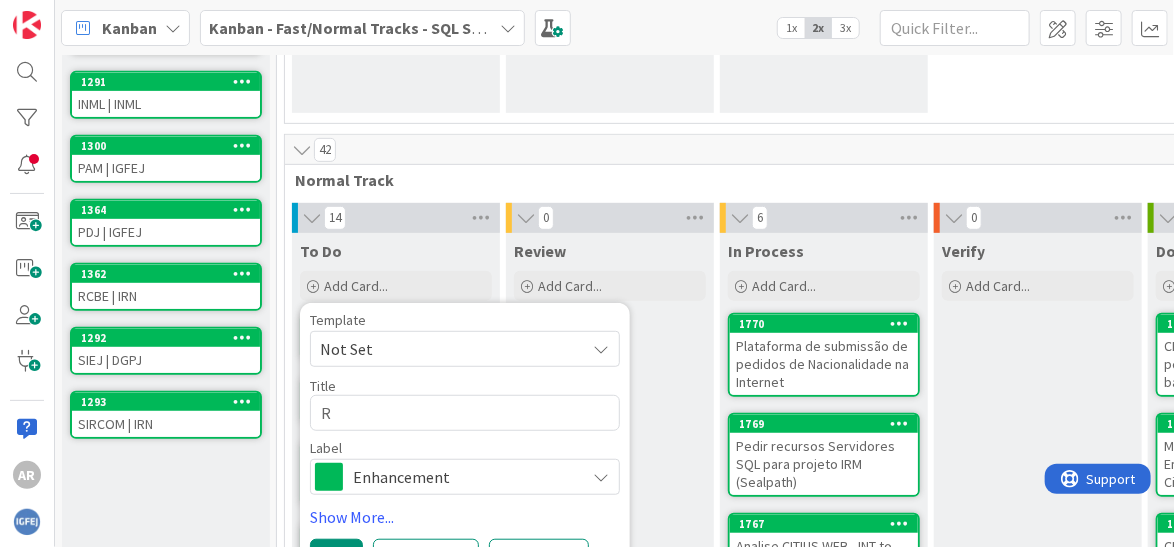 type on "x" 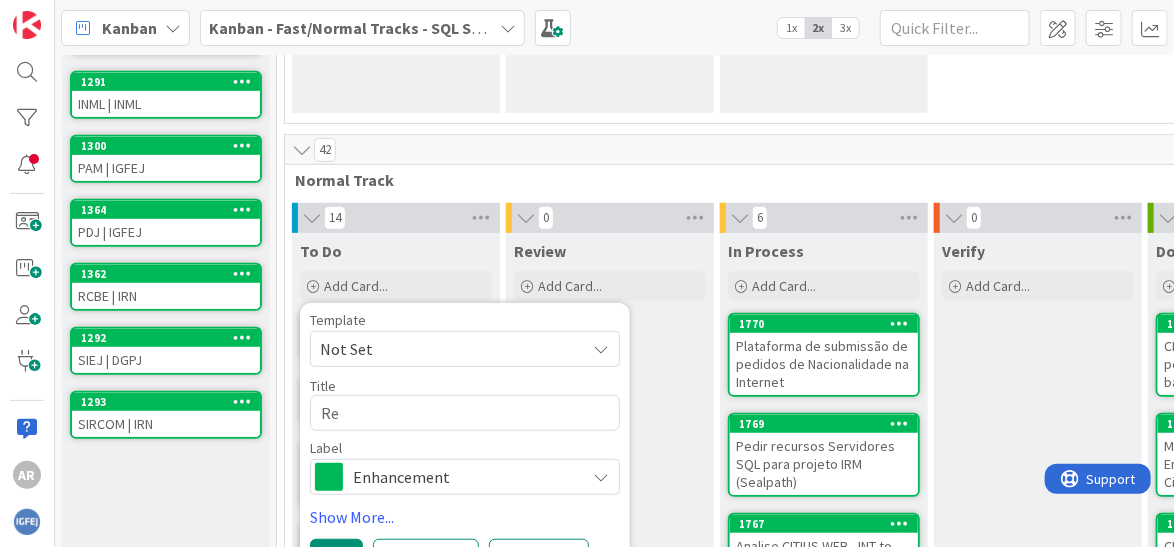 type on "x" 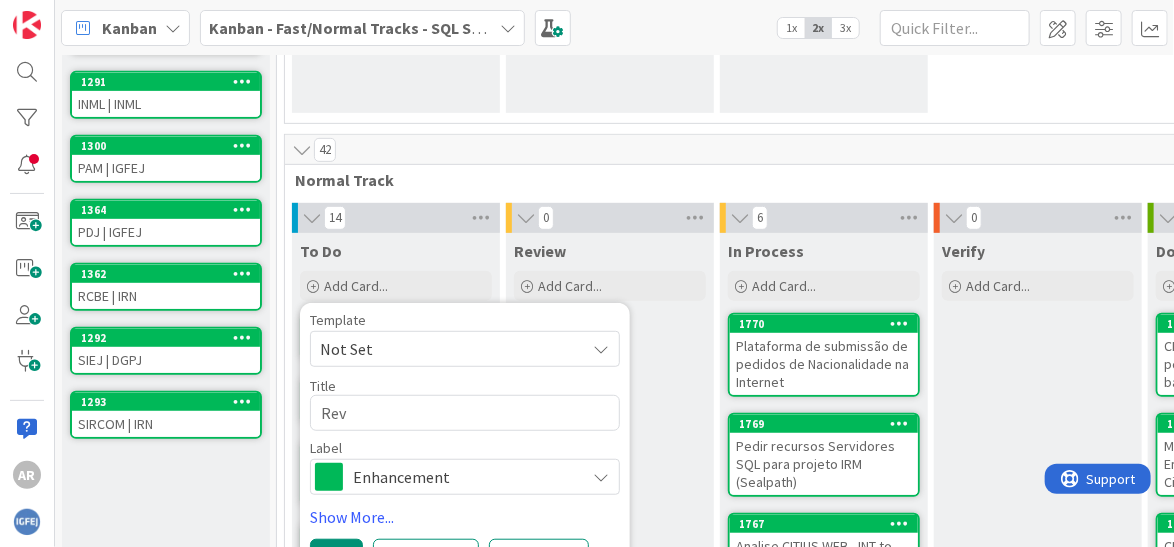 type on "x" 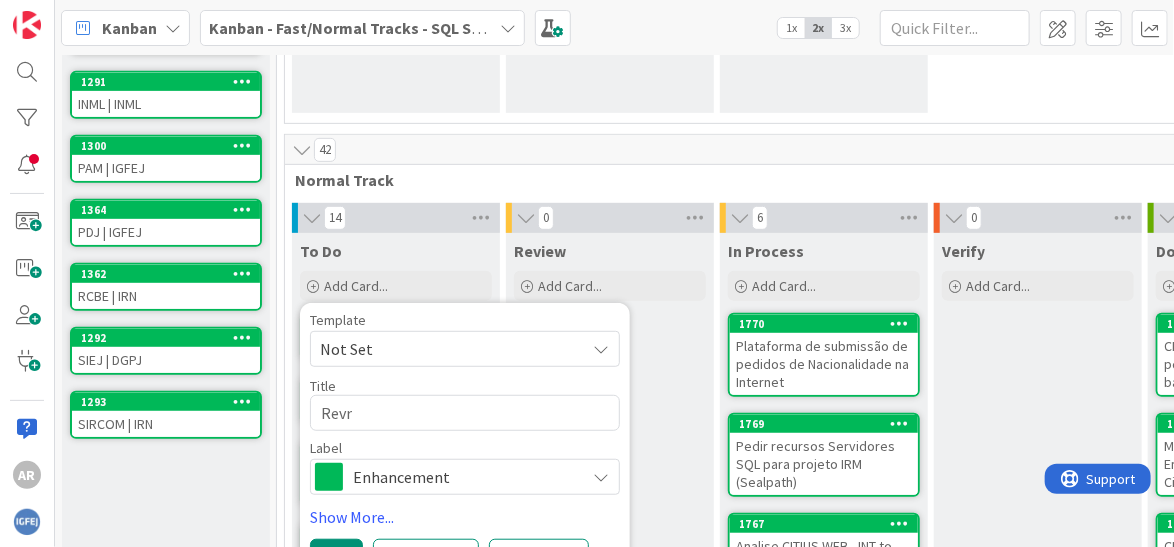 type on "x" 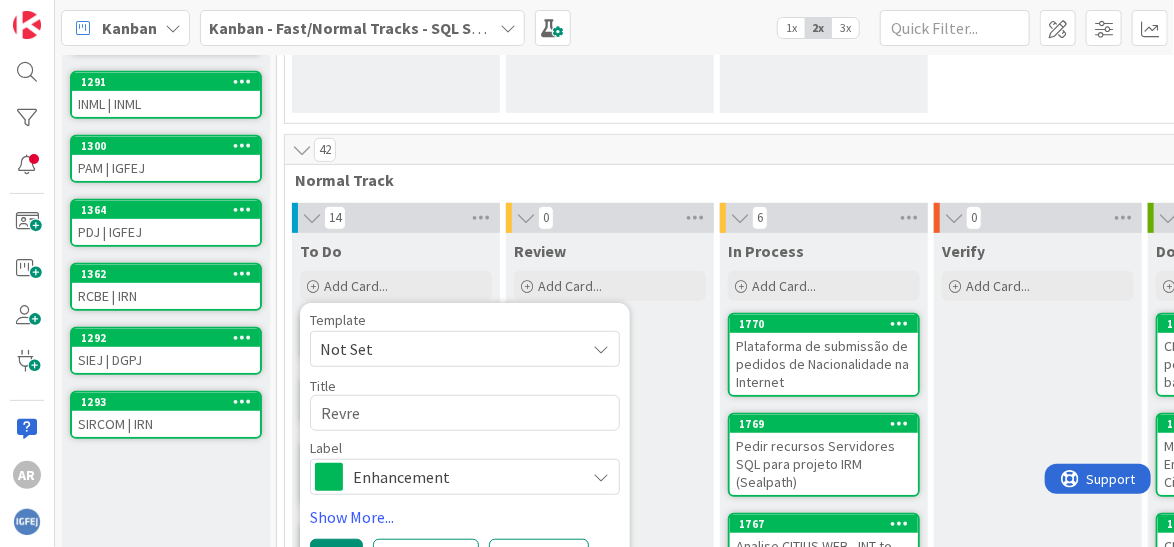 type on "x" 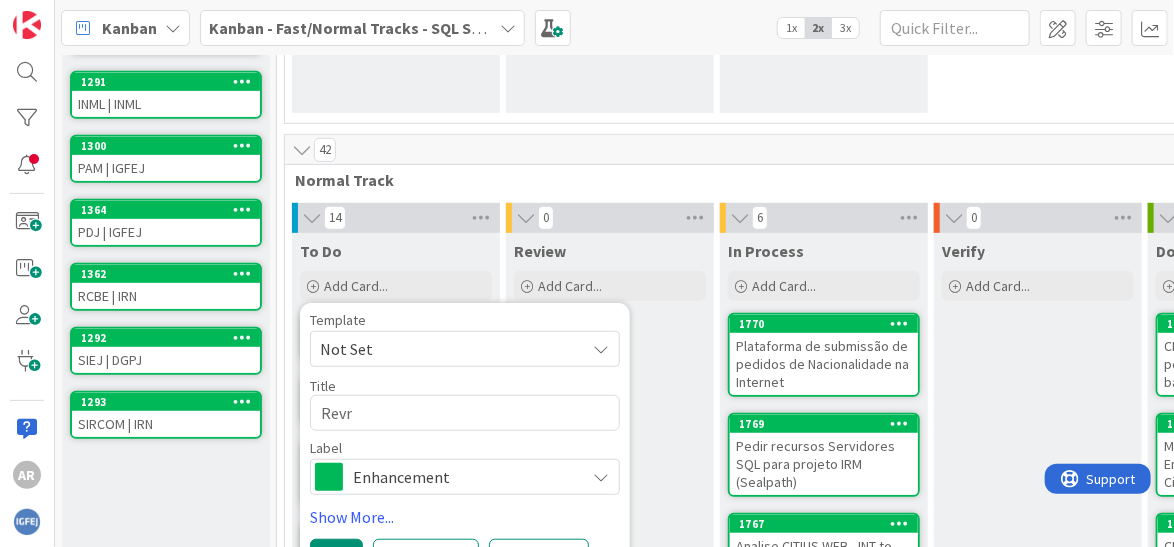 type on "x" 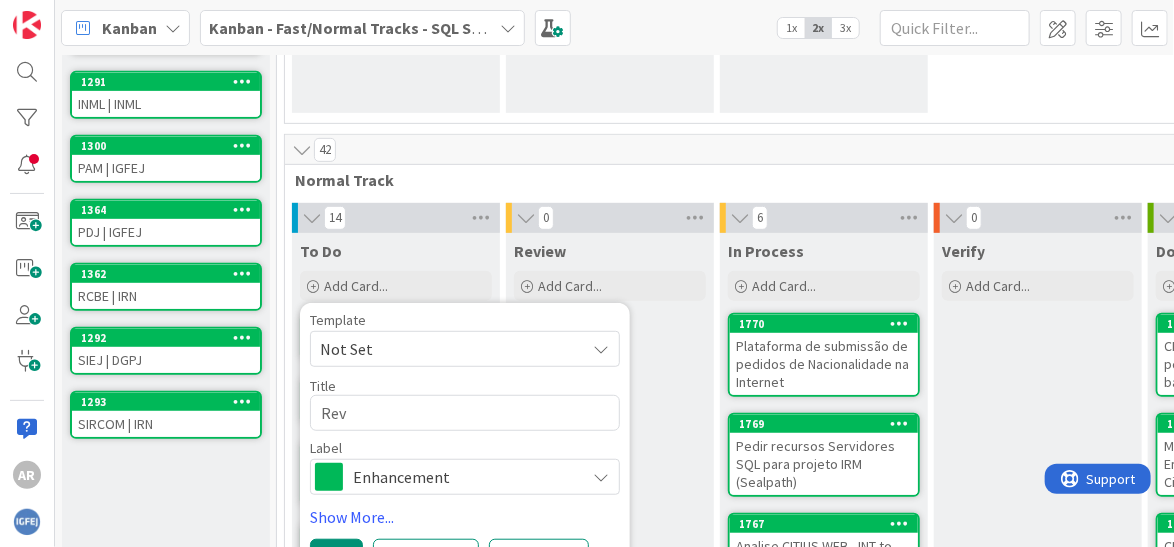 type on "Reve" 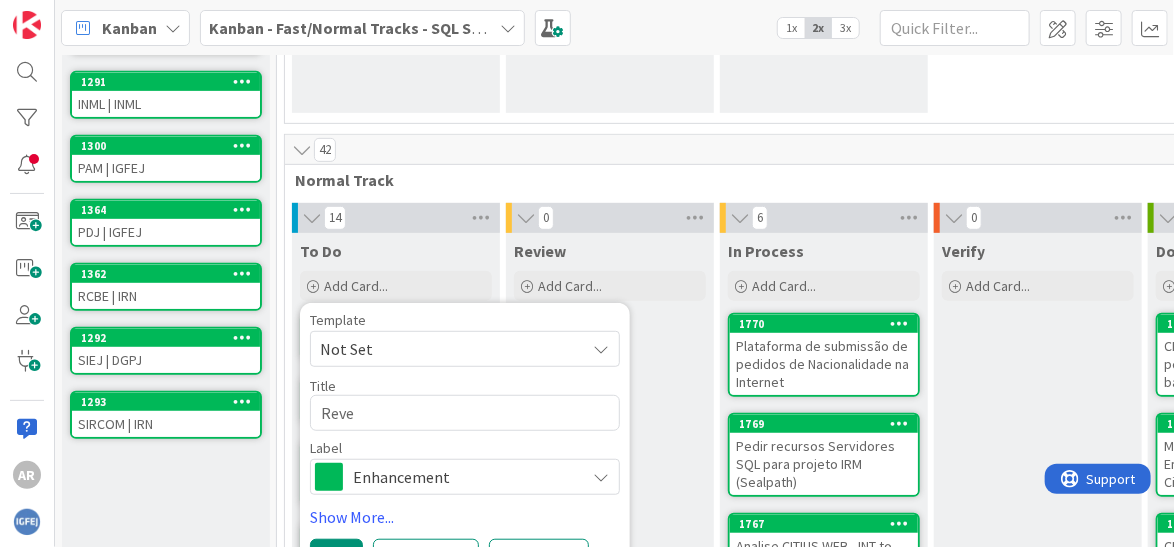 type on "x" 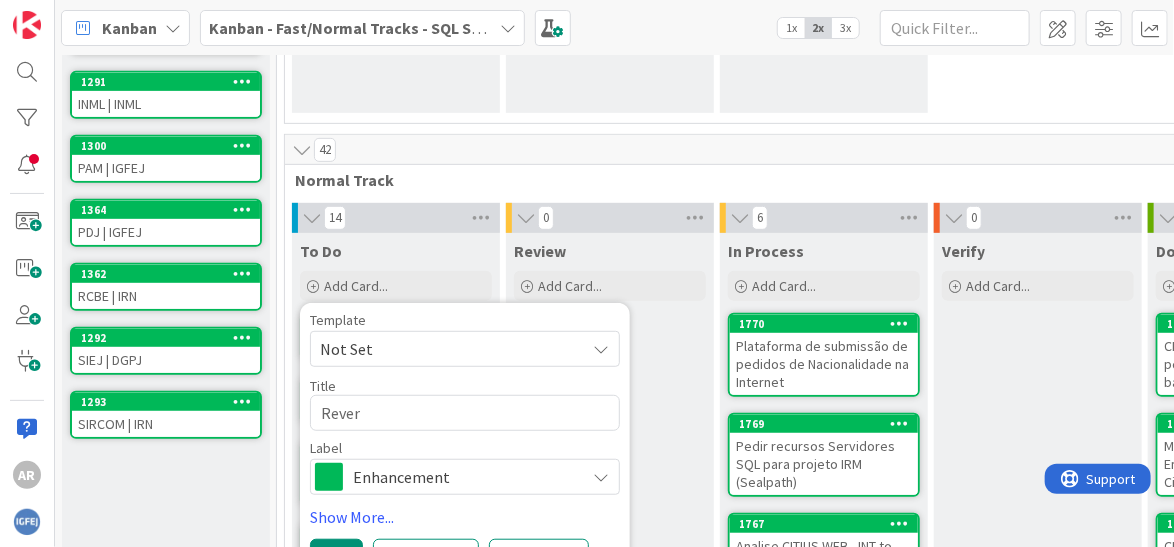type on "x" 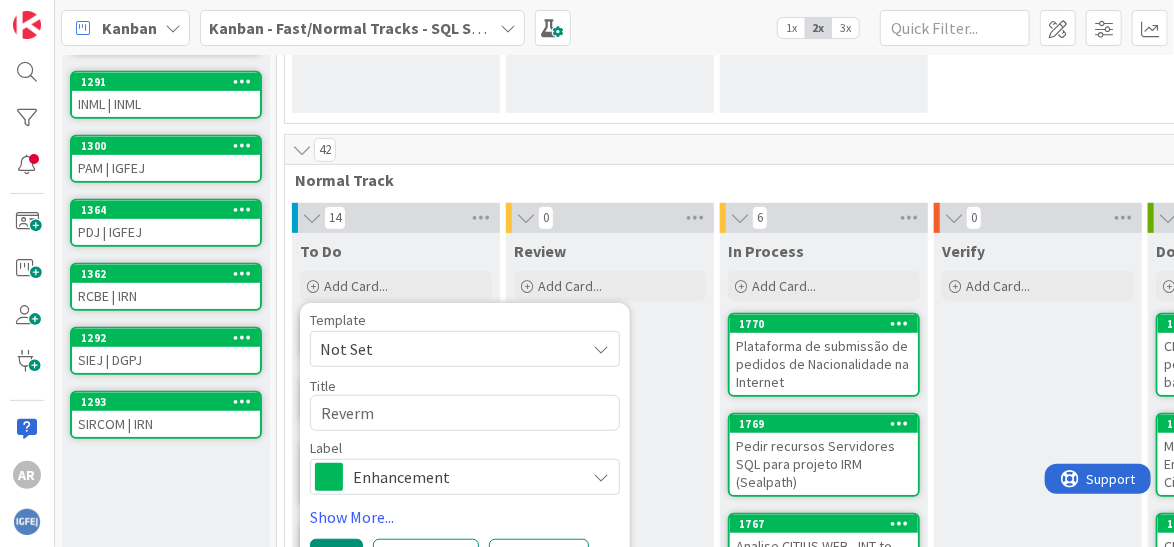 type on "x" 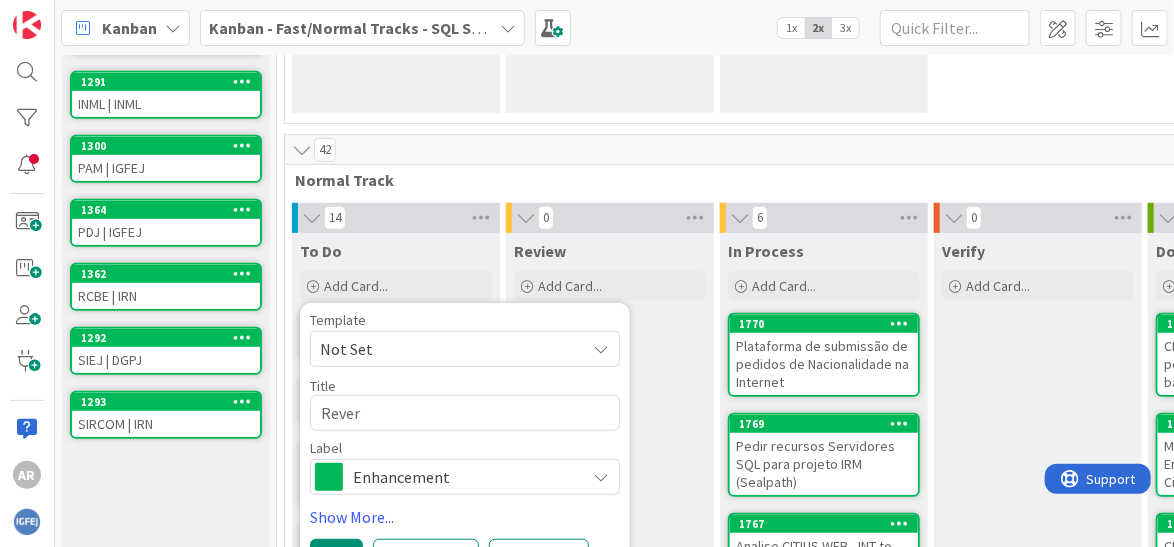 type on "x" 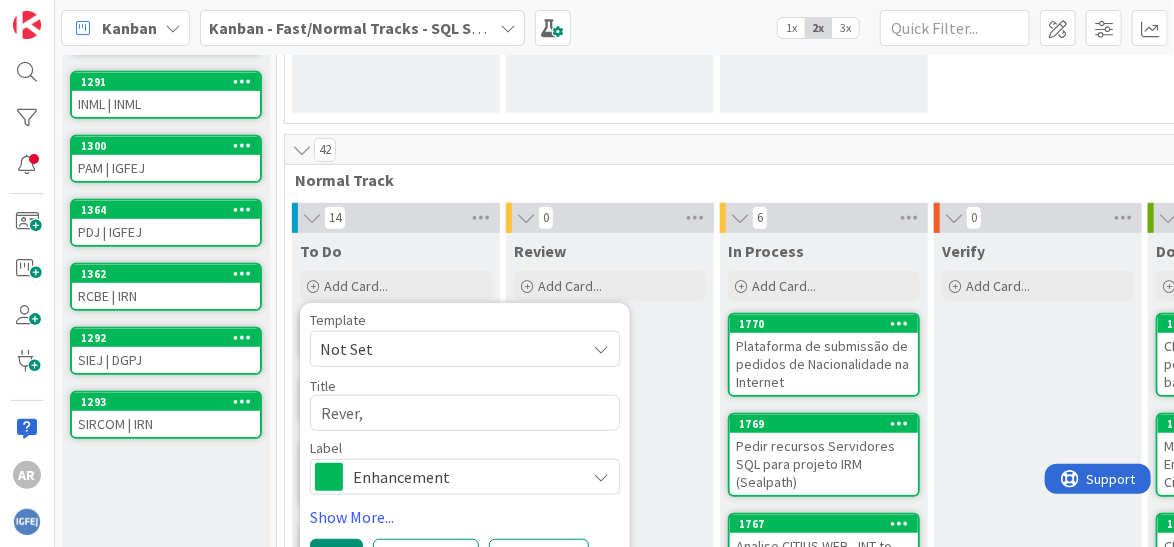 type on "x" 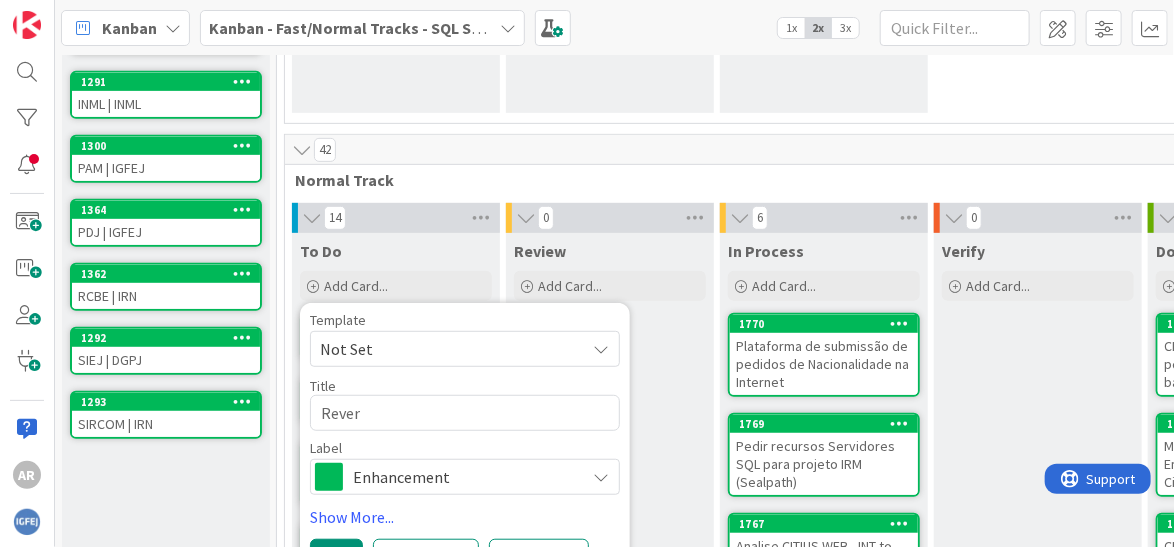 type on "x" 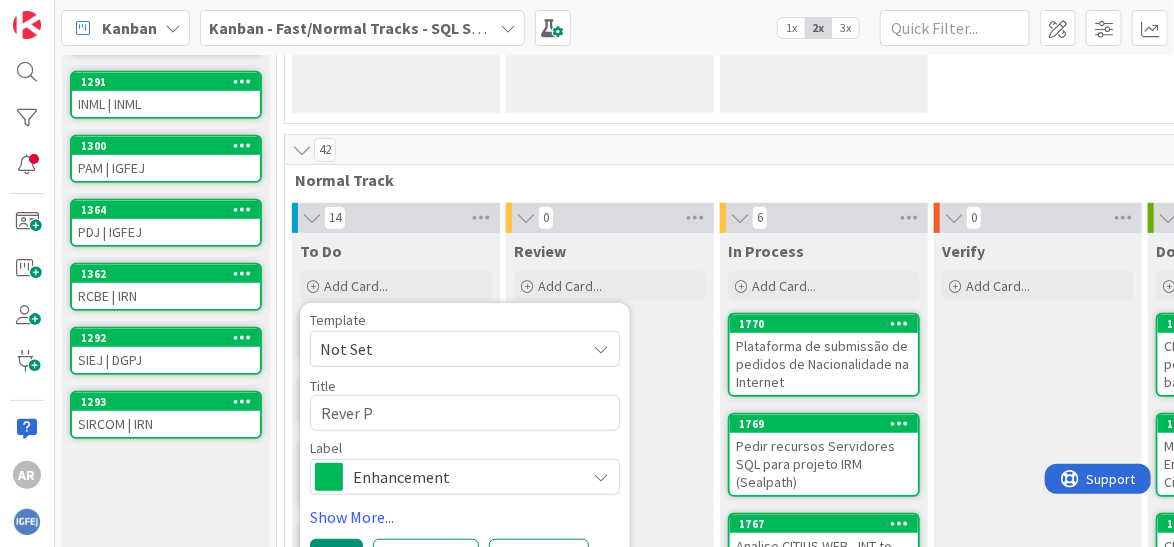 type on "x" 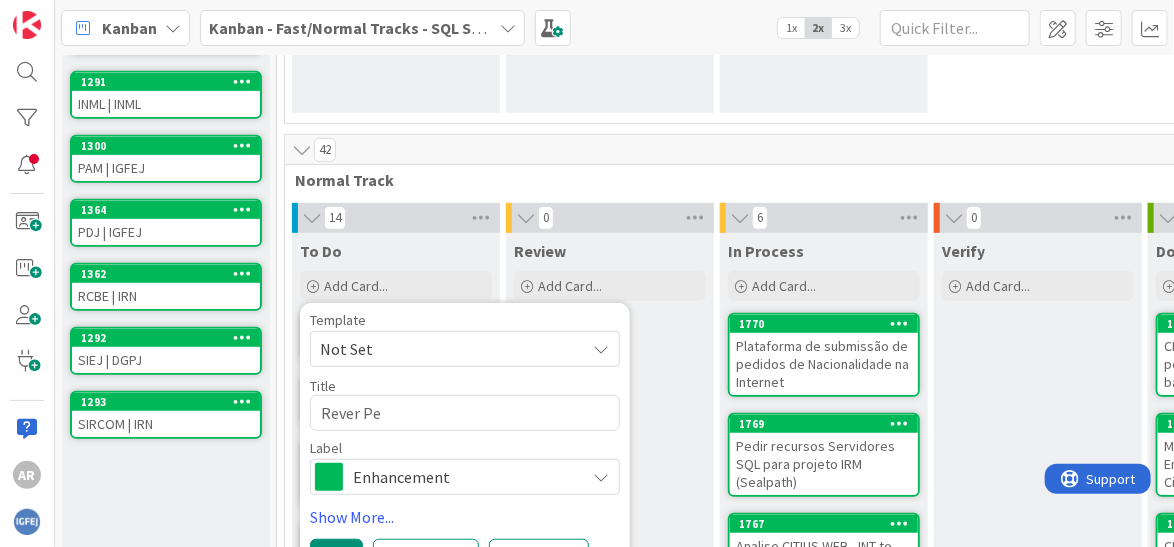 type on "x" 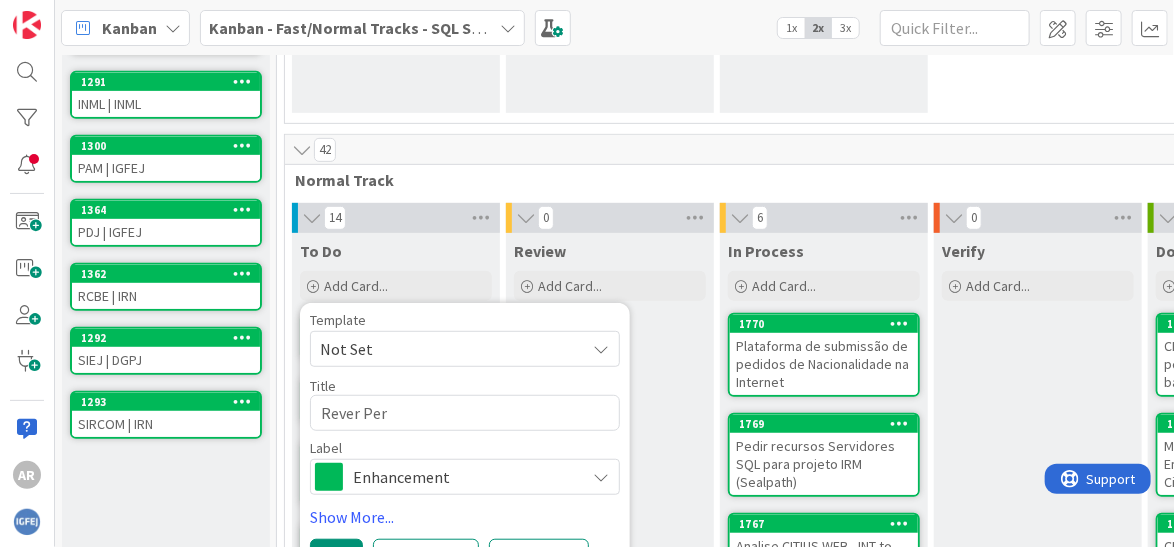 type on "x" 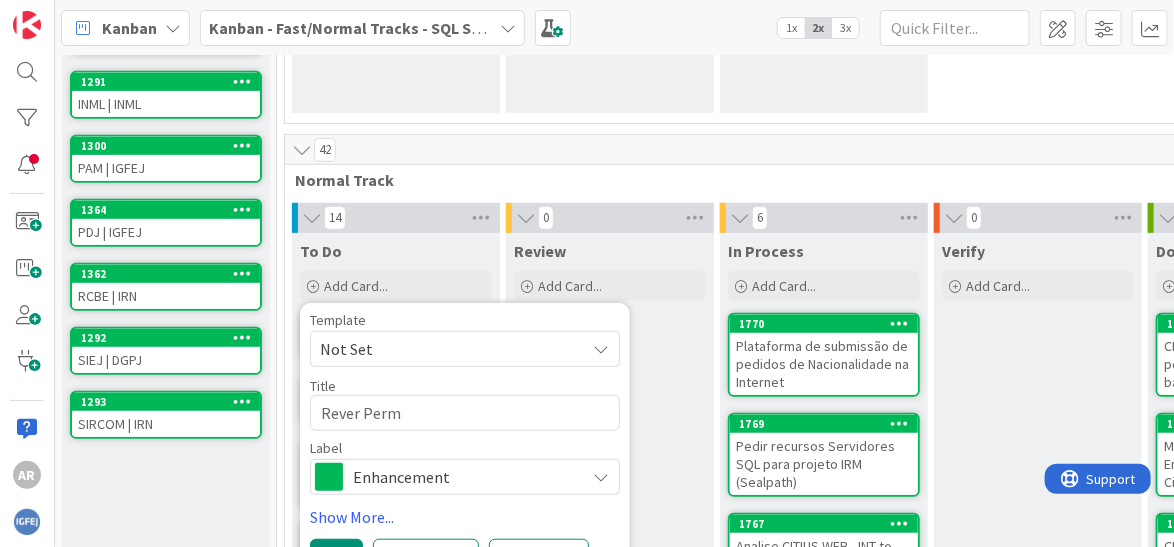 type on "x" 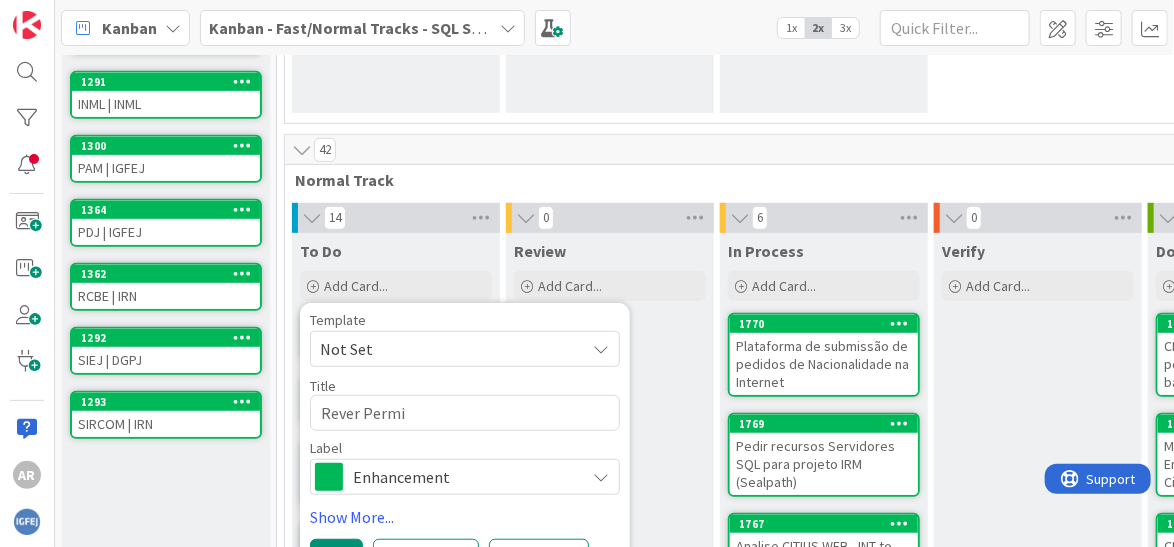 type on "x" 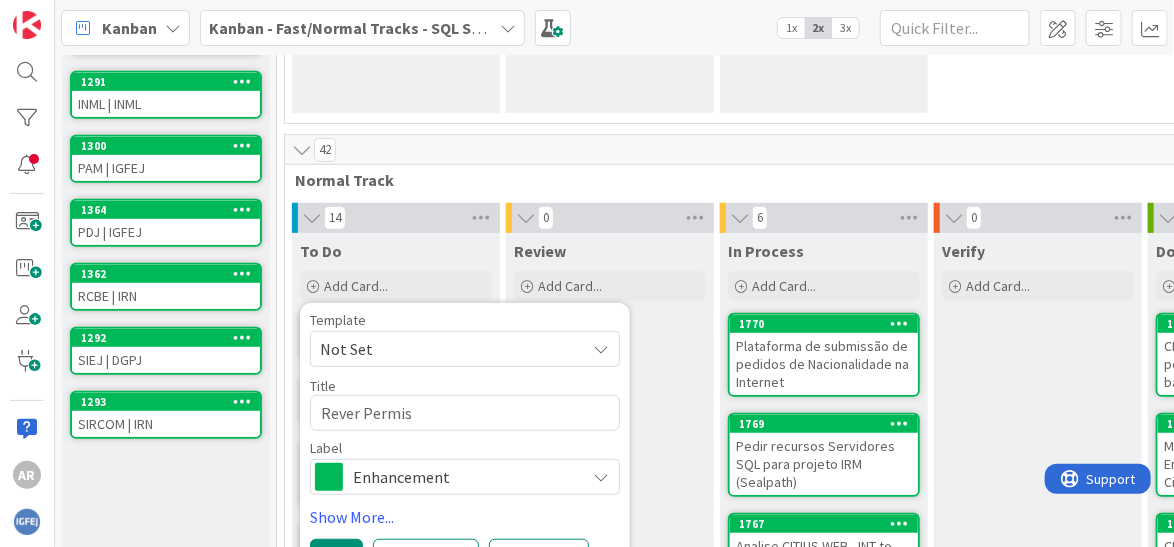 type on "x" 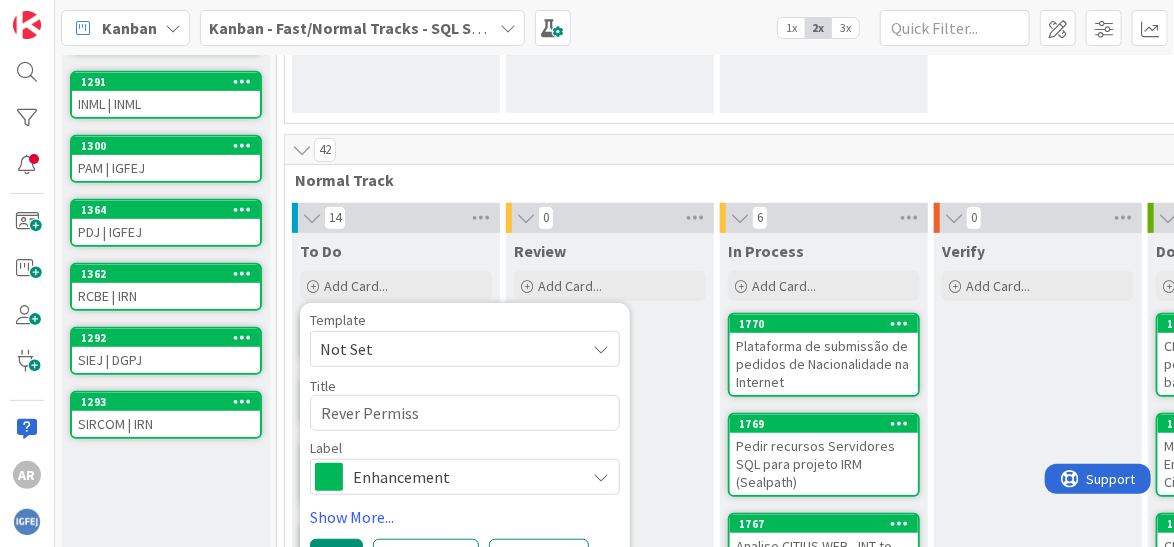 type on "x" 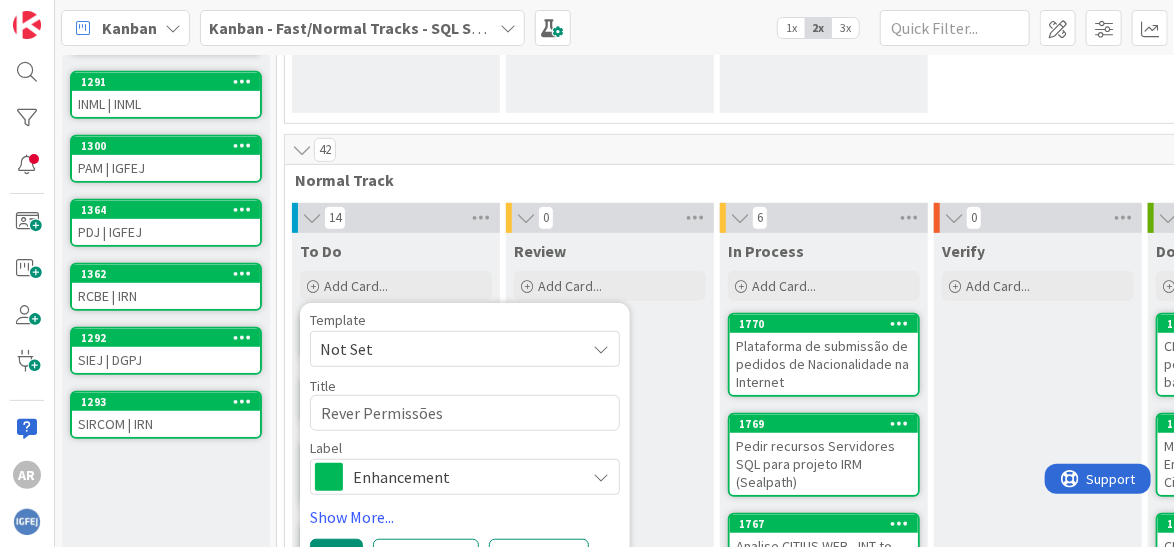type on "x" 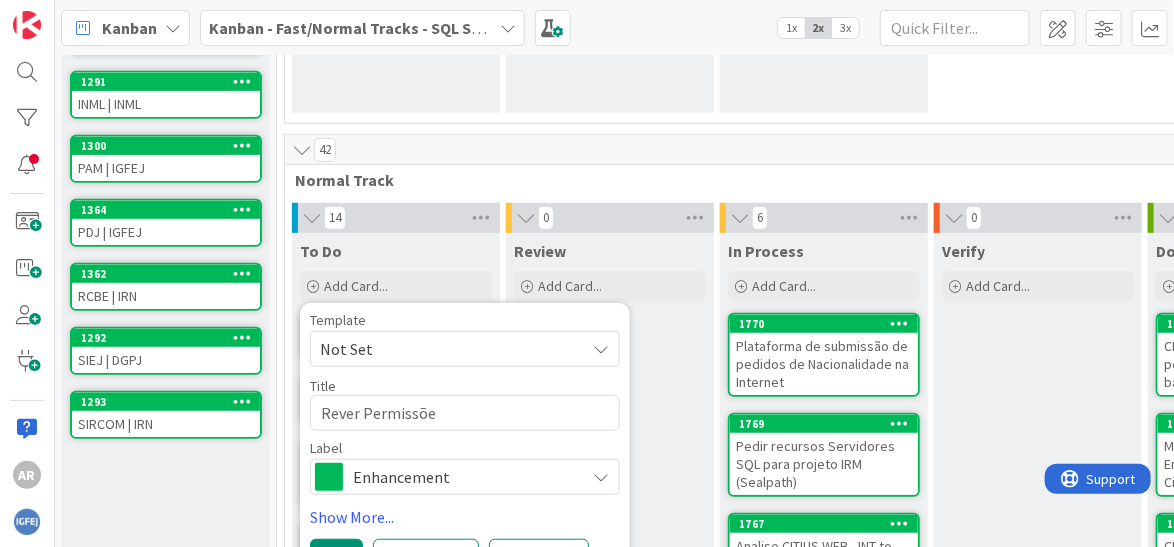 type on "x" 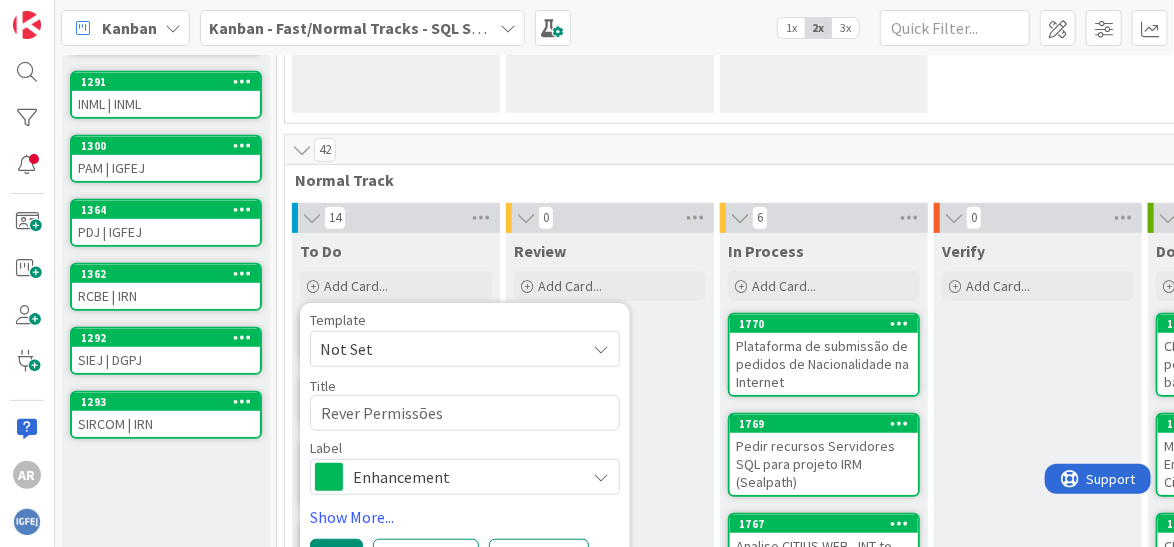 type on "x" 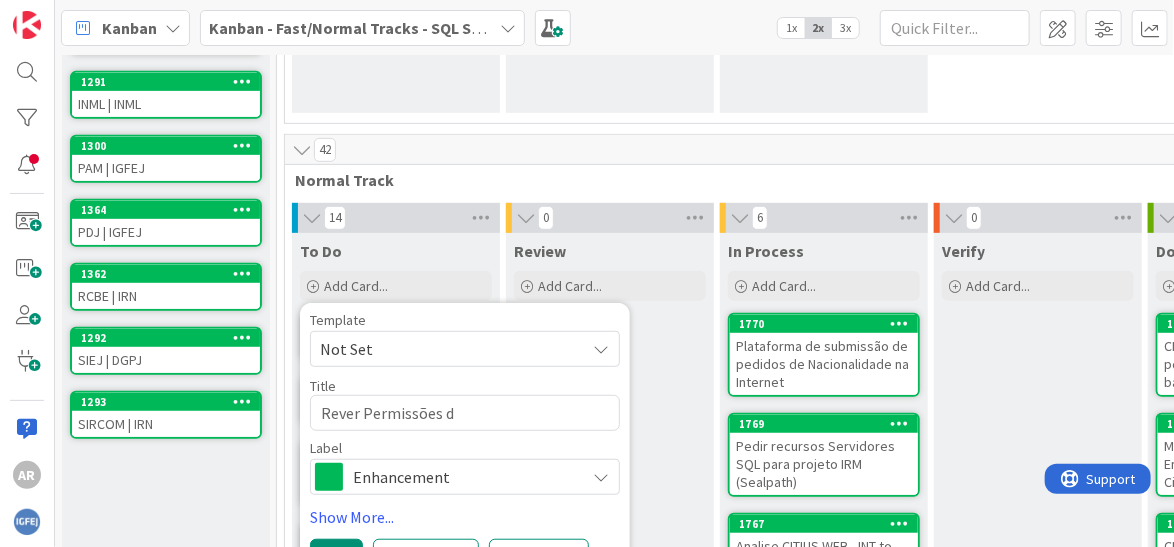 type on "x" 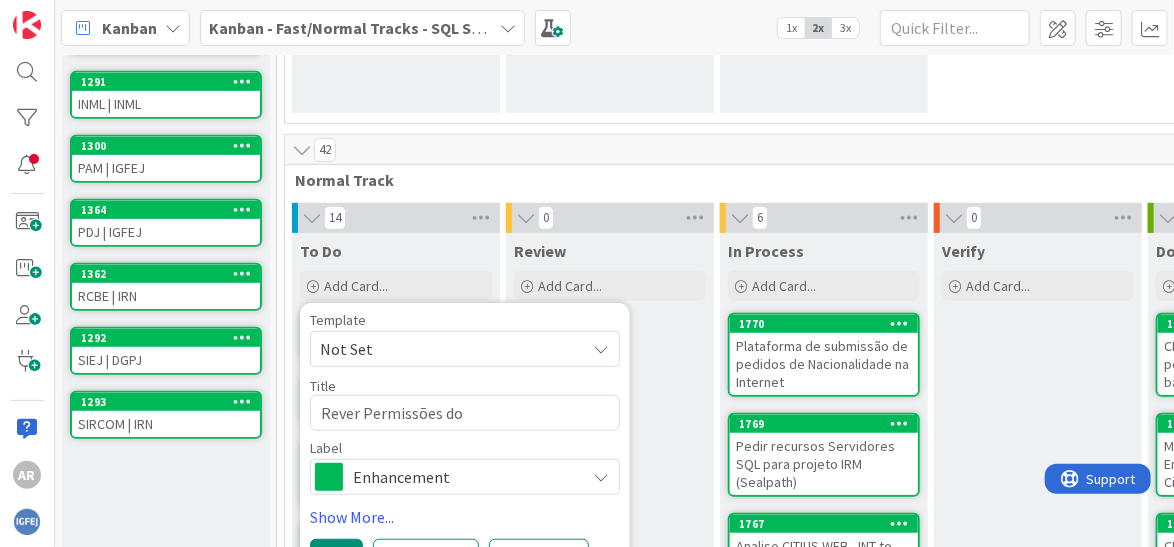 type on "x" 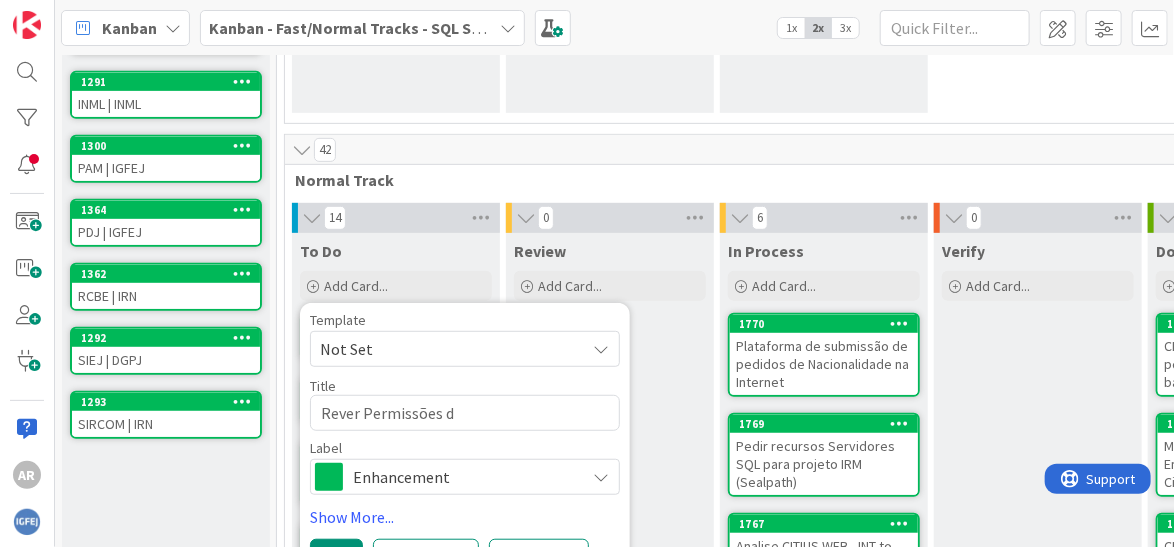 type on "x" 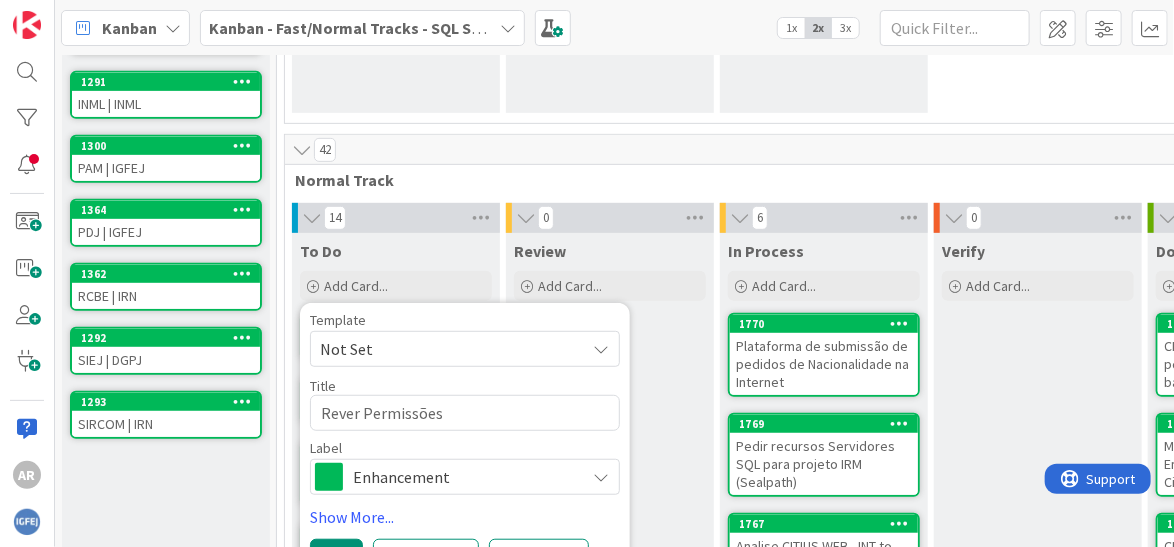 type on "x" 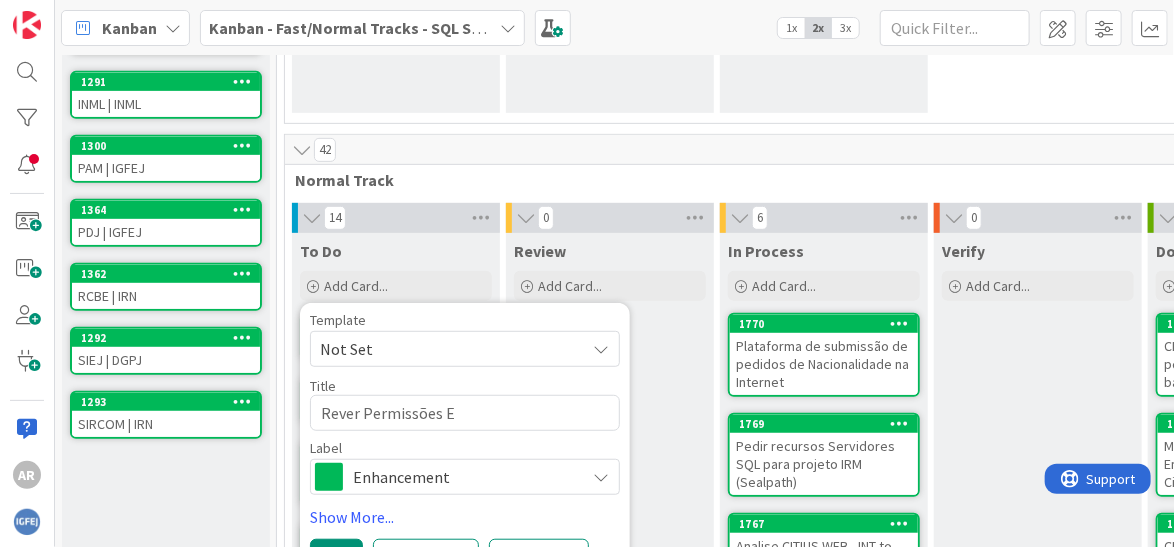 type on "x" 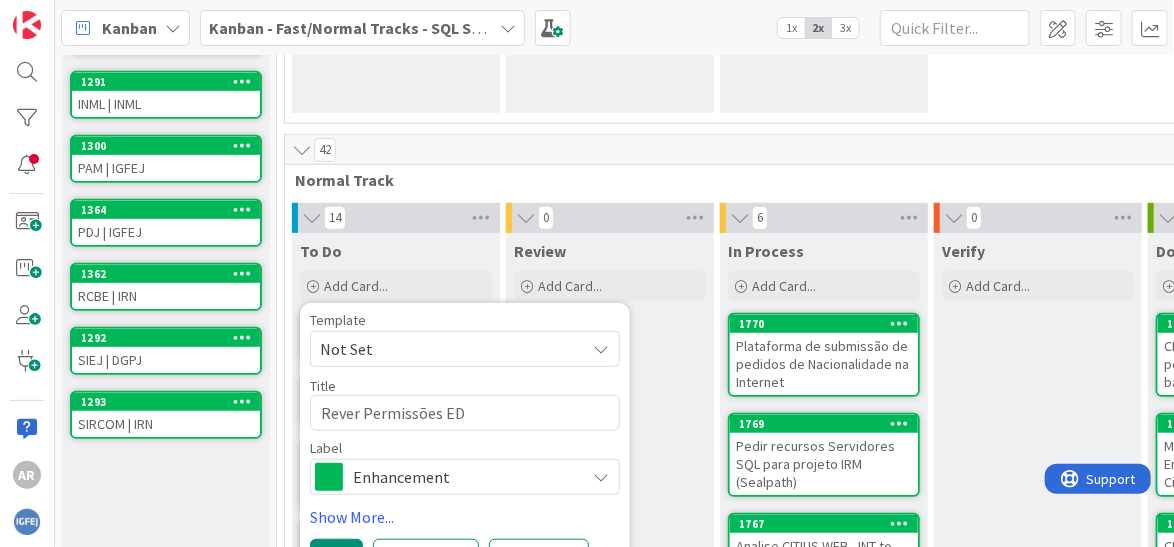 type on "x" 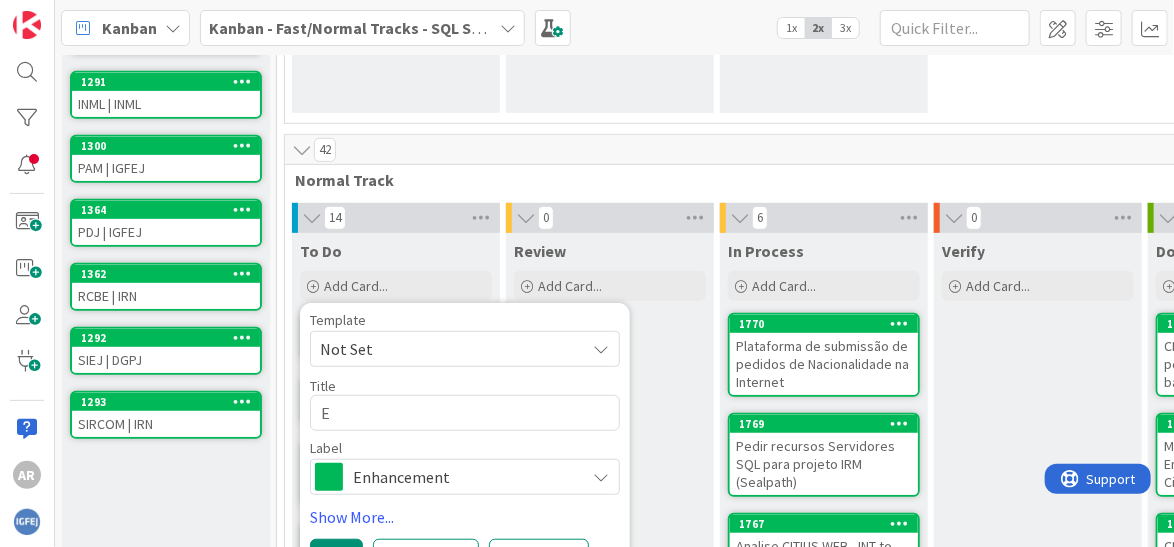 type on "x" 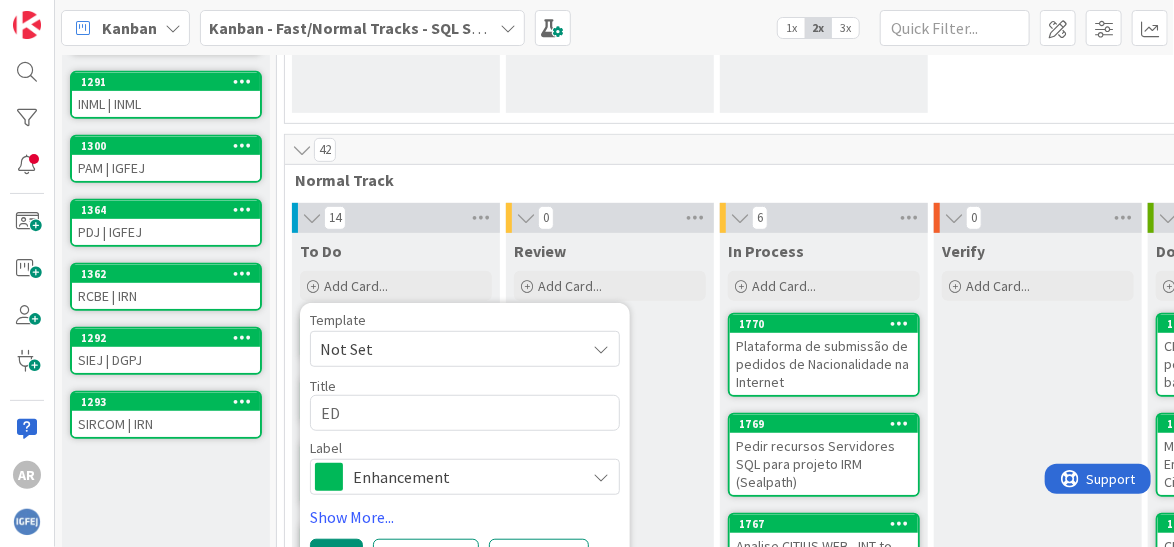 type on "x" 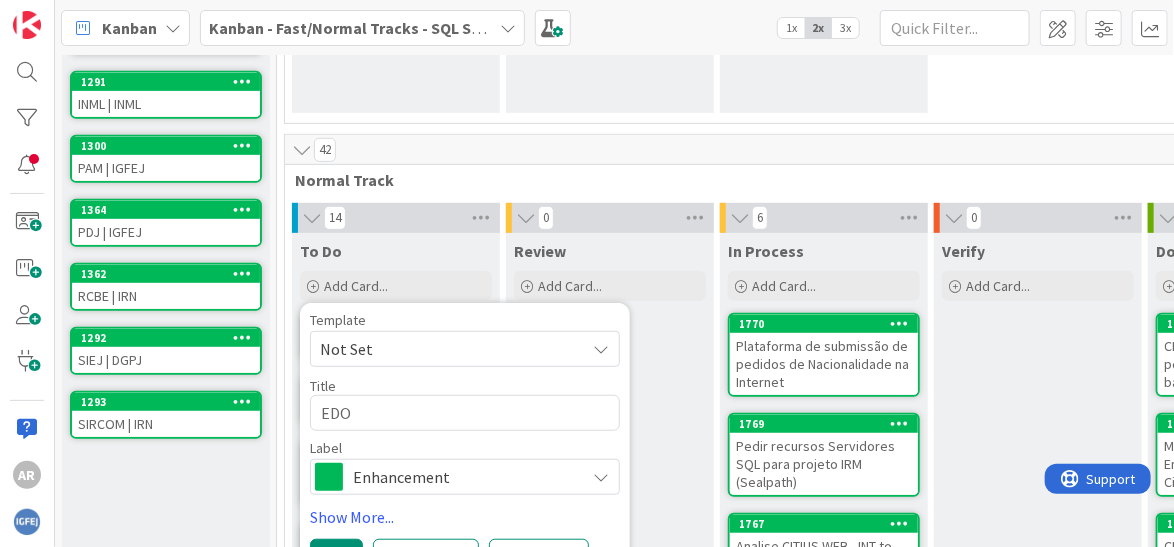 type on "x" 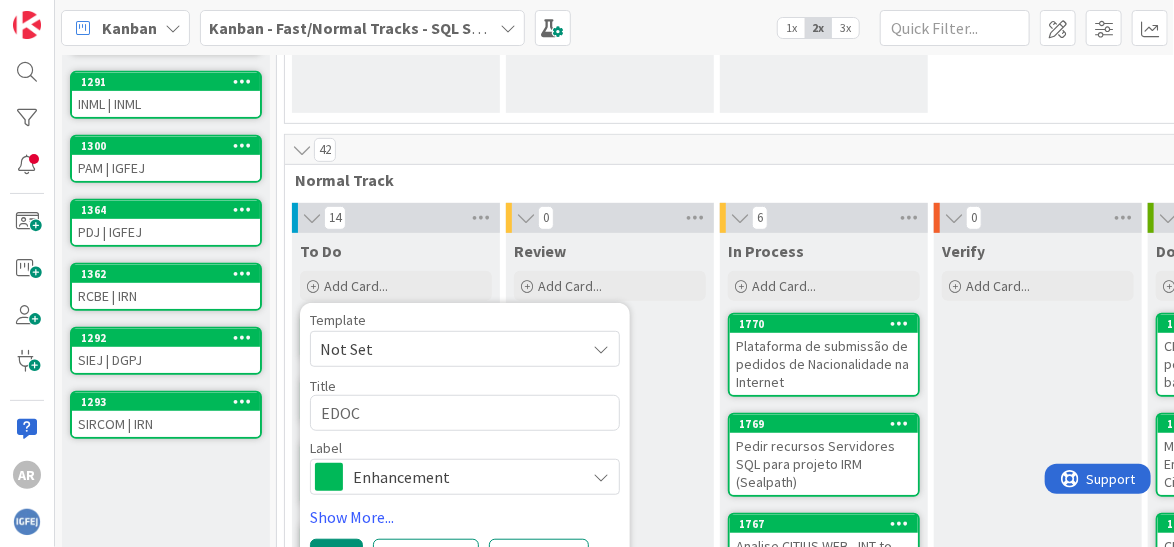 type on "x" 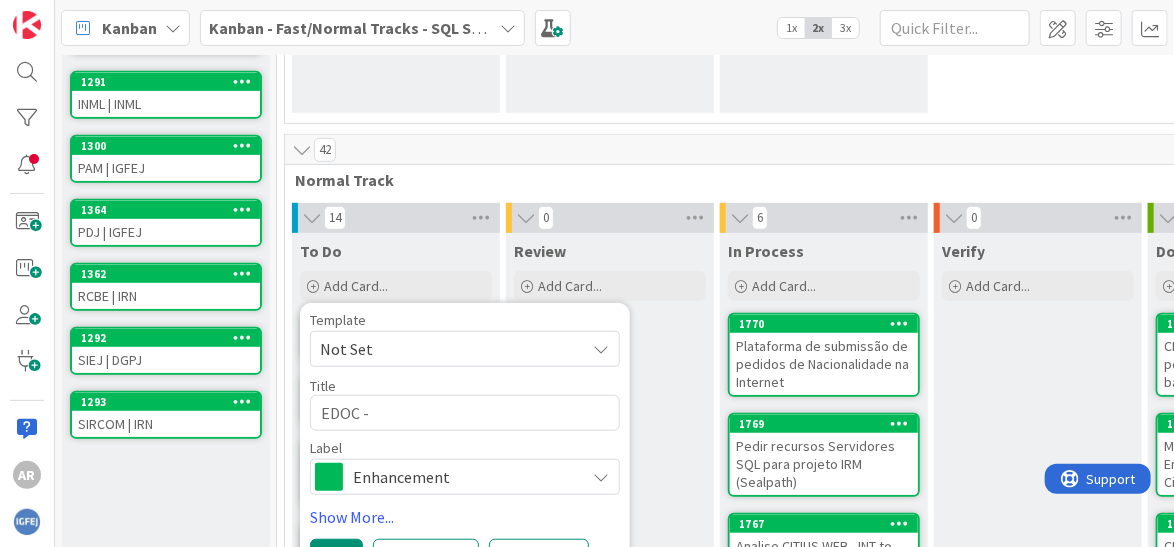 type on "x" 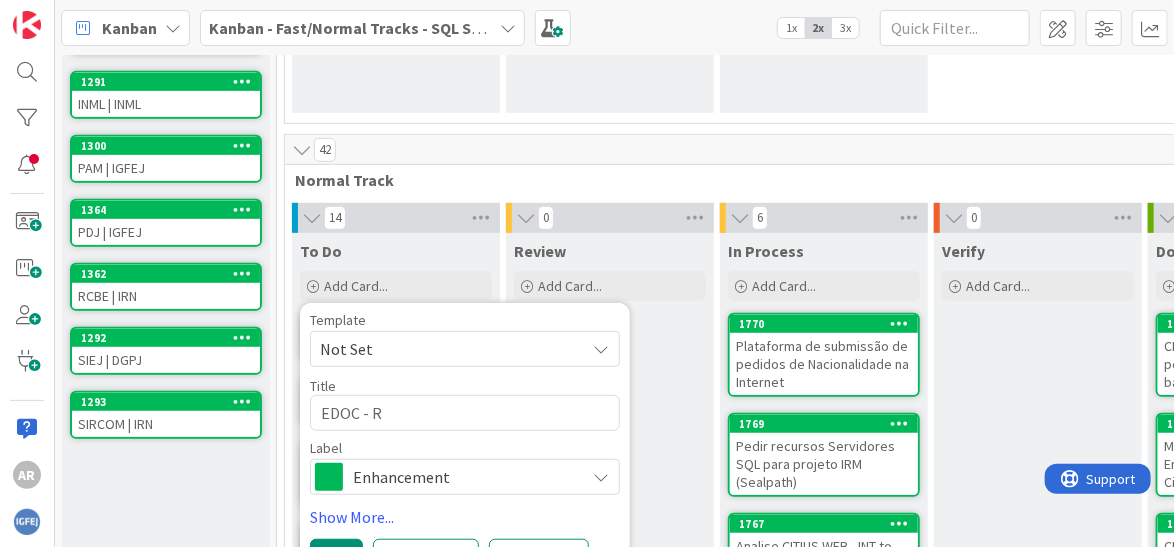 type on "x" 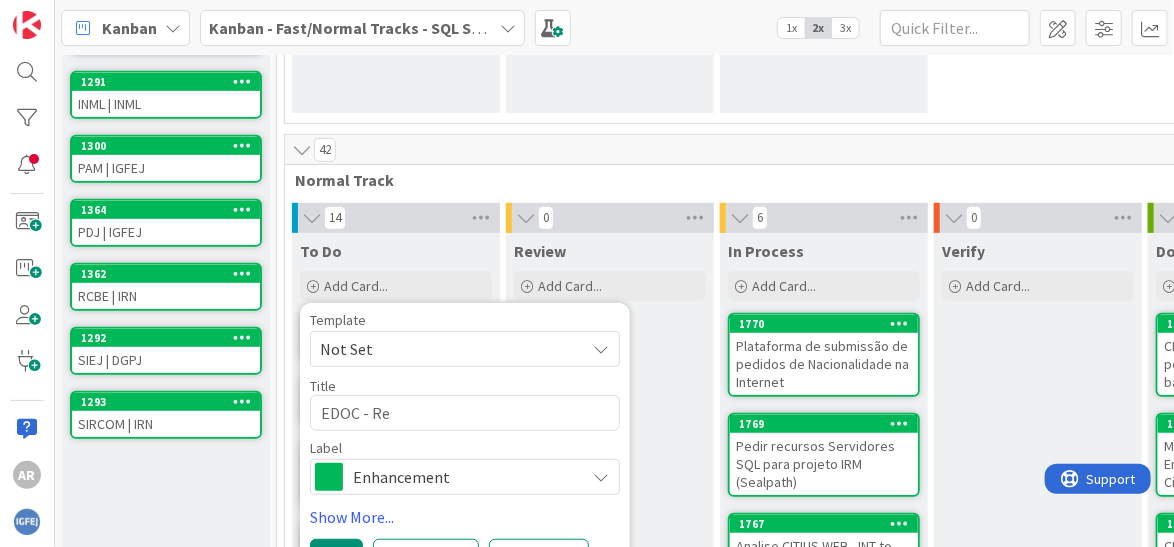 type on "x" 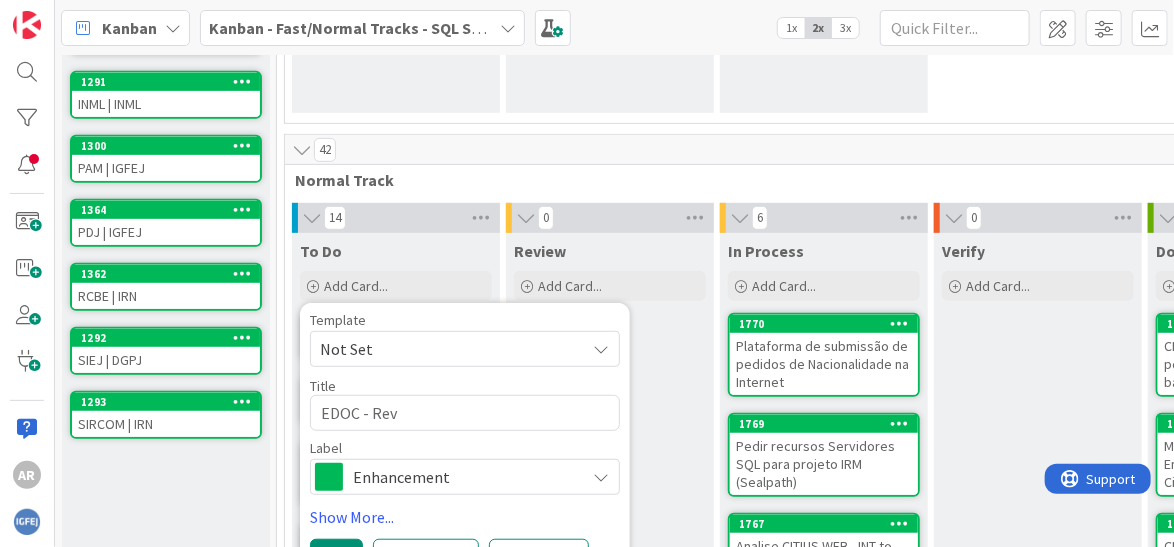 type on "x" 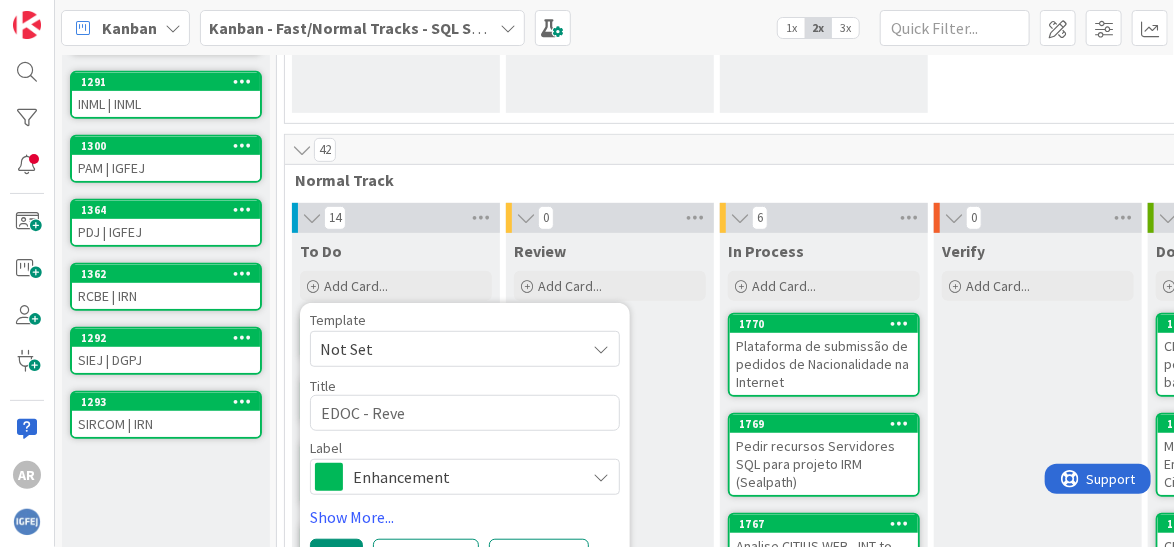 type on "x" 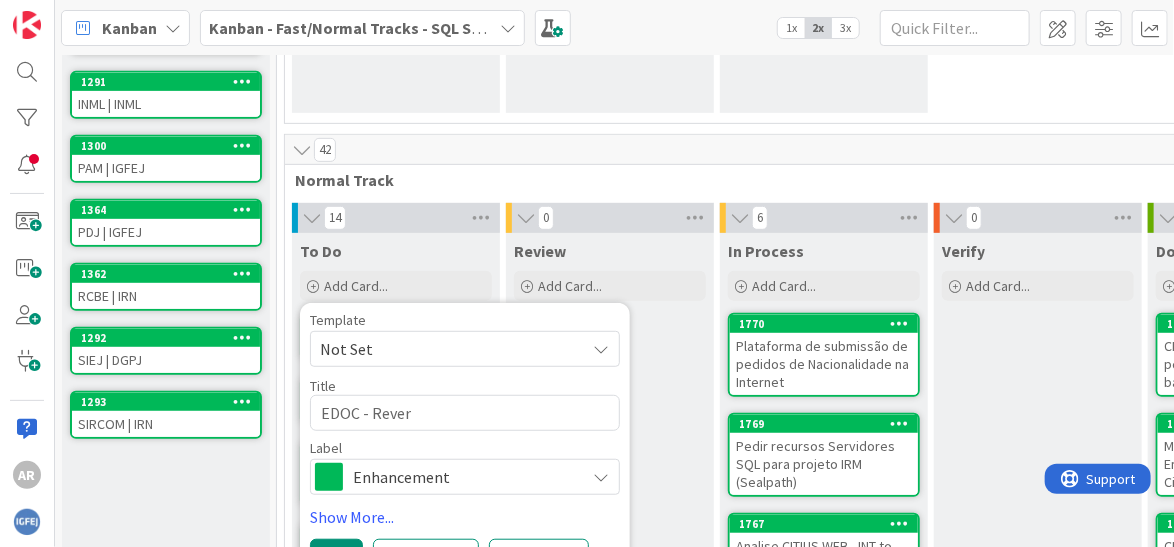 type on "x" 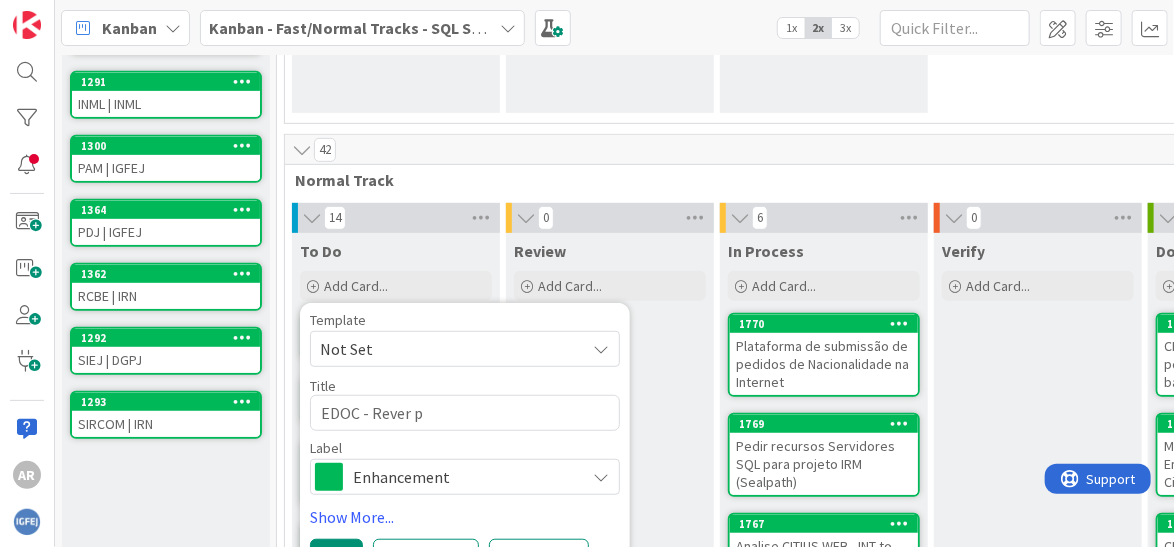 type on "x" 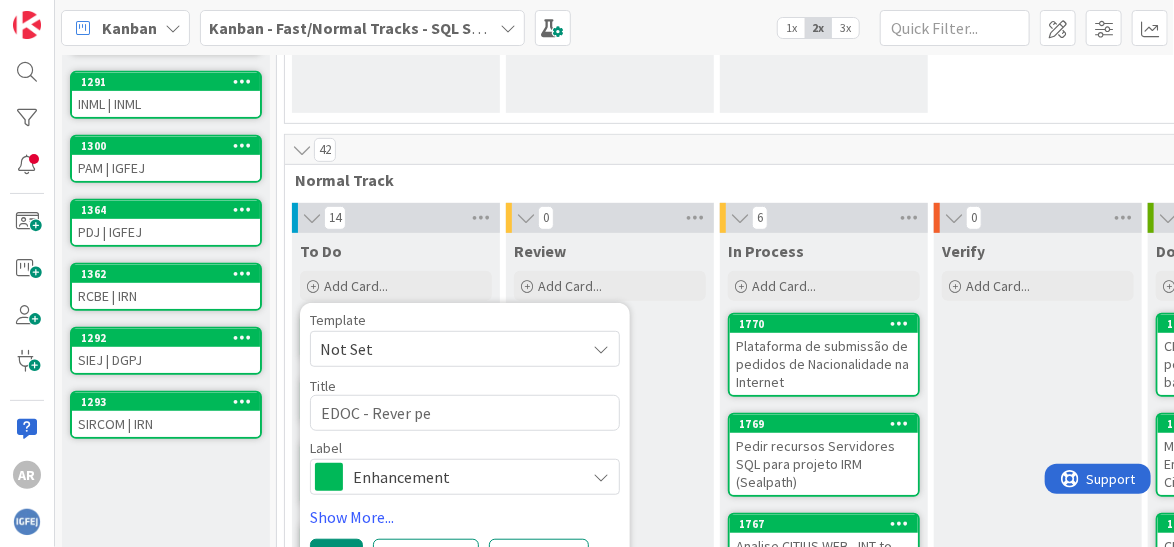 type on "x" 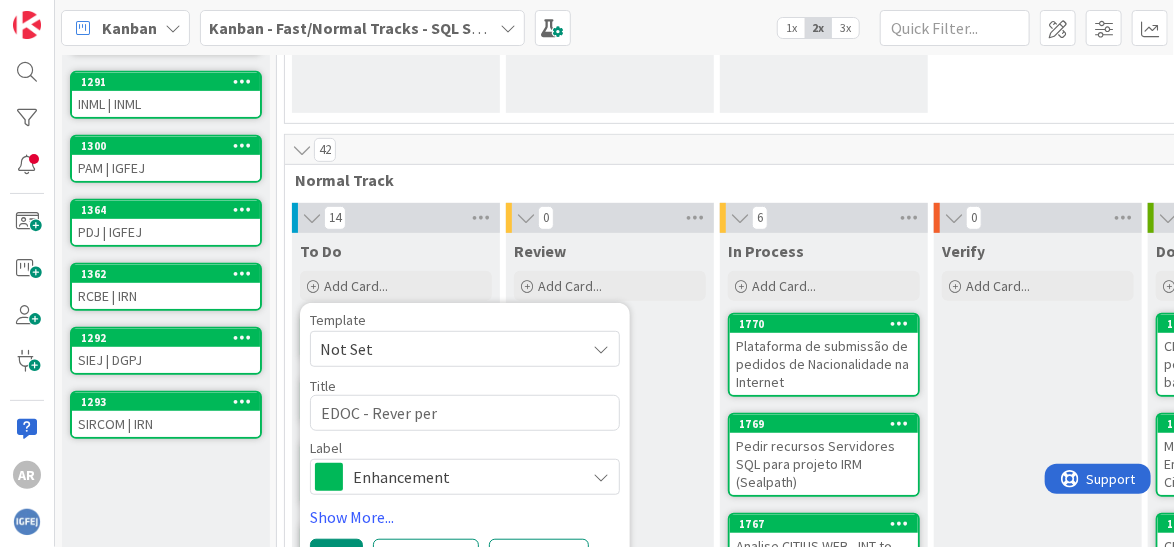 type on "x" 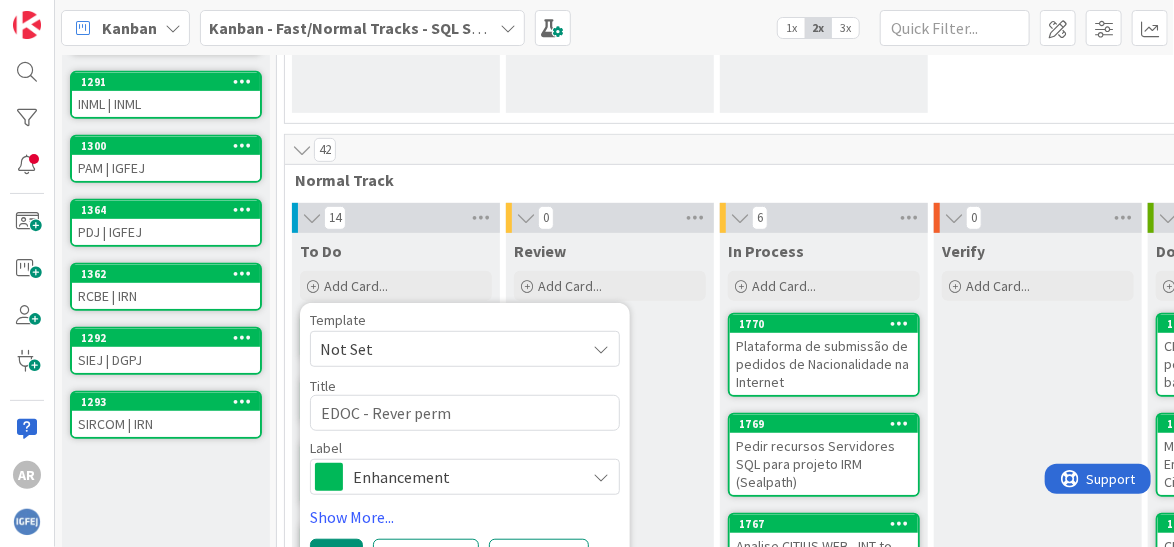 type on "x" 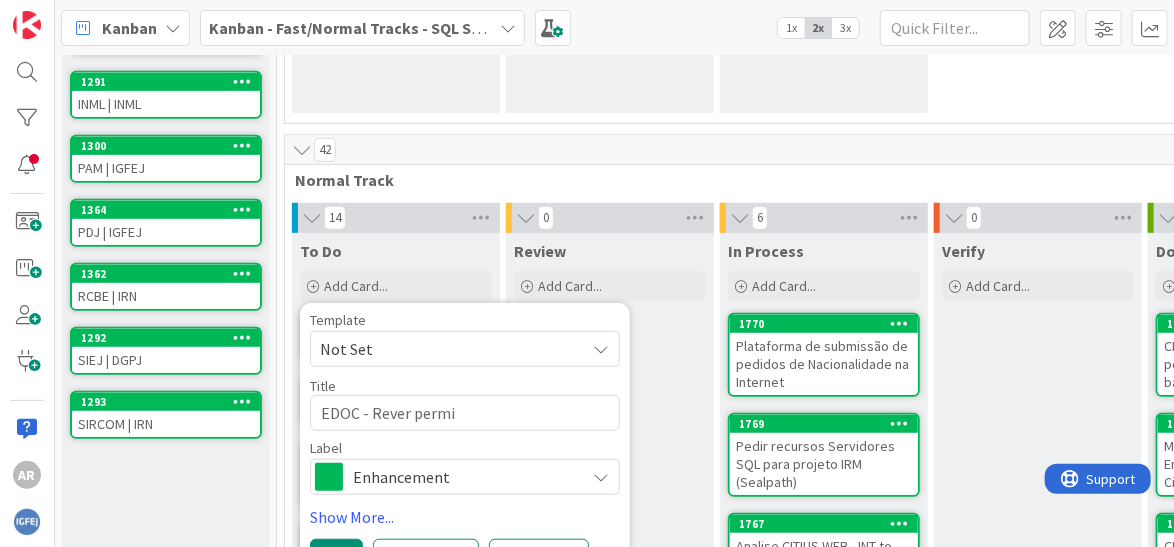 type on "x" 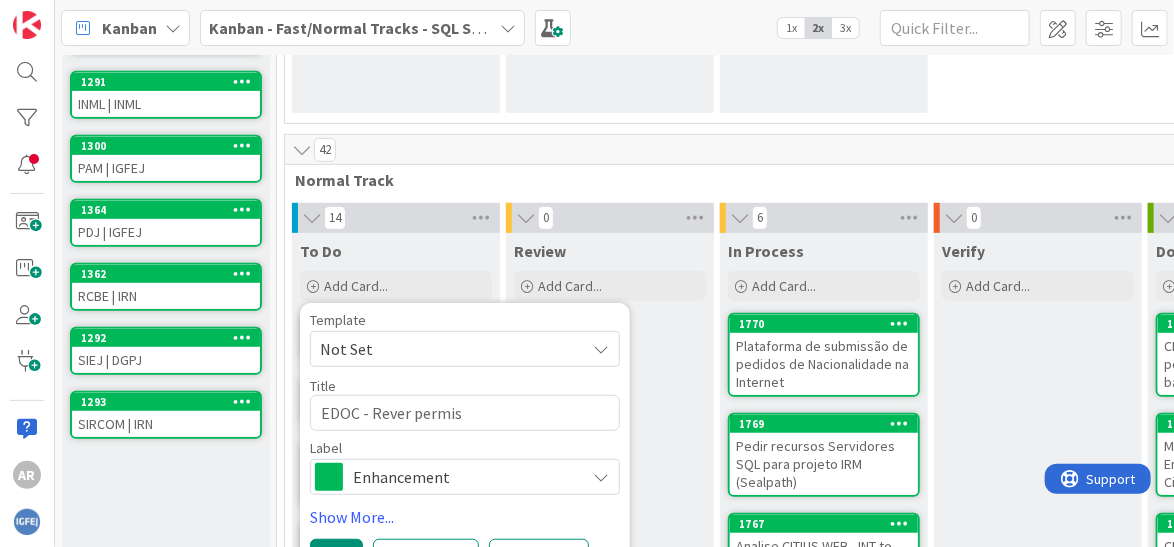 type on "x" 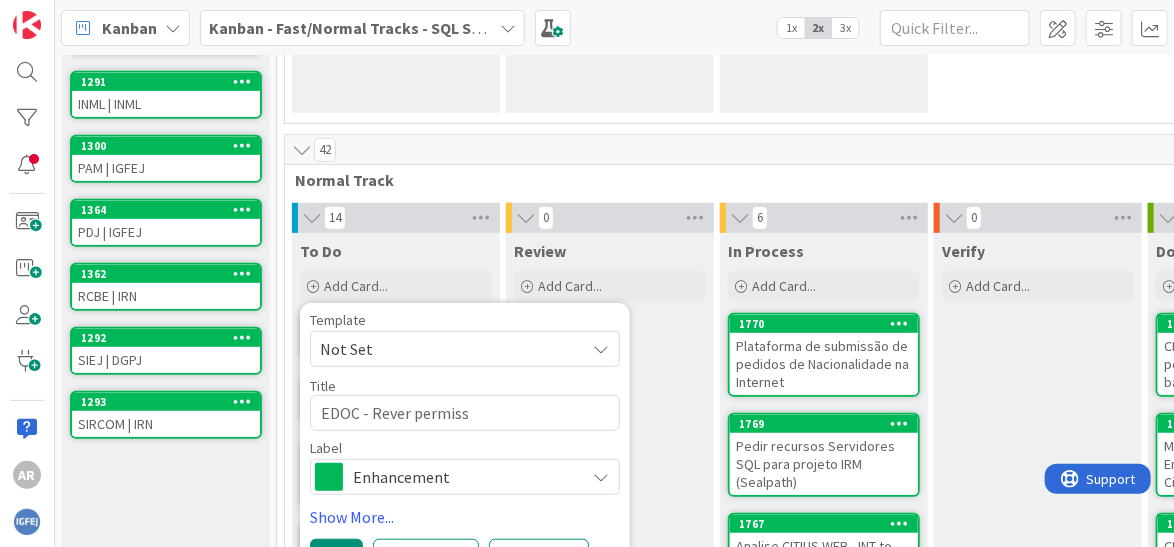type on "x" 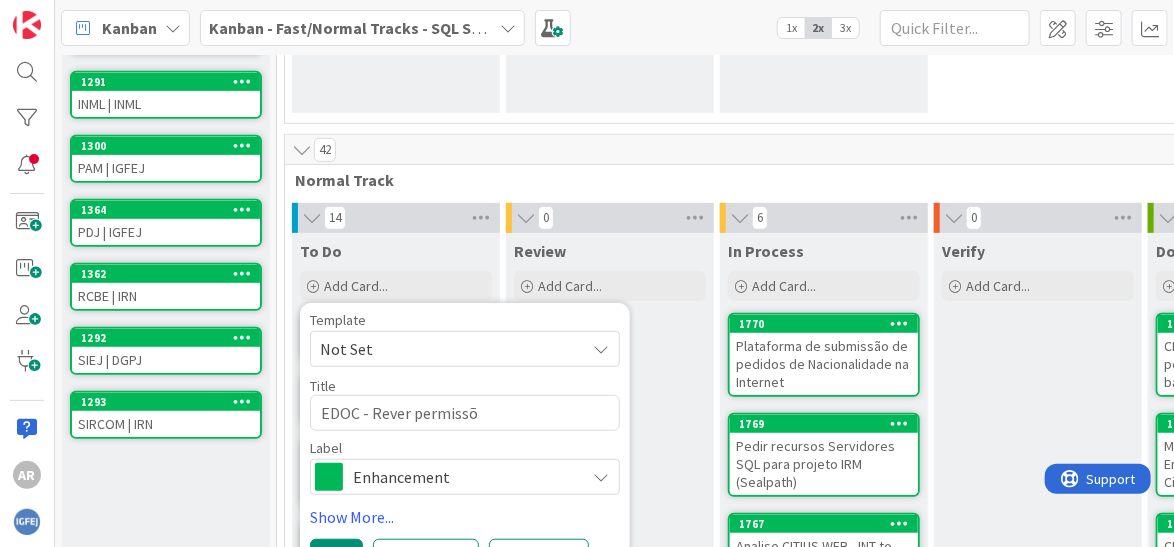 type on "x" 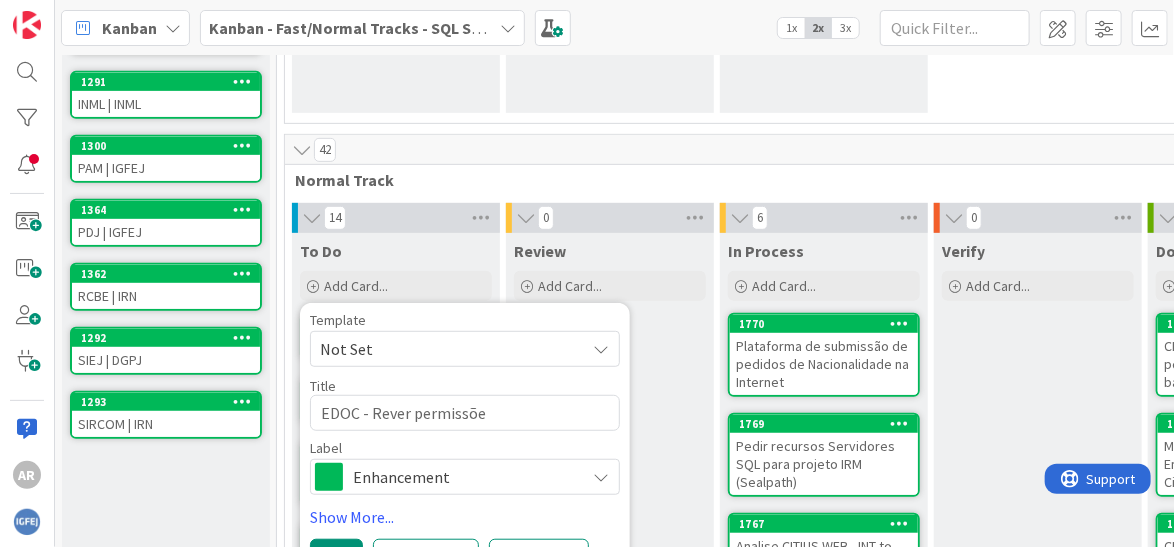 type on "x" 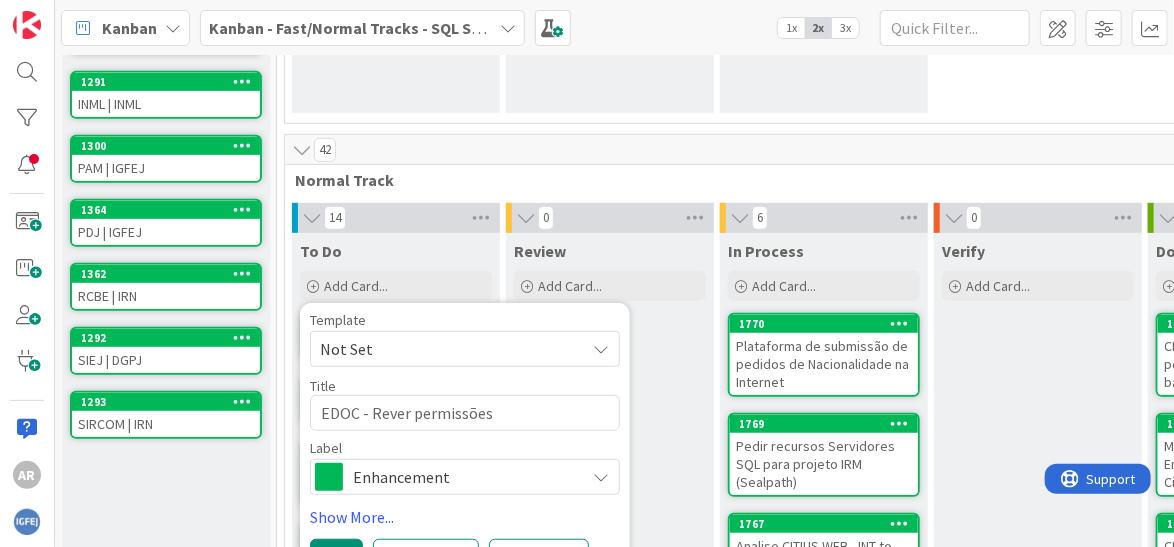 type on "x" 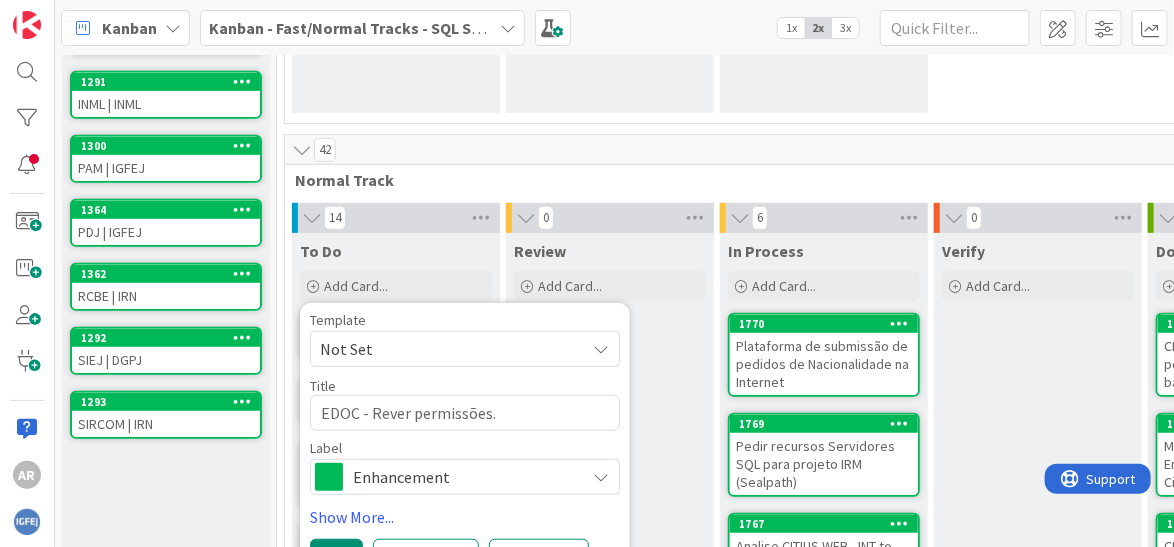 type on "x" 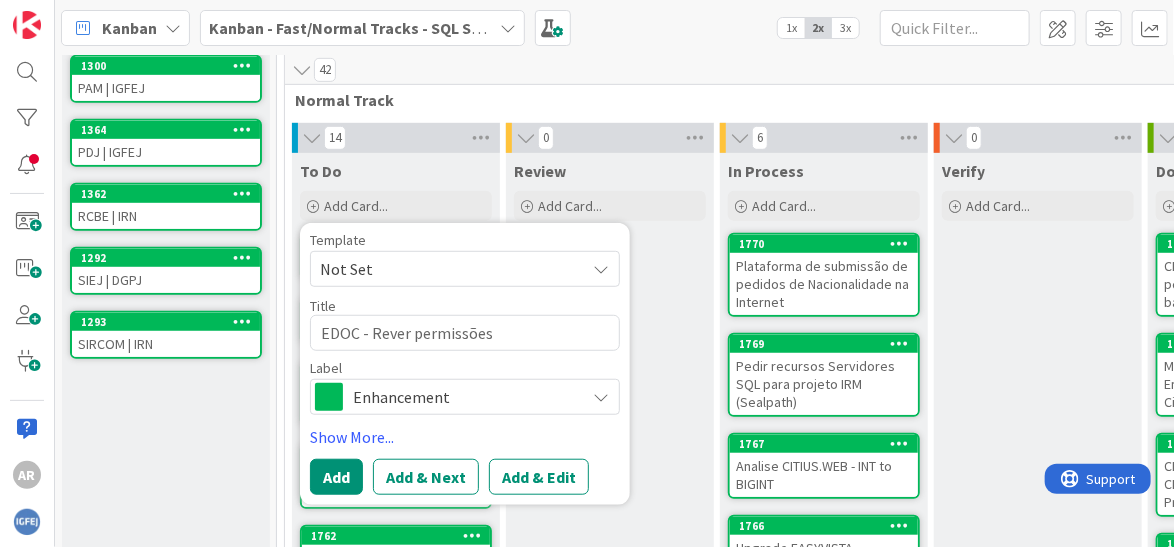 scroll, scrollTop: 555, scrollLeft: 0, axis: vertical 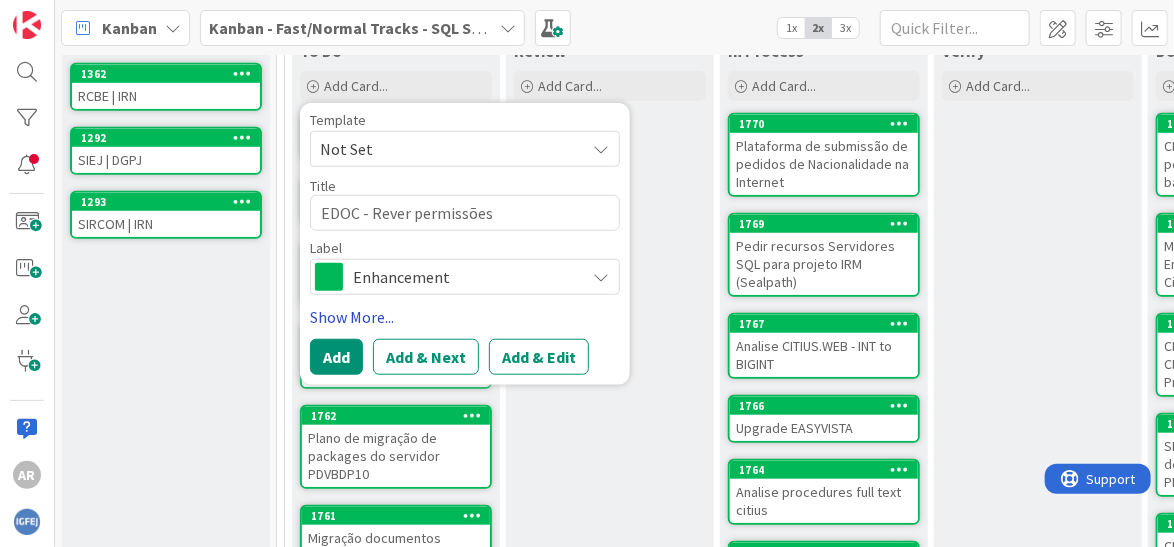type on "EDOC - Rever permissões" 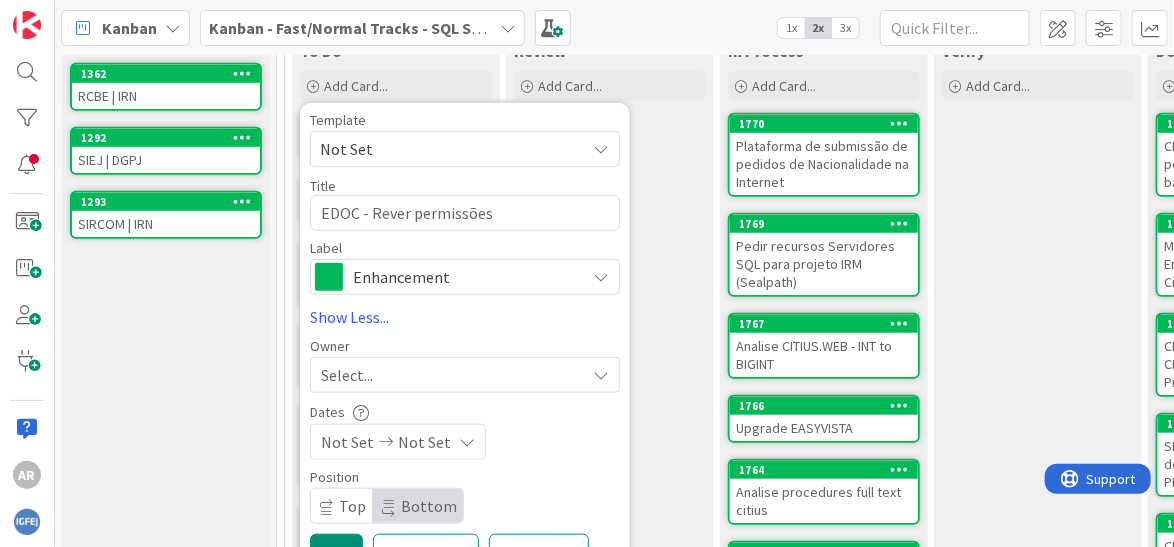 scroll, scrollTop: 655, scrollLeft: 0, axis: vertical 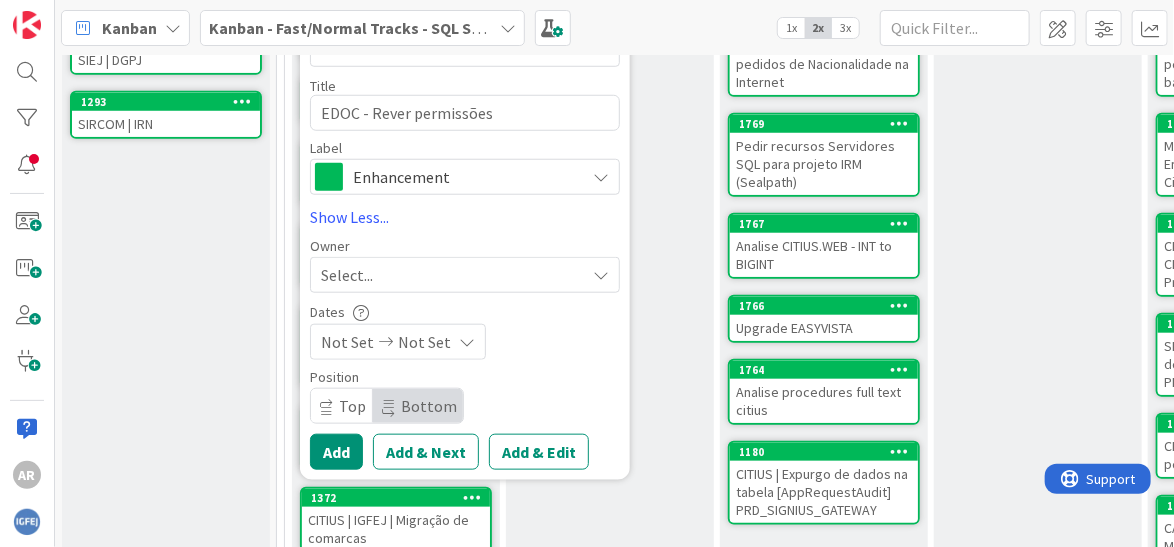 click on "Add & Edit" at bounding box center (539, 452) 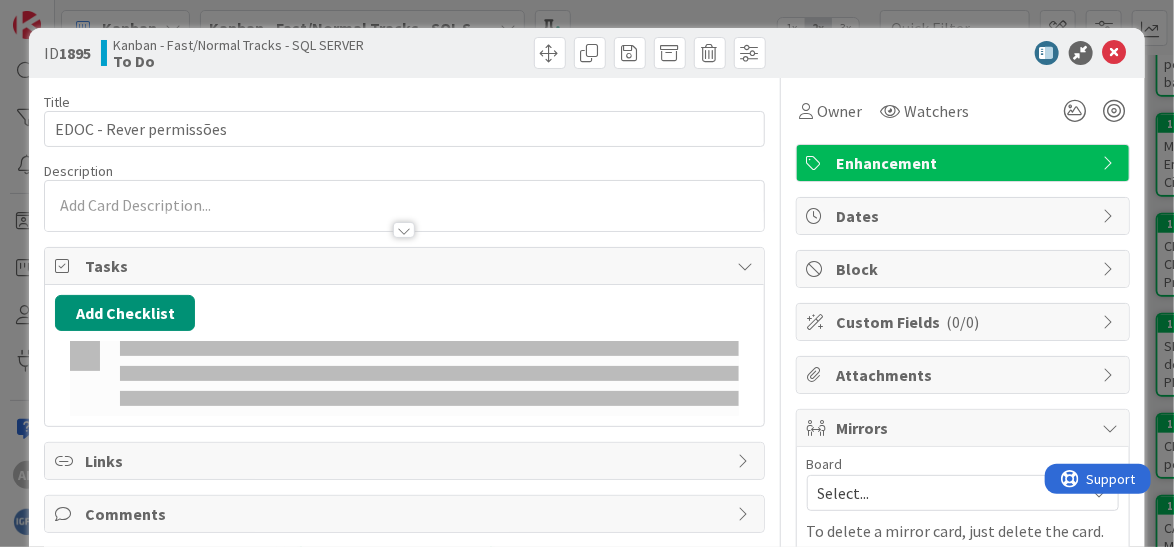 scroll, scrollTop: 0, scrollLeft: 0, axis: both 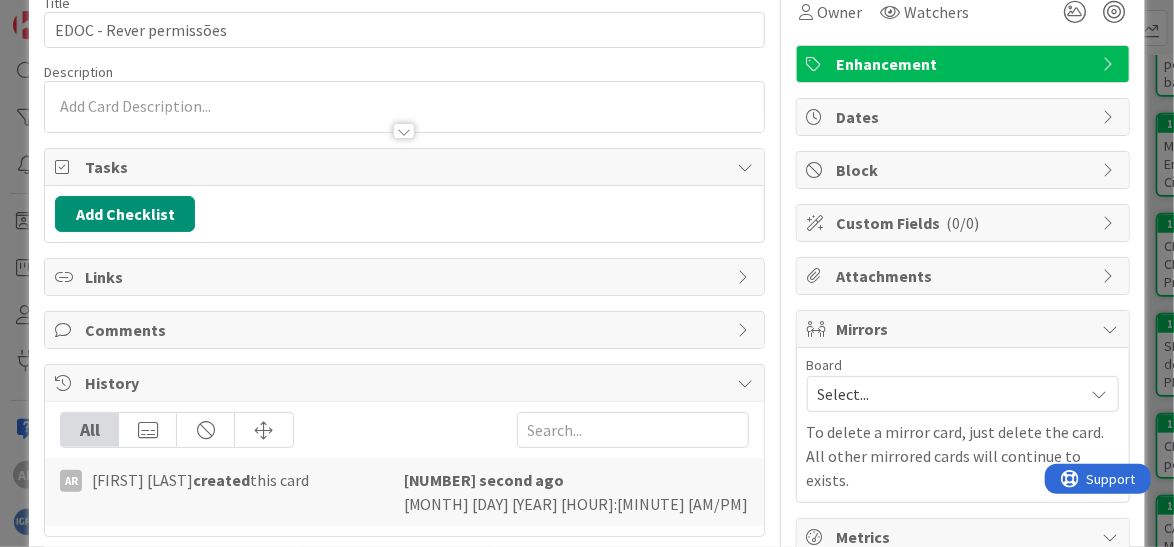 click at bounding box center [404, 107] 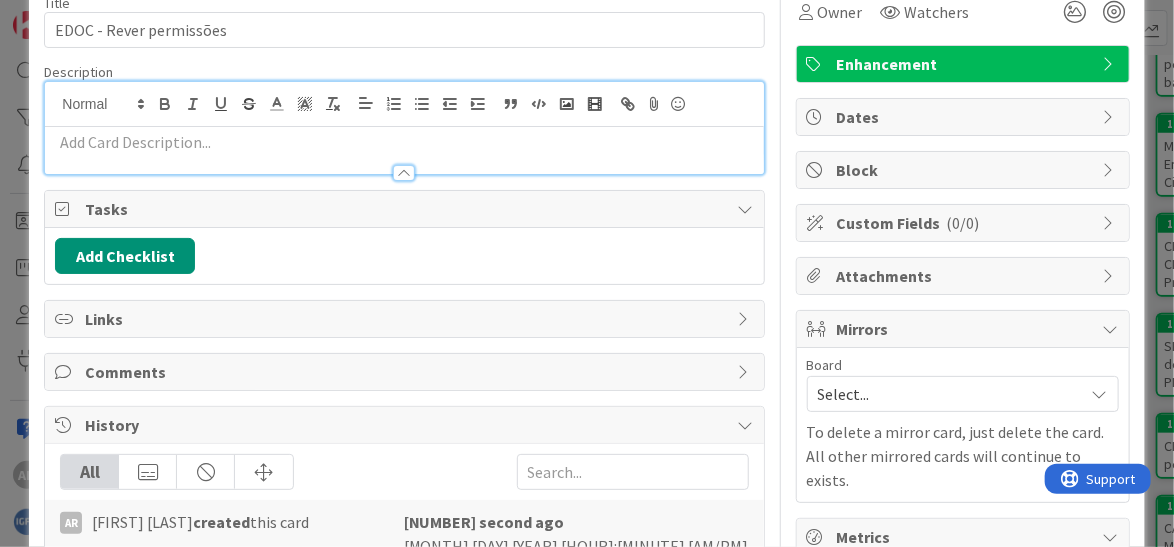 click at bounding box center (404, 142) 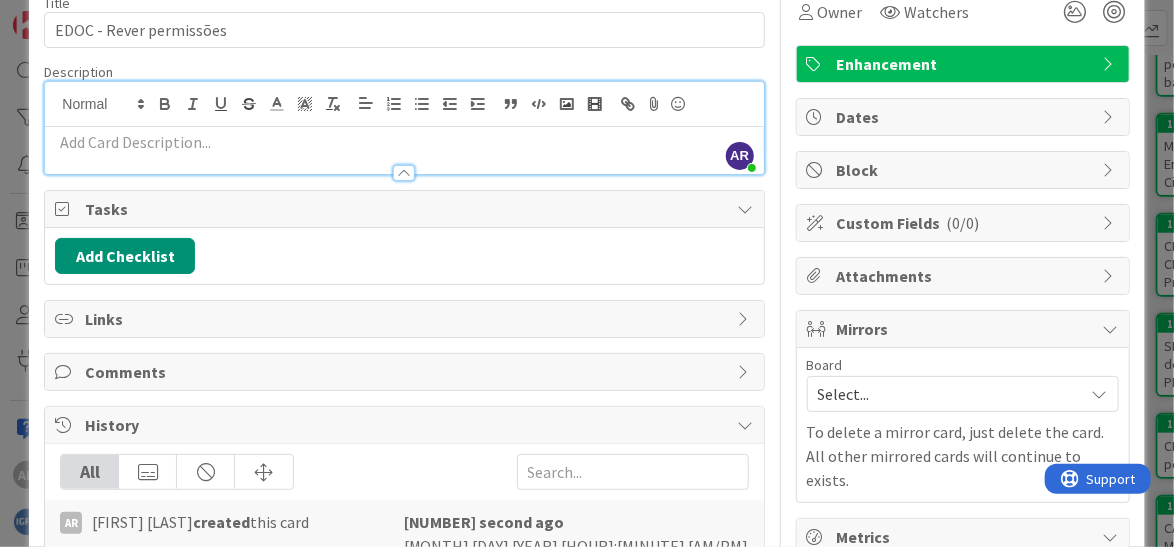 type 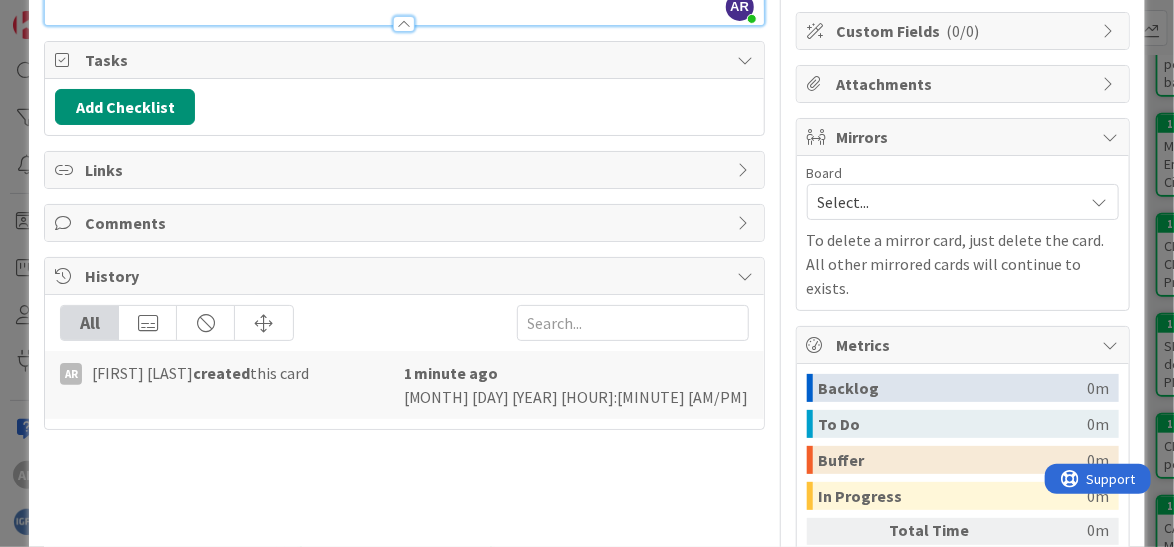 scroll, scrollTop: 300, scrollLeft: 0, axis: vertical 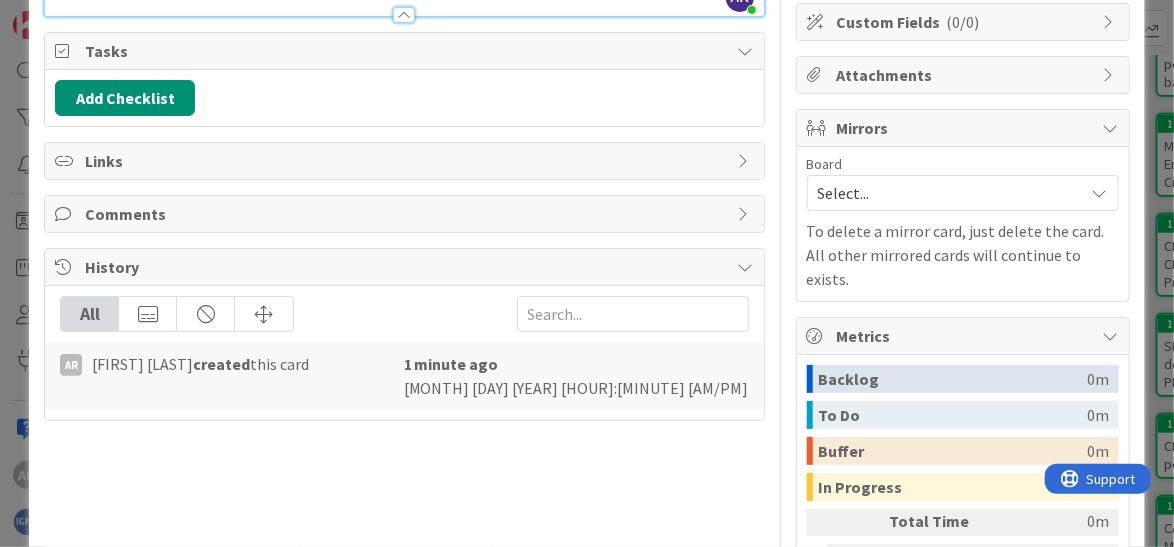 click on "ID  [NUMBER] Kanban - Fast/Normal Tracks - SQL SERVER To Do Title [NUMBER] / [NUMBER] EDOC - Rever permissões Description AR   [FIRST] [LAST] just joined Rever todas as permissões de todos os servidores do Projeto EDOC, existem muitos users que devem ter permissões de Sysadmin que foram dadas para as instalções e depois nunca mais foram retiradas. Owner Watchers Enhancement Tasks Add Checklist Links Comments History All AR [FIRST] [LAST]  created  this card [NUMBER] minute ago [MONTH] [DAY] [YEAR] [HOUR]:[MINUTE] [AM/PM] Owner Watchers Enhancement Dates Block Custom Fields ( [NUMBER]/[NUMBER] ) Attachments Mirrors Board Select... To delete a mirror card, just delete the card. All other mirrored cards will continue to exists. Metrics Backlog [NUMBER]m To Do [NUMBER]m Buffer [NUMBER]m In Progress [NUMBER]m Total Time [NUMBER]m Lead Time [NUMBER]m Cycle Time [NUMBER]m Blocked Time [NUMBER]m Show Details" at bounding box center [587, 273] 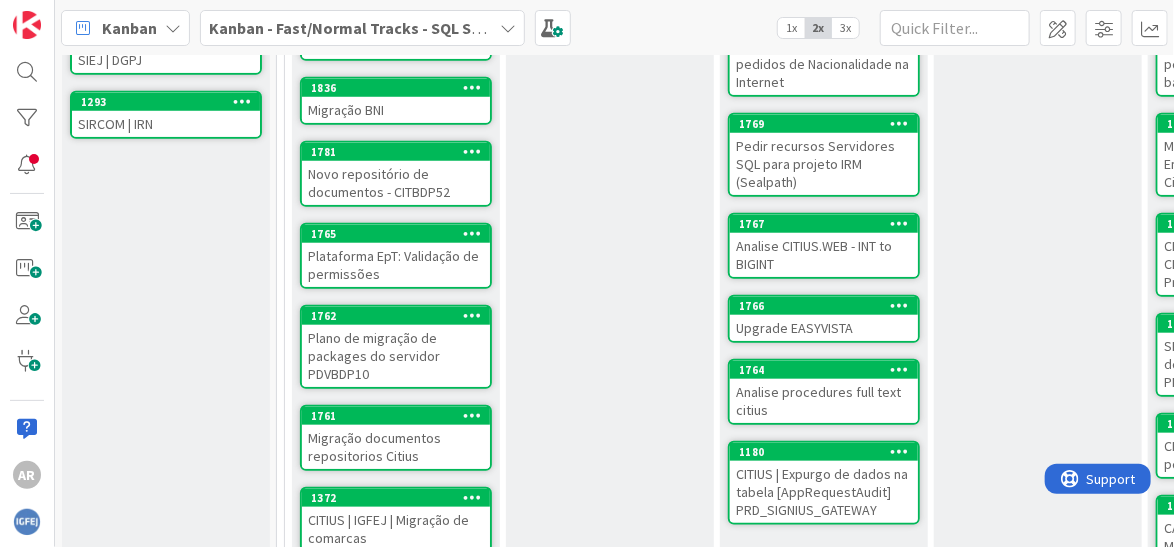 scroll, scrollTop: 0, scrollLeft: 0, axis: both 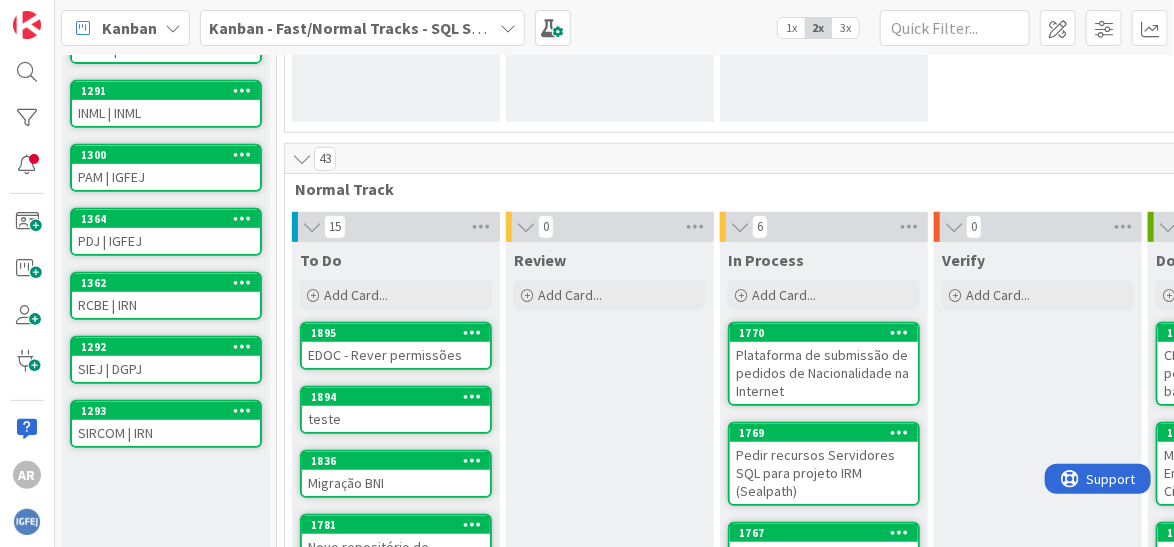 click at bounding box center [472, 396] 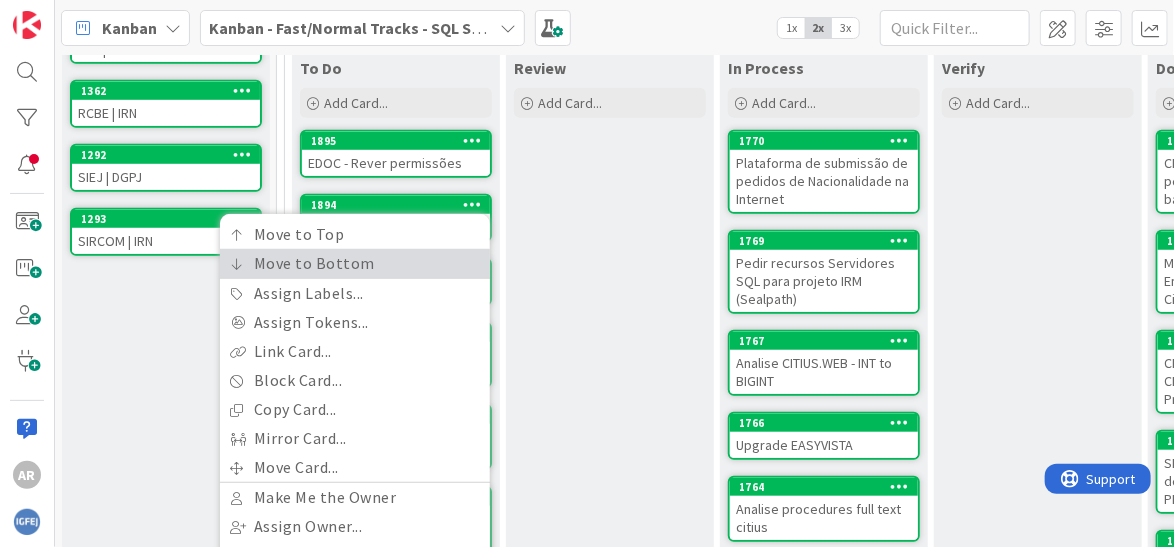 scroll, scrollTop: 546, scrollLeft: 0, axis: vertical 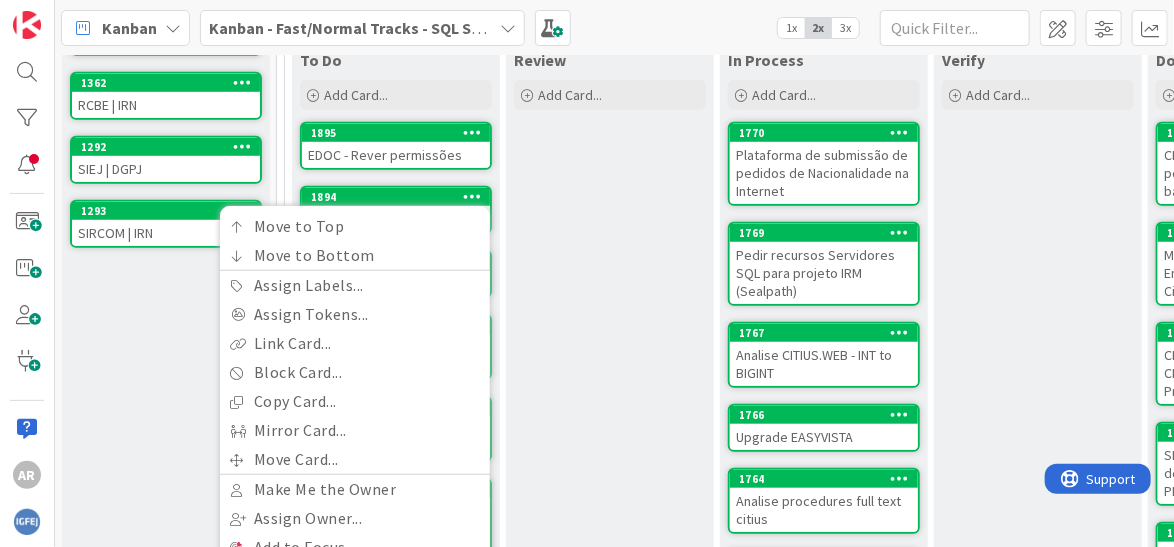 click on "Backlog Add Card... [NUMBER] BAS | IGFEJ  [NUMBER]  CITIUS | IGFEJ  [NUMBER] EASYVISTA | IGFEJ [NUMBER] EDOC | IGFEJ  [NUMBER] INML | INML  [NUMBER] PAM | IGFEJ [NUMBER] PDJ | IGFEJ [NUMBER] RCBE | IRN [NUMBER] SIEJ | DGPJ  [NUMBER] SIRCOM | IRN" at bounding box center (166, 492) 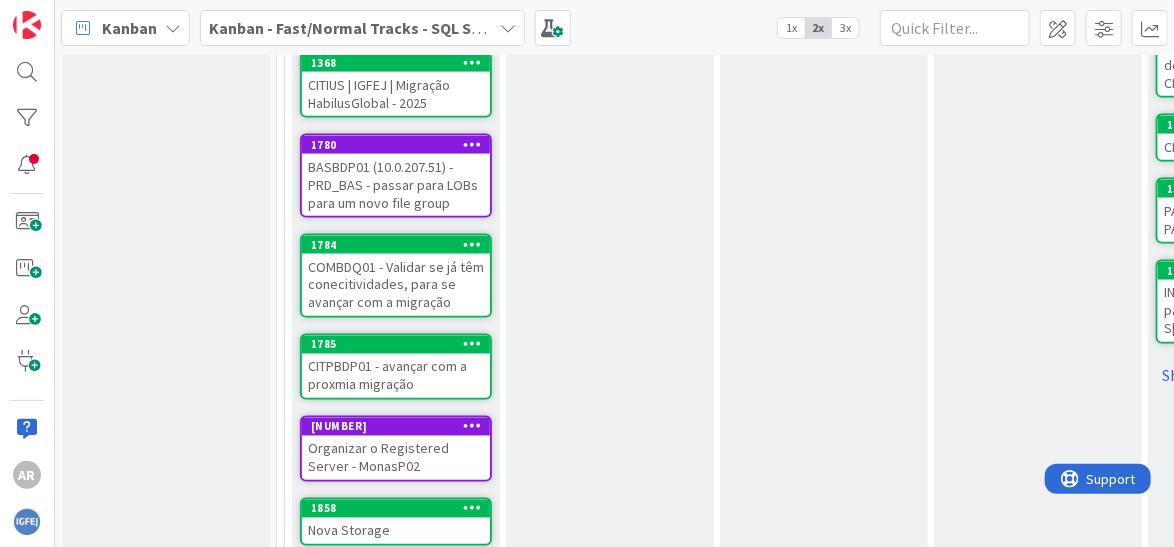scroll, scrollTop: 1458, scrollLeft: 0, axis: vertical 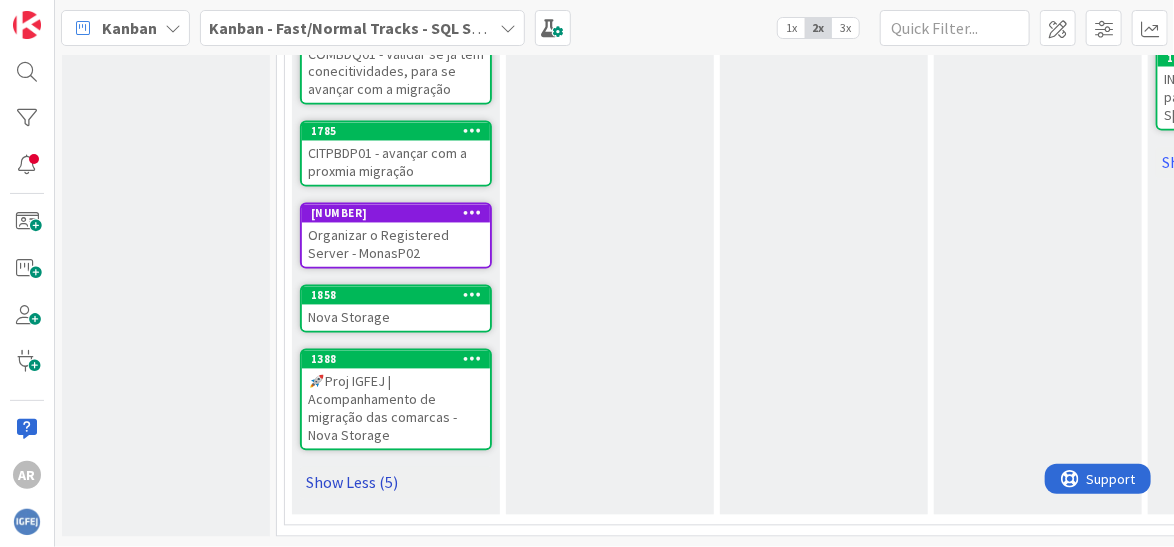 click on "Show Less (5)" at bounding box center (396, 483) 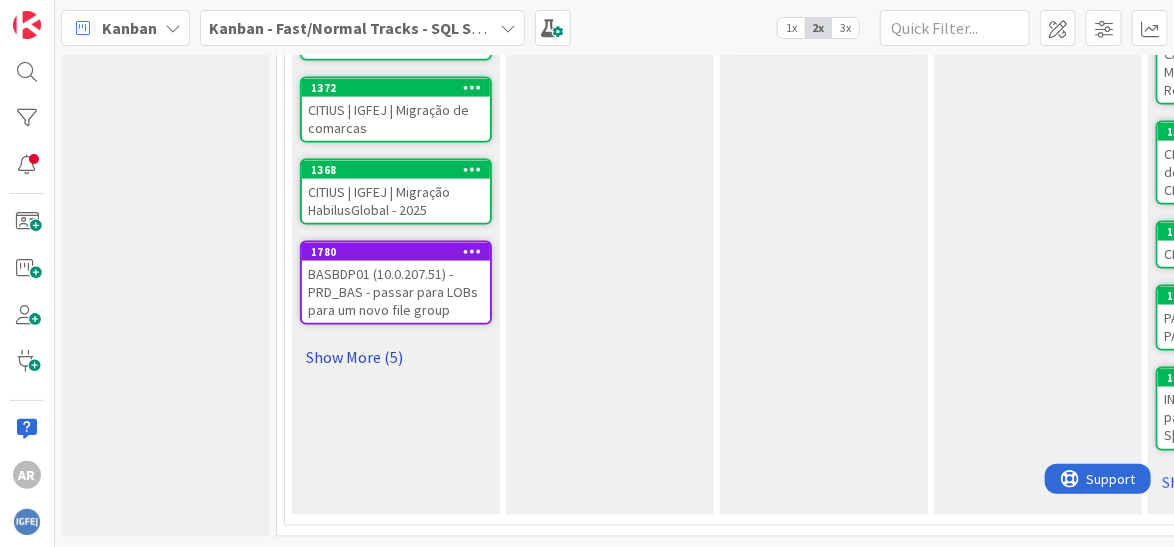 click on "Show More (5)" at bounding box center [396, 357] 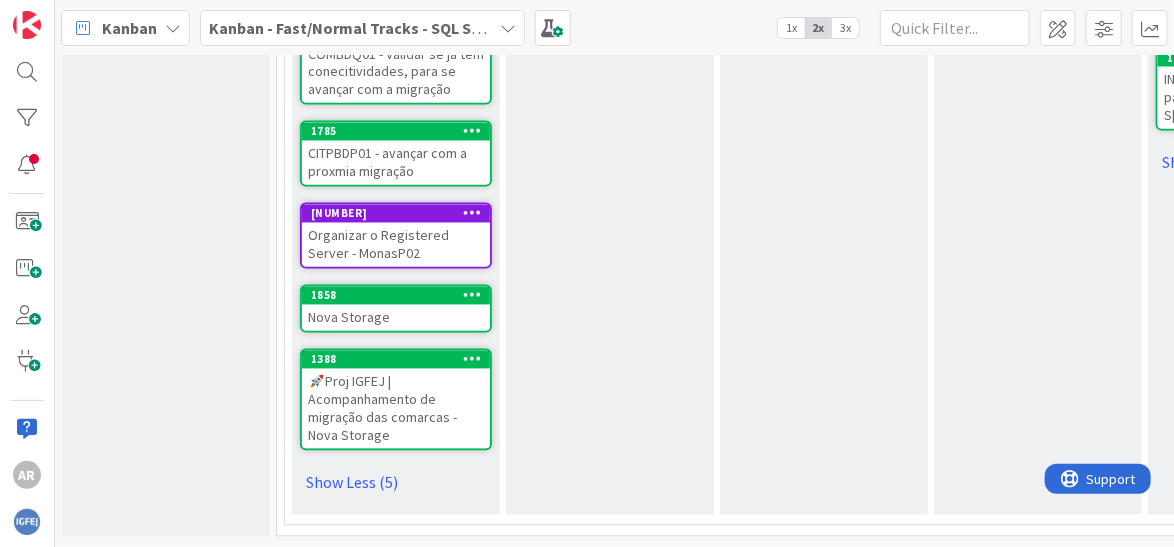 scroll, scrollTop: 1358, scrollLeft: 0, axis: vertical 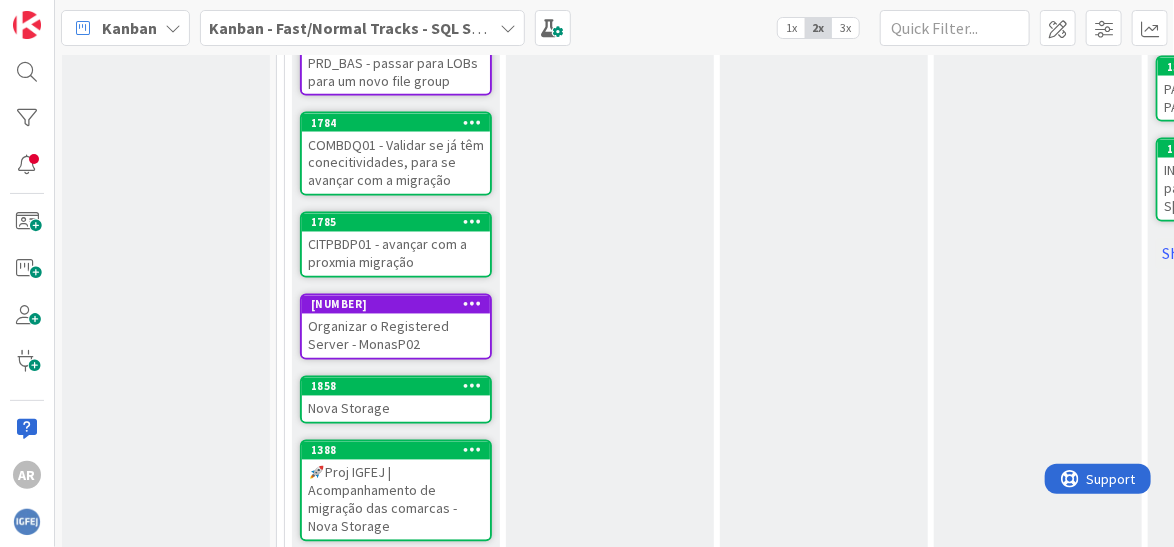 click on "Organizar o Registered Server - MonasP02" at bounding box center (396, 336) 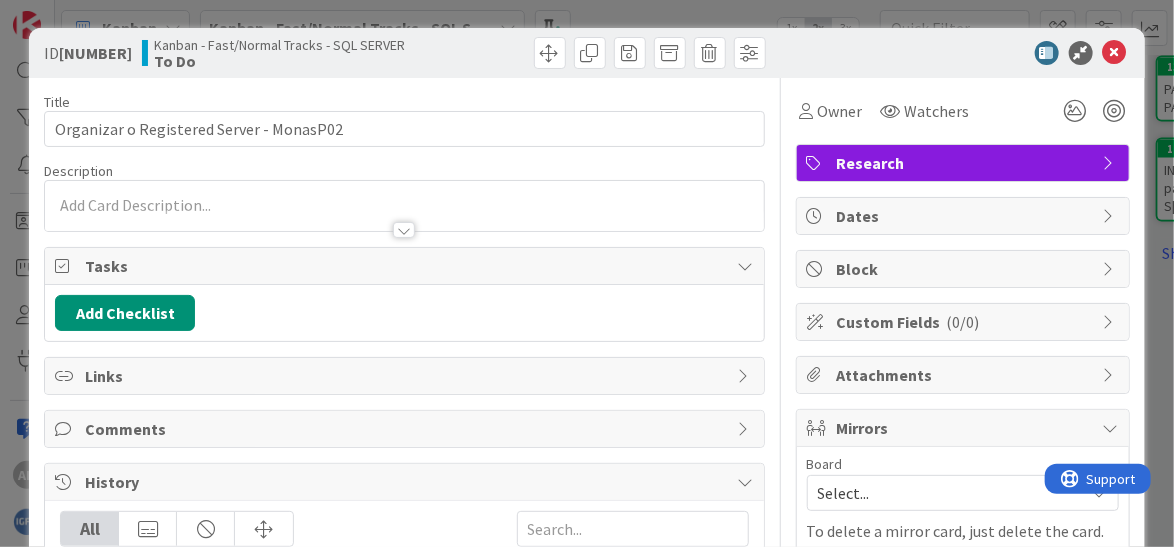 scroll, scrollTop: 0, scrollLeft: 0, axis: both 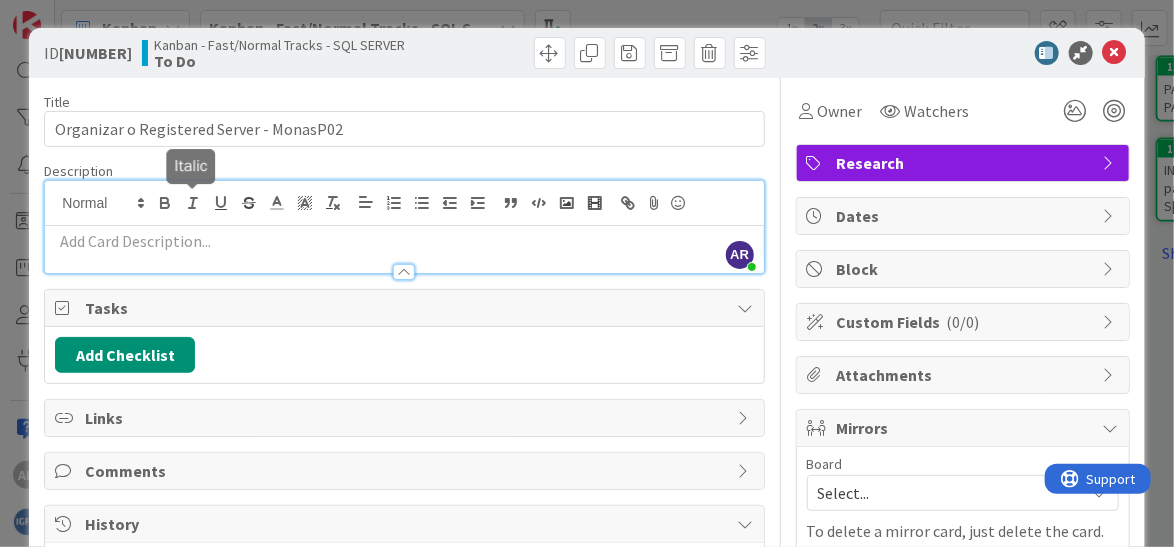 click on "AR   [FIRST] [LAST] just joined" at bounding box center [404, 227] 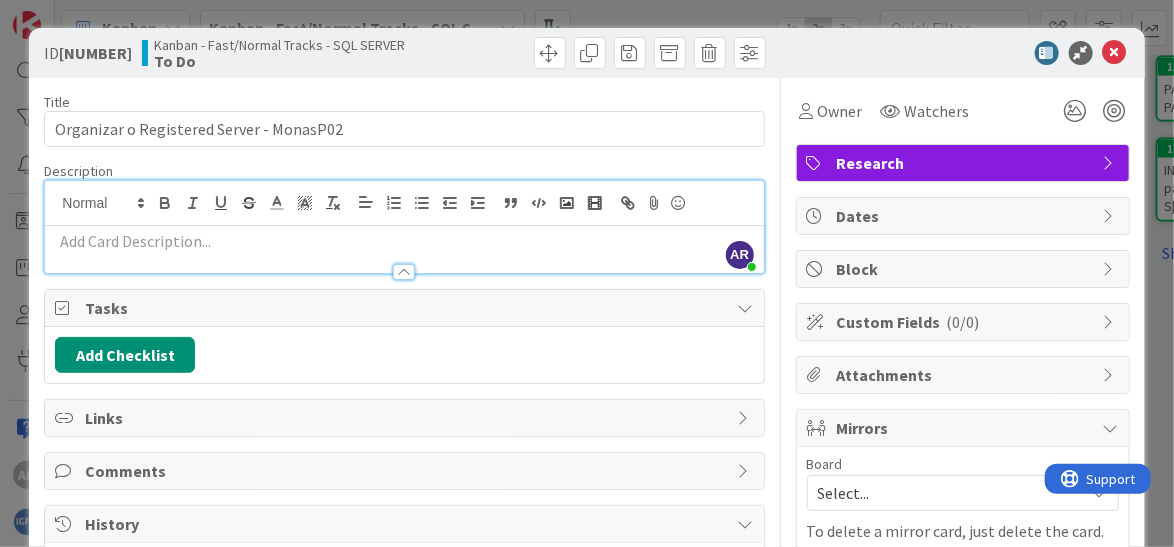 click at bounding box center [404, 241] 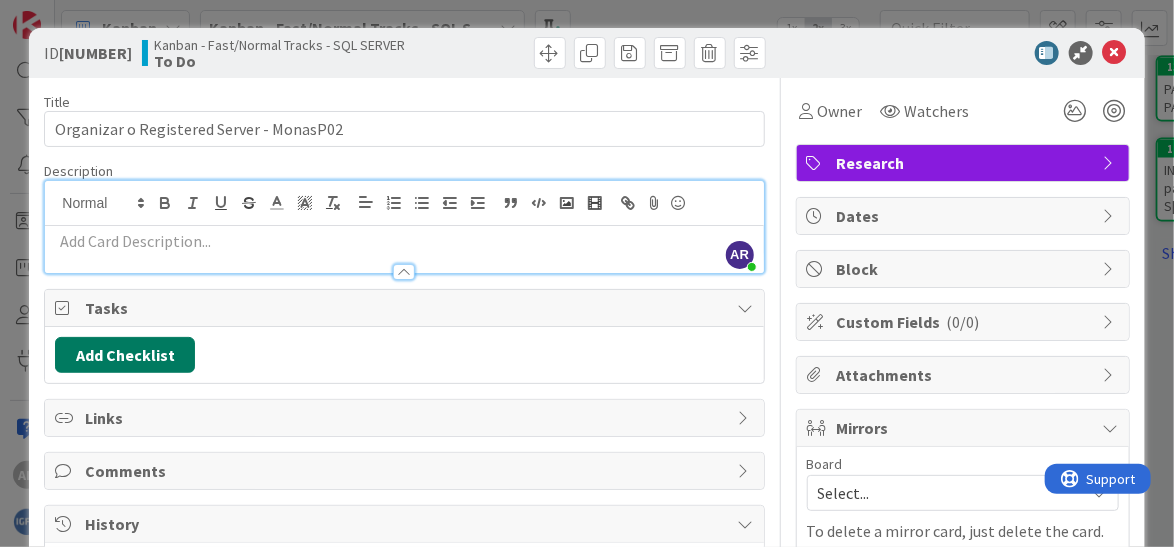 click on "Add Checklist" at bounding box center [125, 355] 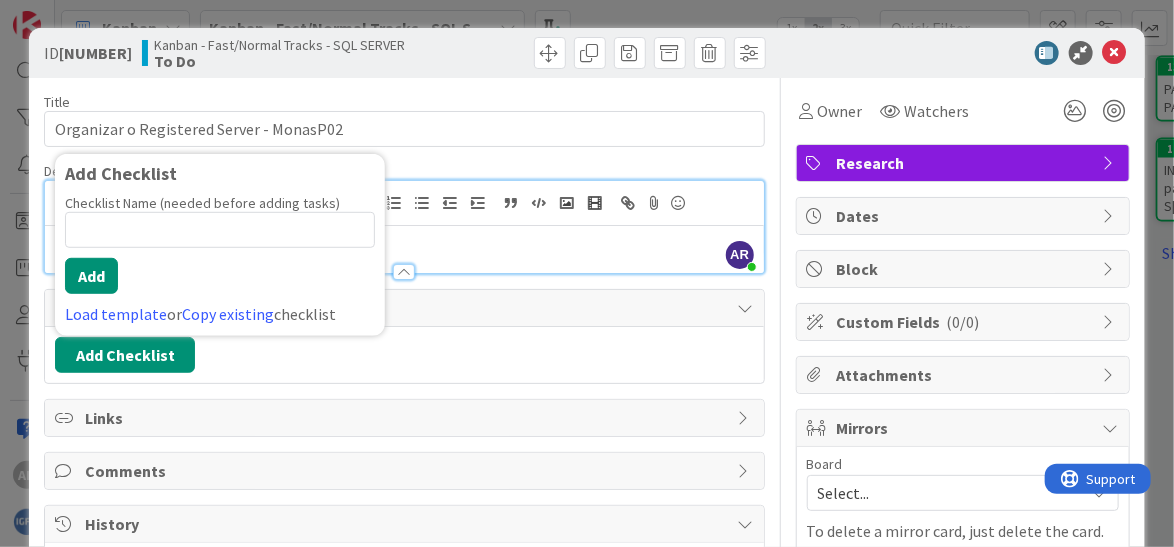 click at bounding box center (220, 230) 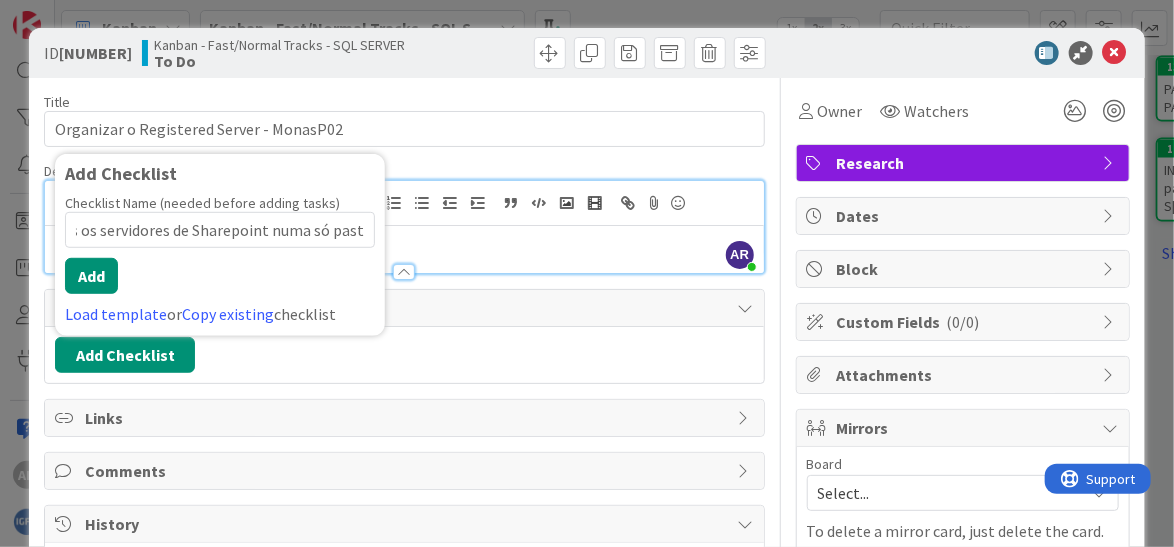 scroll, scrollTop: 0, scrollLeft: 0, axis: both 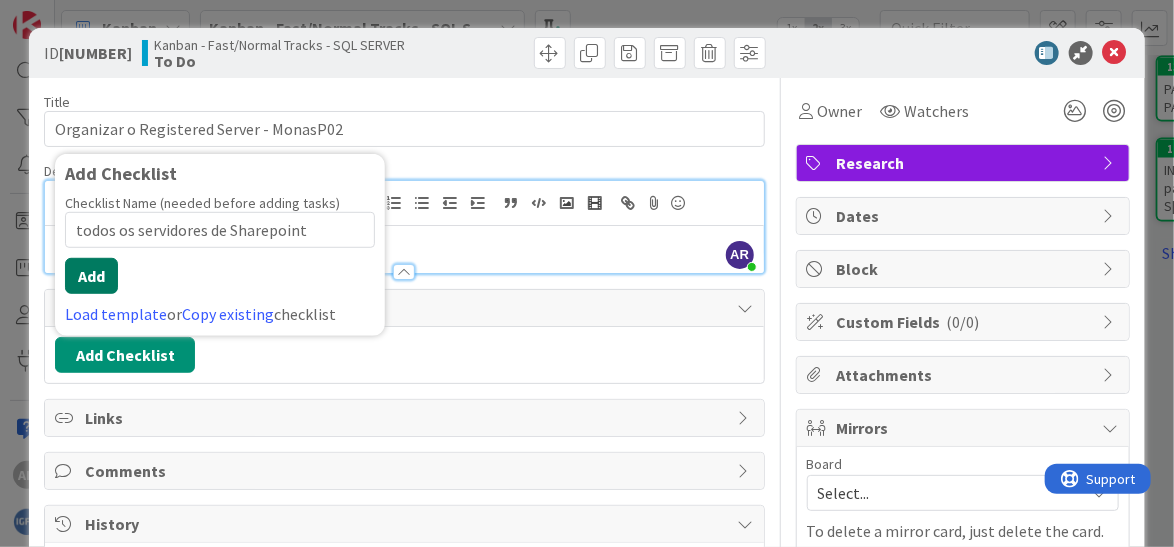 type on "todos os servidores de Sharepoint" 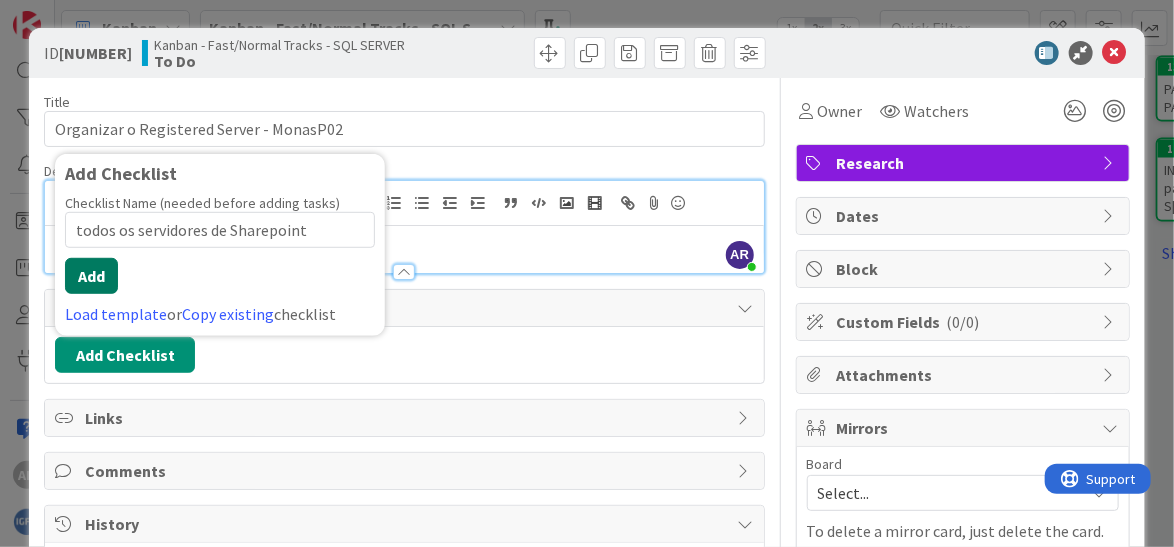 click on "Add" at bounding box center [91, 276] 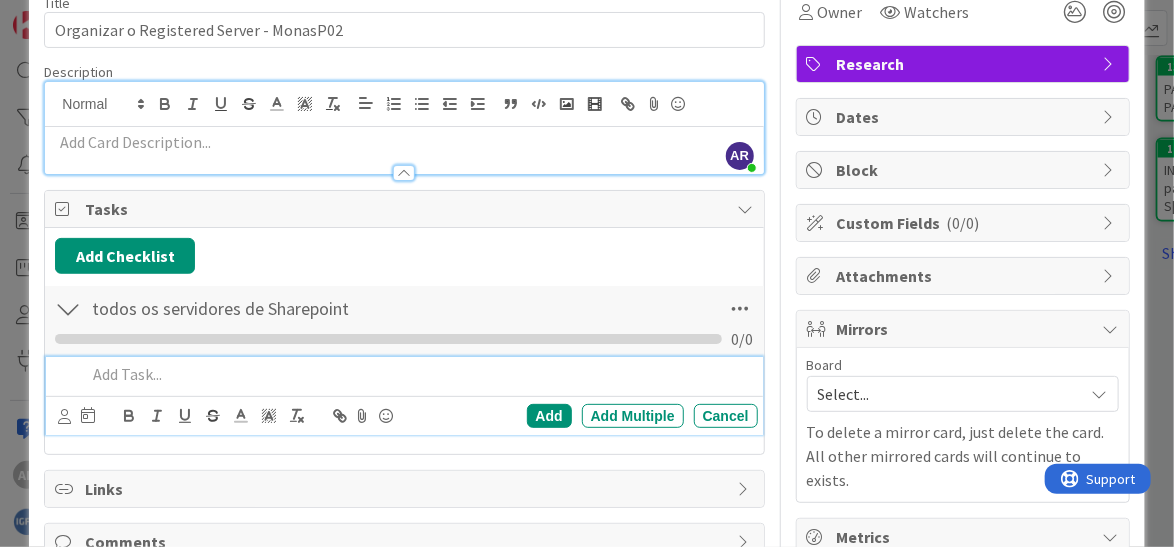 scroll, scrollTop: 200, scrollLeft: 0, axis: vertical 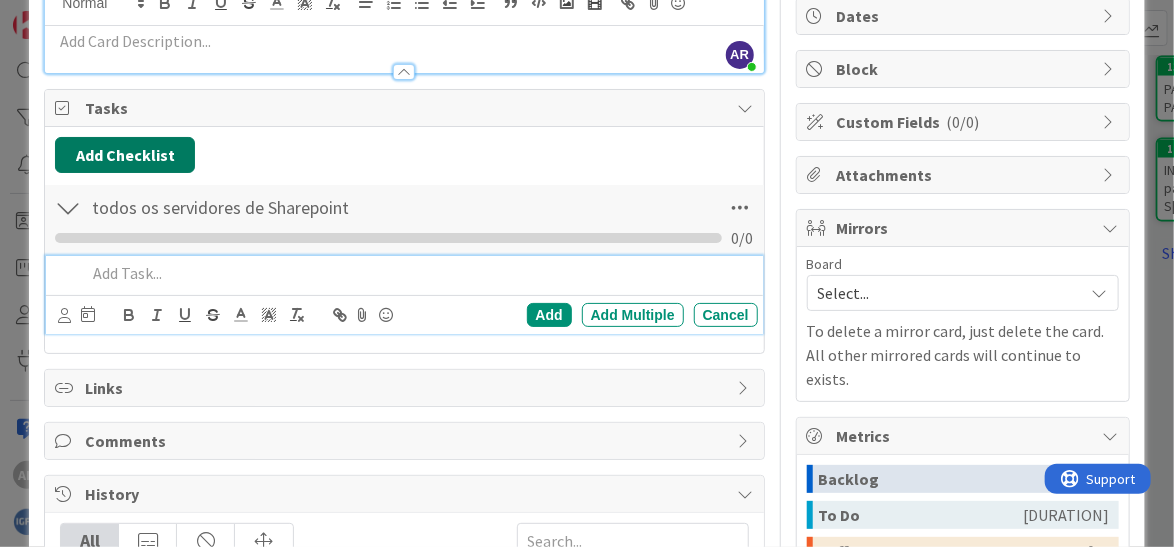 click on "Add Checklist" at bounding box center [125, 155] 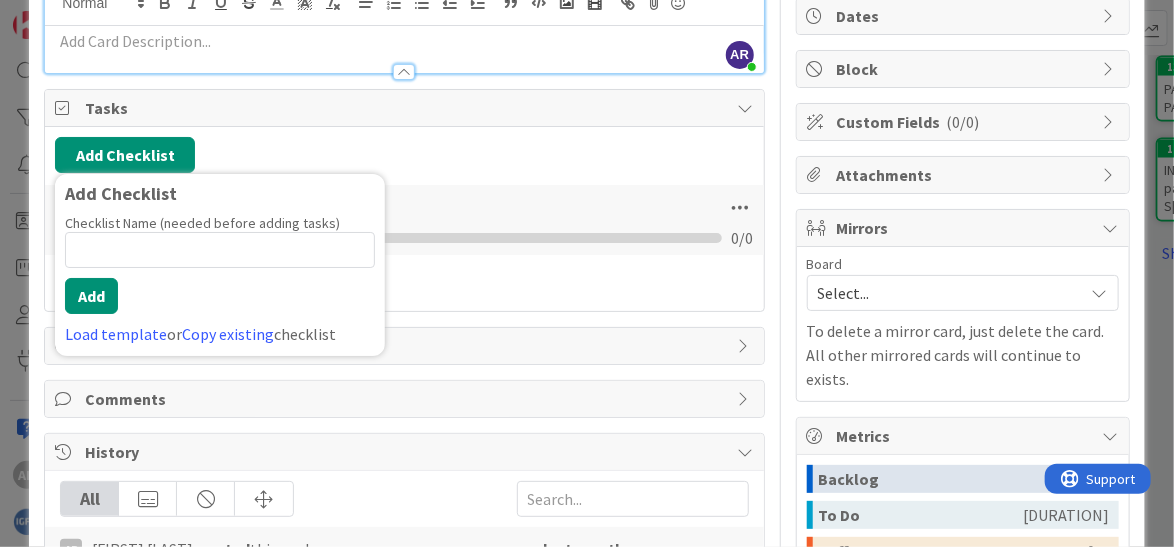 click at bounding box center [220, 250] 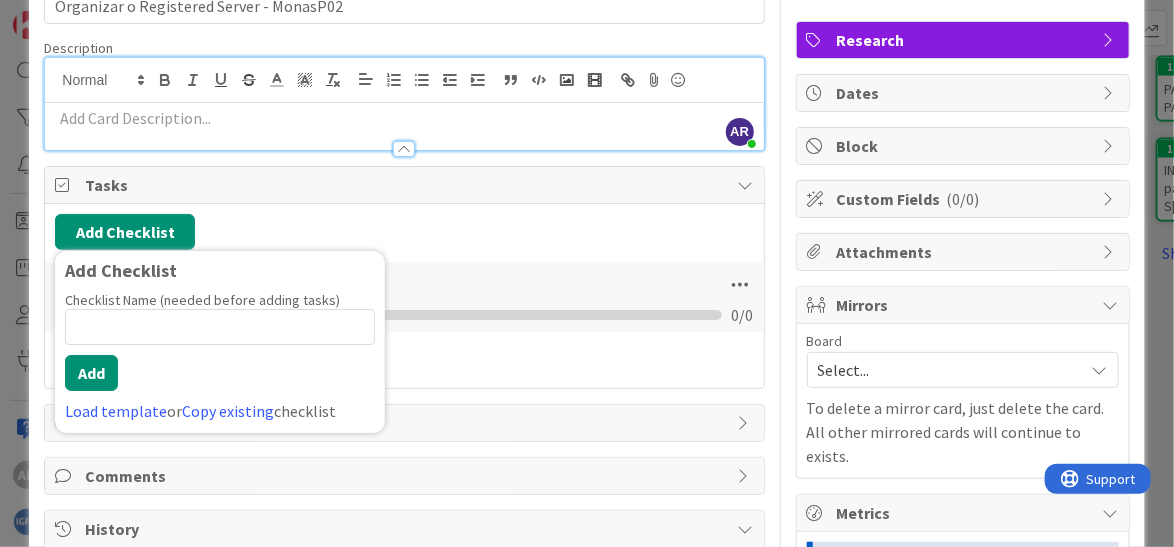 scroll, scrollTop: 0, scrollLeft: 0, axis: both 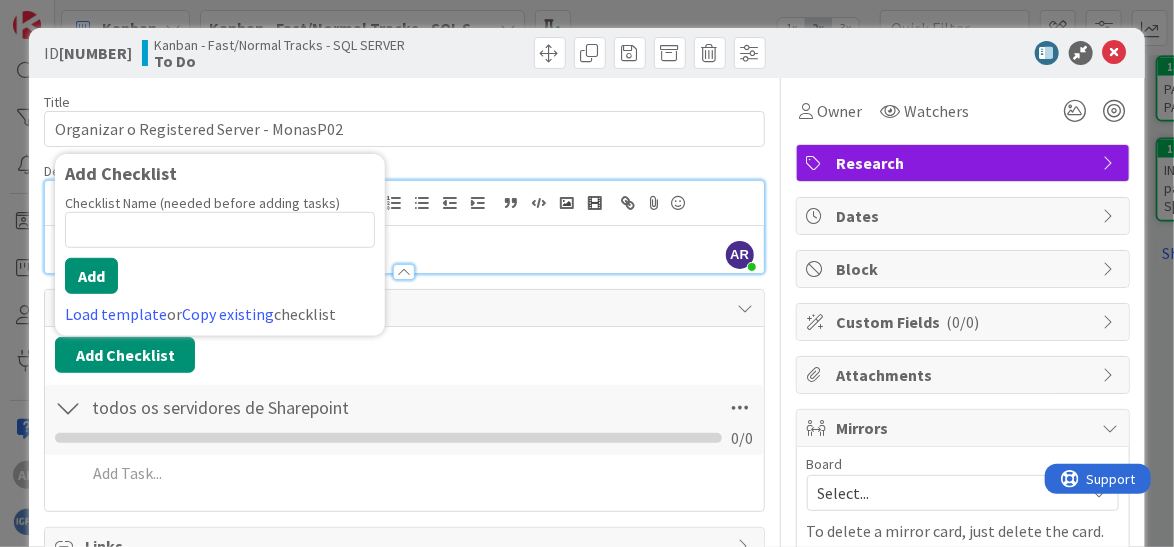 click at bounding box center [220, 230] 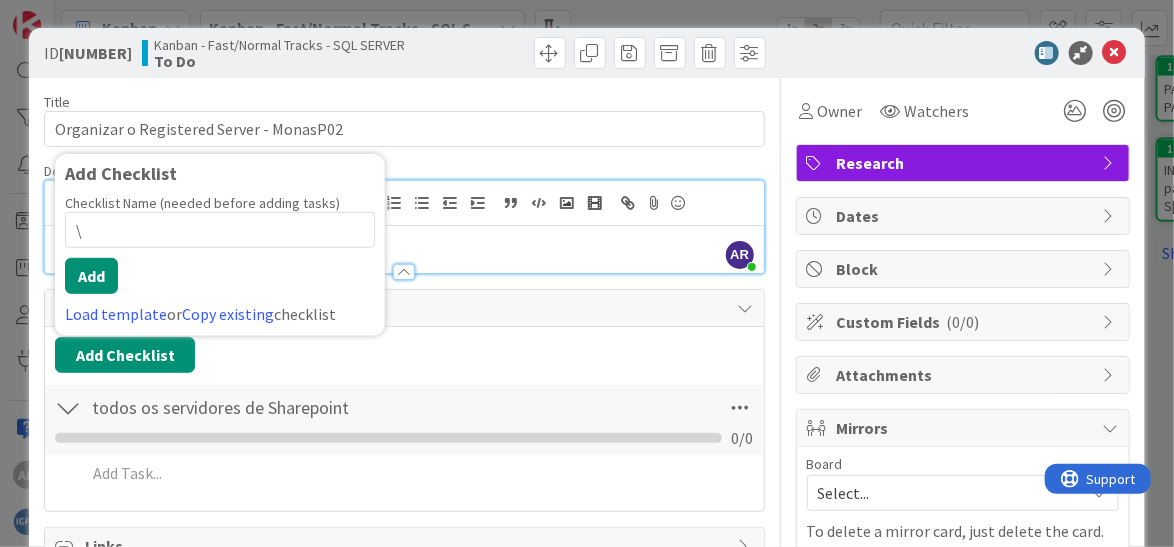 type on "\" 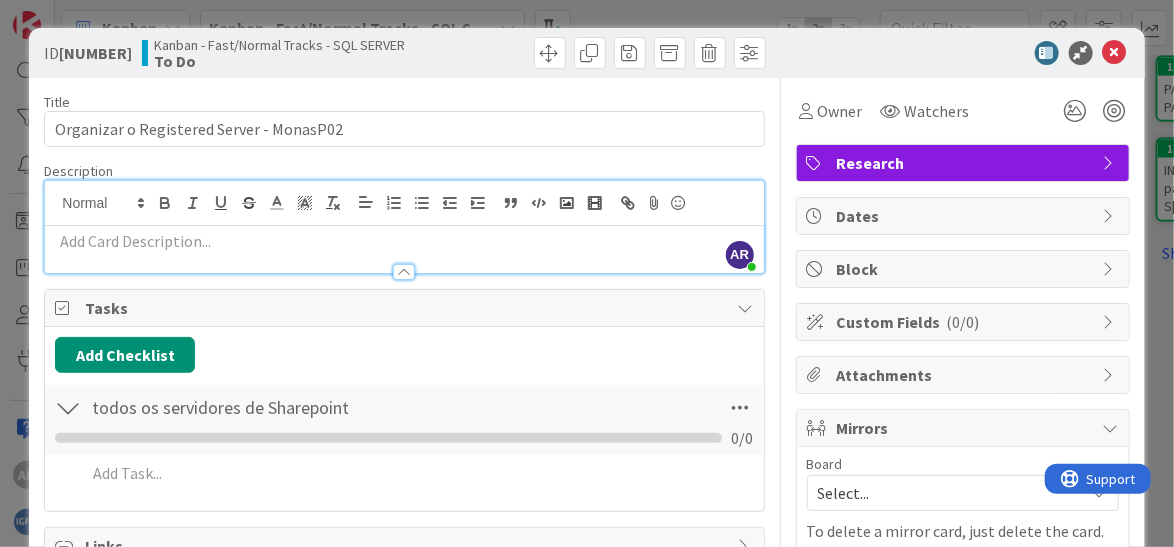 click on "todos os servidores de Sharepoint Checklist Name [NUMBER] / [NUMBER] todos os servidores de Sharepoint [NUMBER] / [NUMBER]" at bounding box center (404, 420) 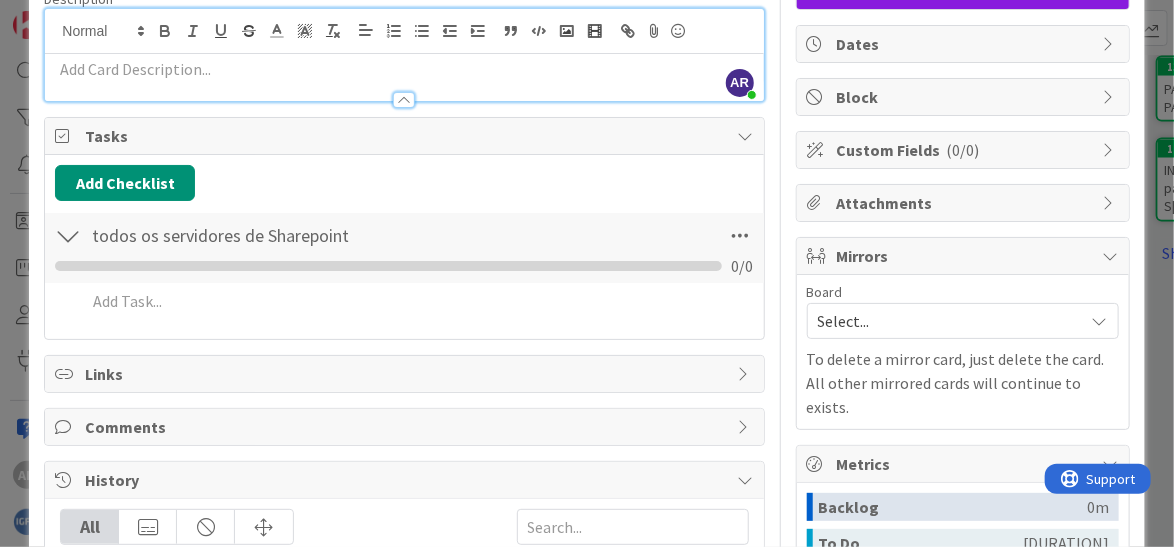 scroll, scrollTop: 200, scrollLeft: 0, axis: vertical 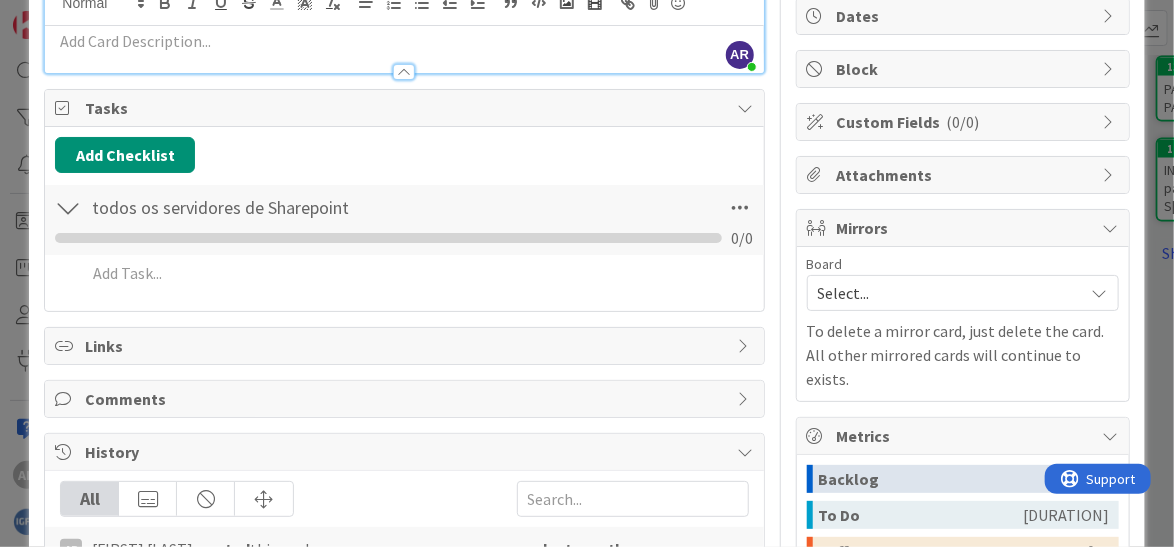click on "Add Add Multiple Cancel" at bounding box center (404, 277) 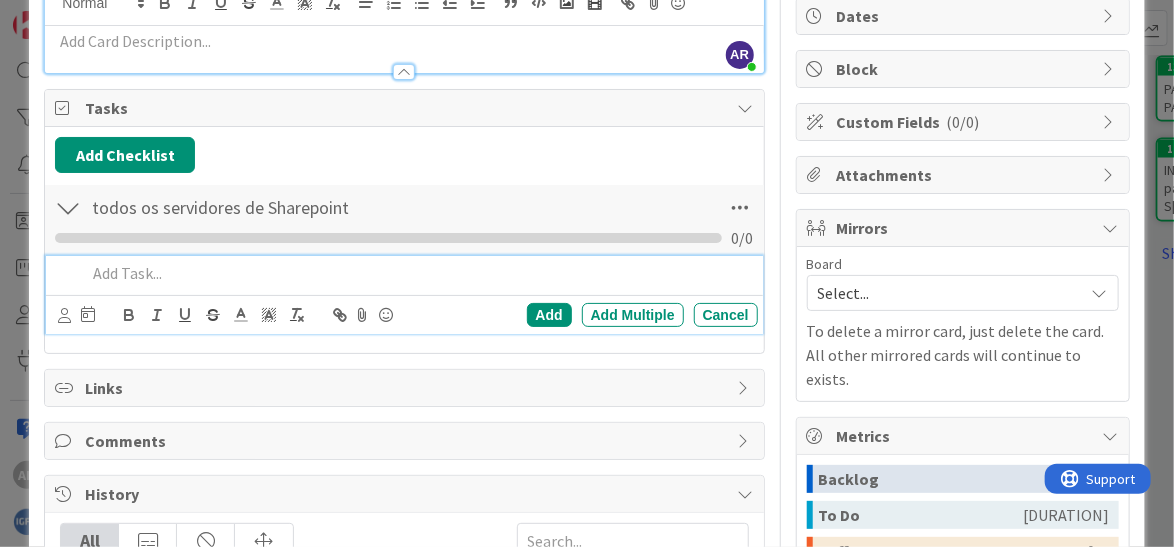 click at bounding box center (417, 273) 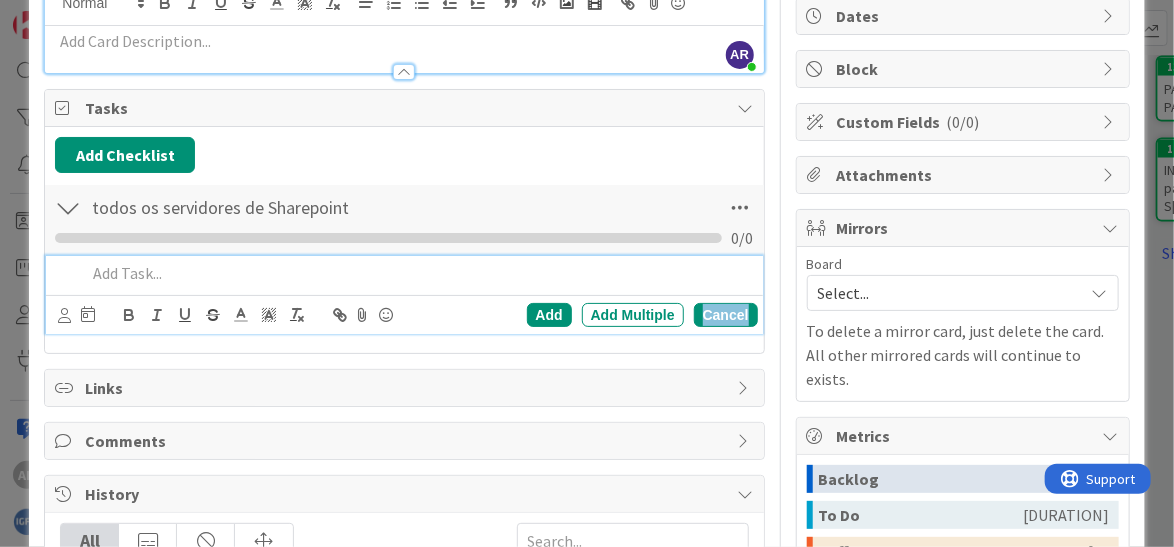 click on "Cancel" at bounding box center (726, 315) 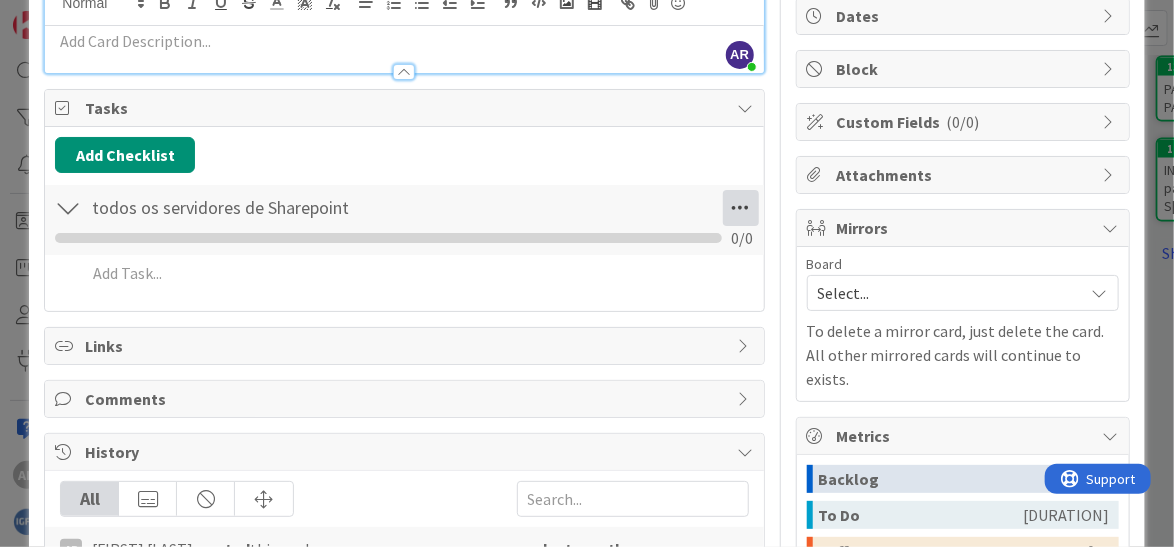 drag, startPoint x: 723, startPoint y: 197, endPoint x: 734, endPoint y: 196, distance: 11.045361 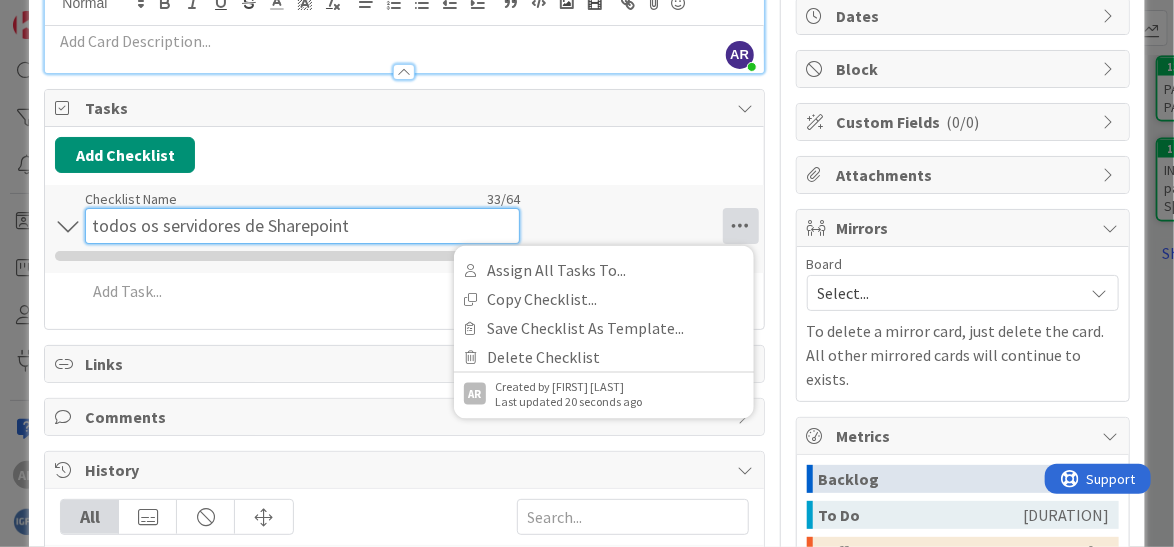 drag, startPoint x: 357, startPoint y: 195, endPoint x: 292, endPoint y: 226, distance: 72.013885 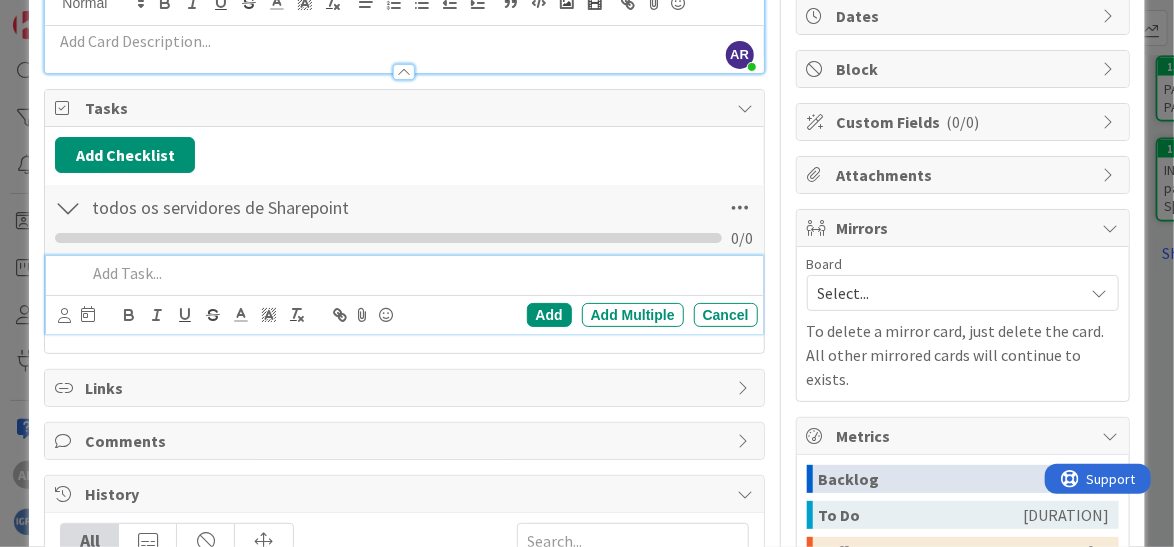 click at bounding box center [417, 273] 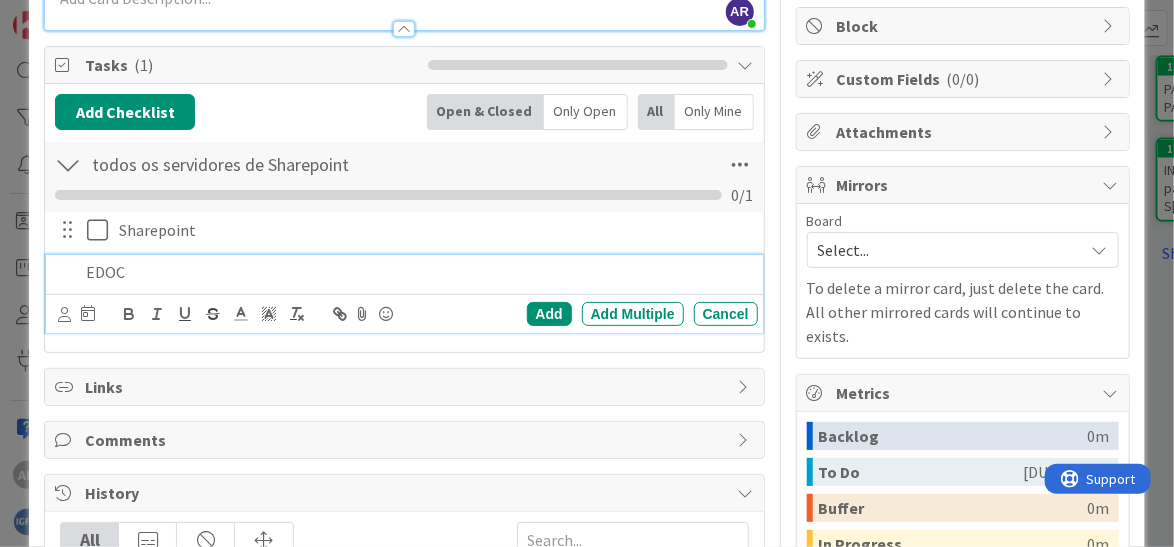 scroll, scrollTop: 284, scrollLeft: 0, axis: vertical 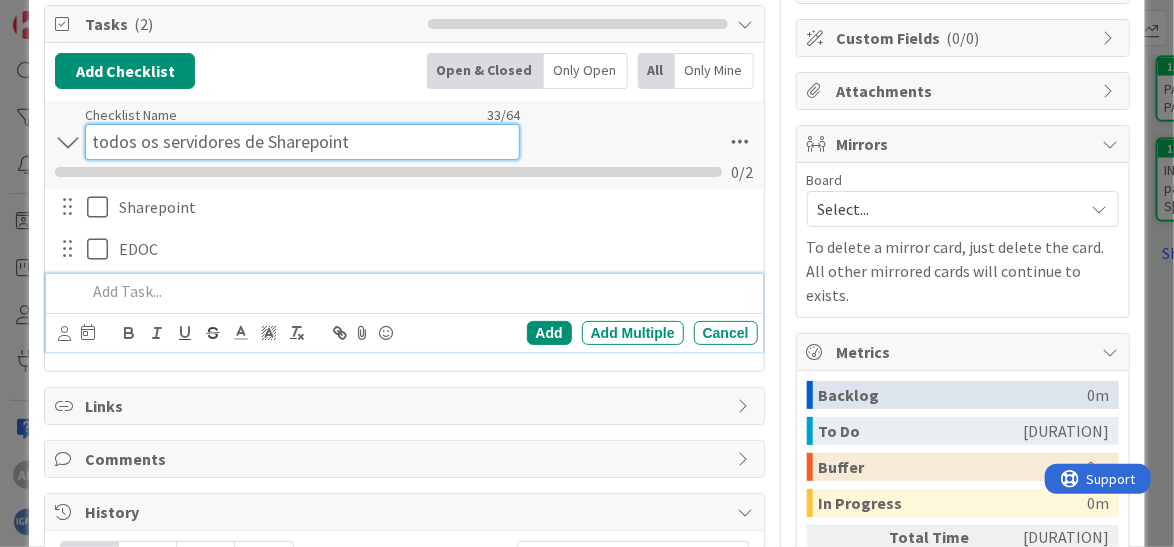 click on "todos os servidores de Sharepoint" at bounding box center (302, 142) 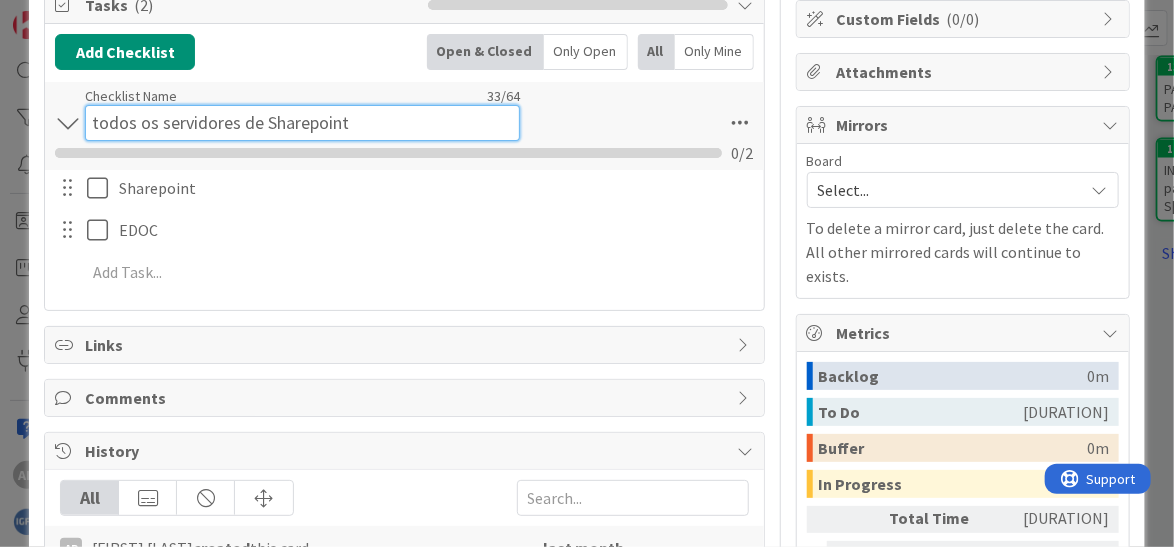 drag, startPoint x: 358, startPoint y: 118, endPoint x: 94, endPoint y: 104, distance: 264.37094 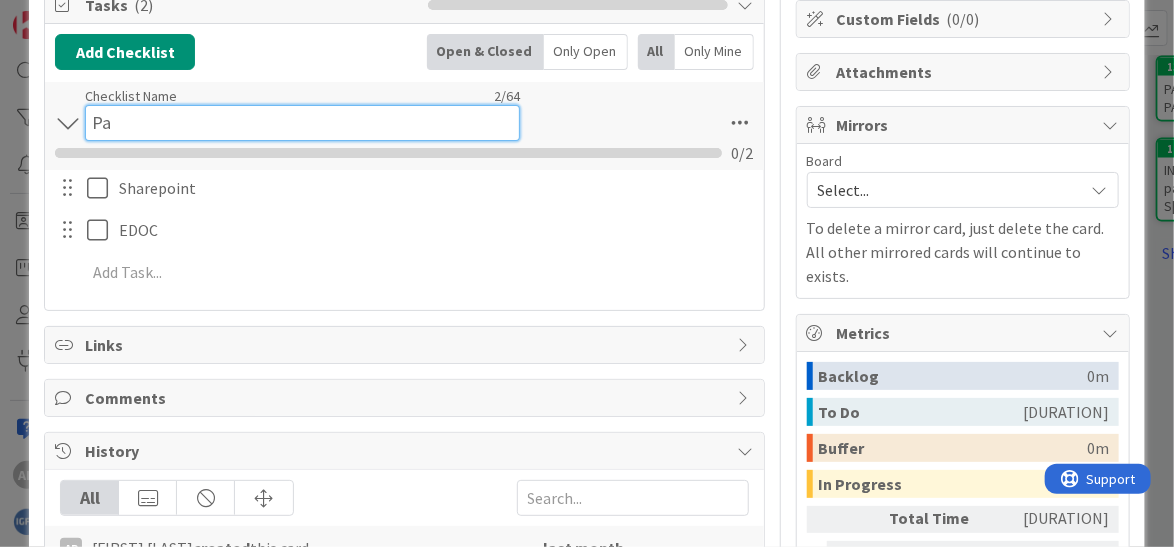 type on "P" 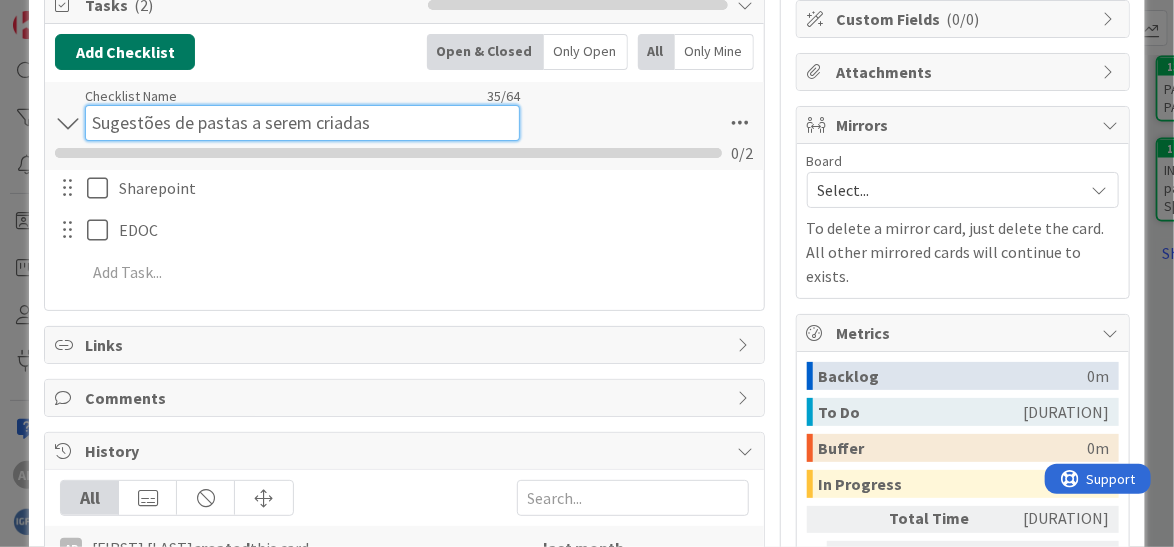 type on "Sugestões de pastas a serem criadas" 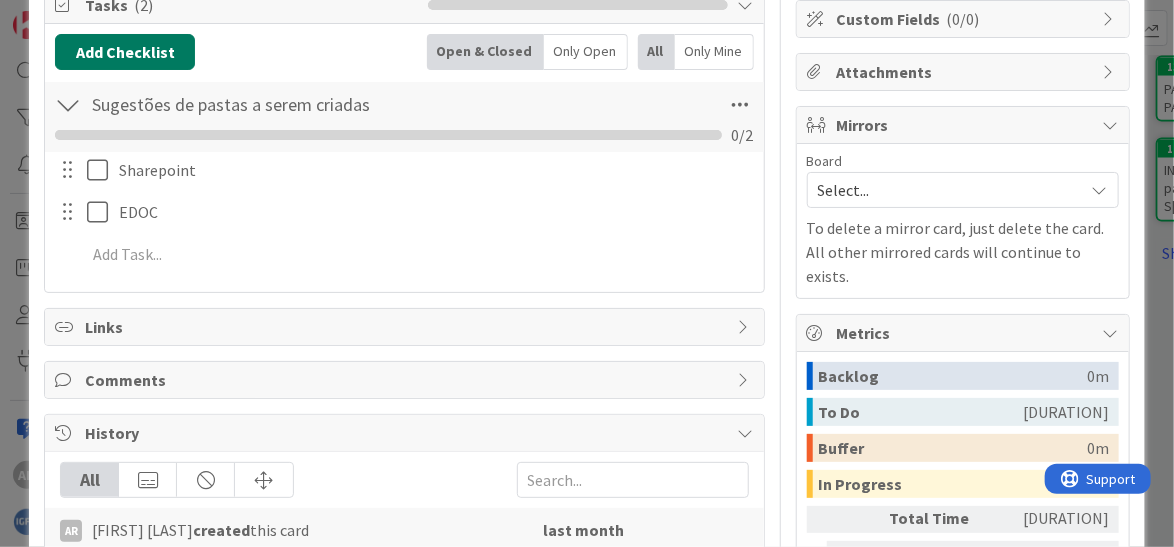 click on "Add Checklist" at bounding box center [125, 52] 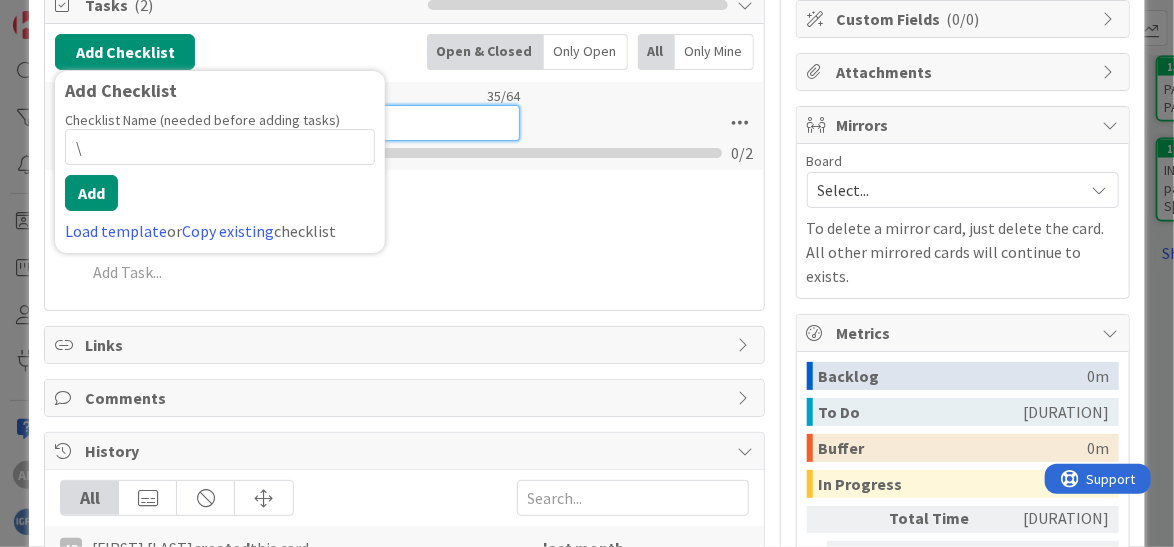 click on "Checklist Name [NUMBER] / [NUMBER] Sugestões de pastas a serem criadas" at bounding box center [302, 114] 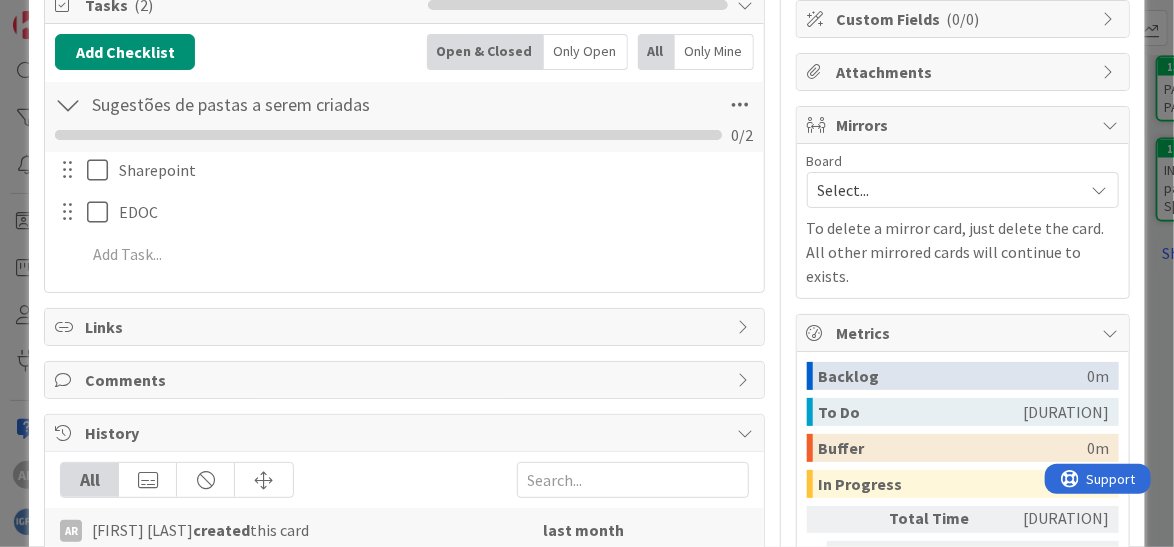 click on "Sugestões de pastas a serem criadas Checklist Name [NUMBER] / [NUMBER] Sugestões de pastas a serem criadas Assign All Tasks To... Copy Checklist... Save Checklist As Template... Close Open Tasks Delete Checklist AR Created by Alex Rodrigues Last updated [TIME] ago 0 / [NUMBER] Sharepoint Update Cancel EDOC Update Cancel Add Add Multiple Cancel" at bounding box center [404, 181] 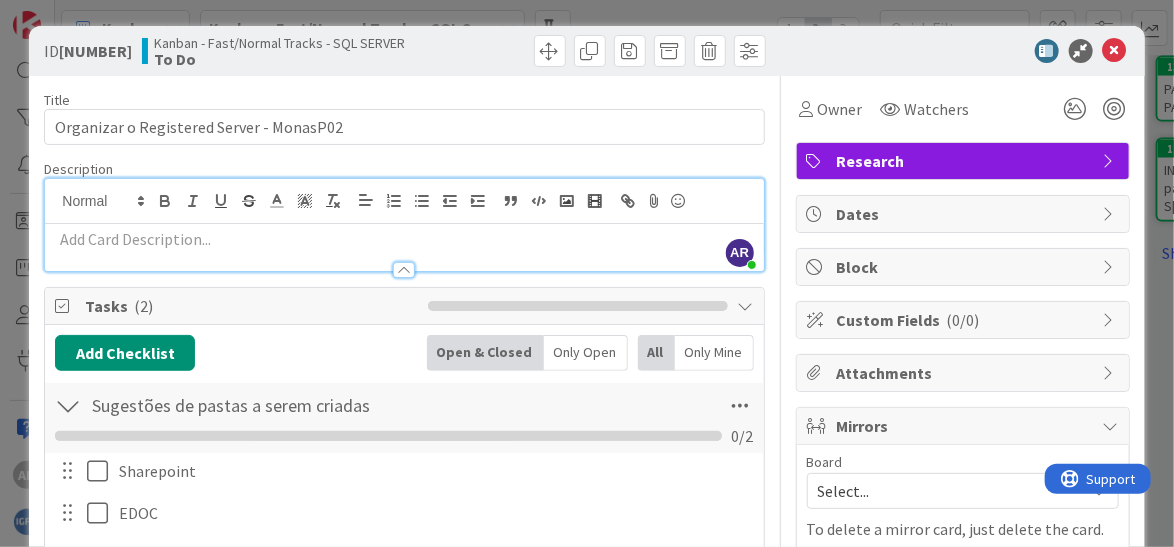 scroll, scrollTop: 0, scrollLeft: 0, axis: both 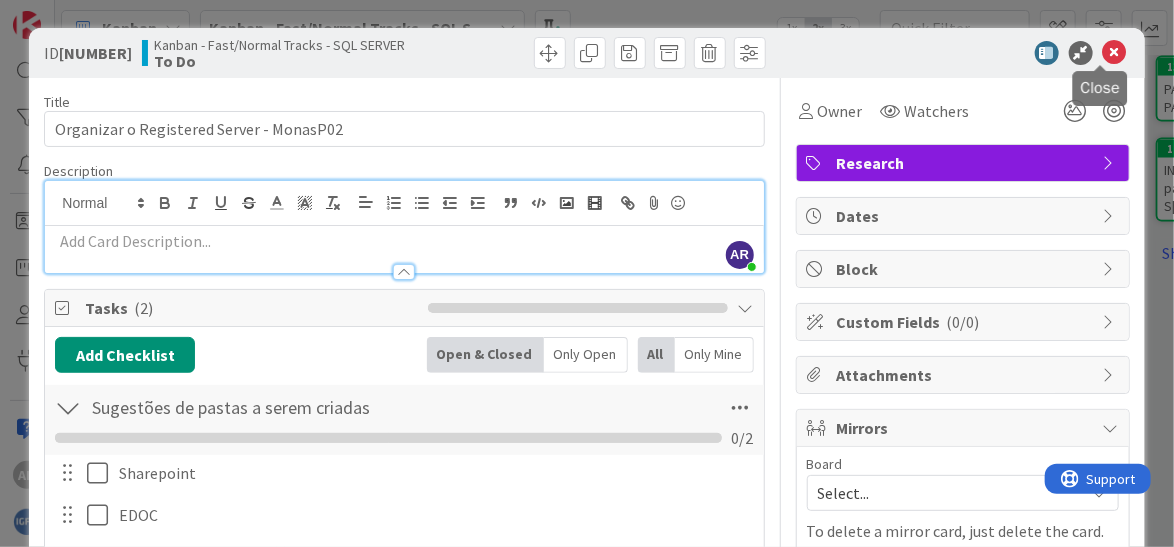 click at bounding box center (1115, 53) 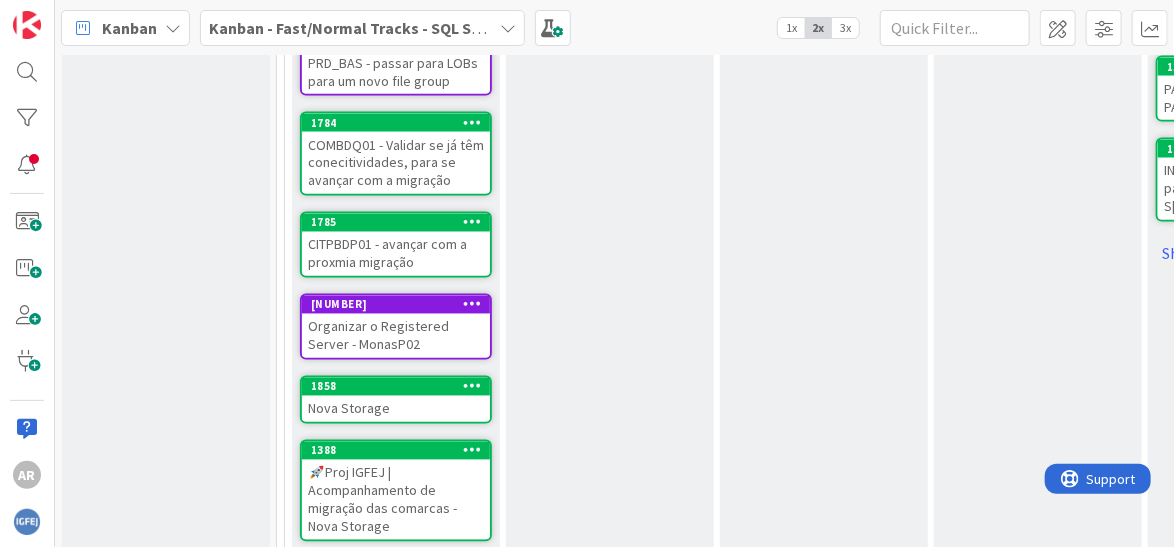 scroll, scrollTop: 0, scrollLeft: 0, axis: both 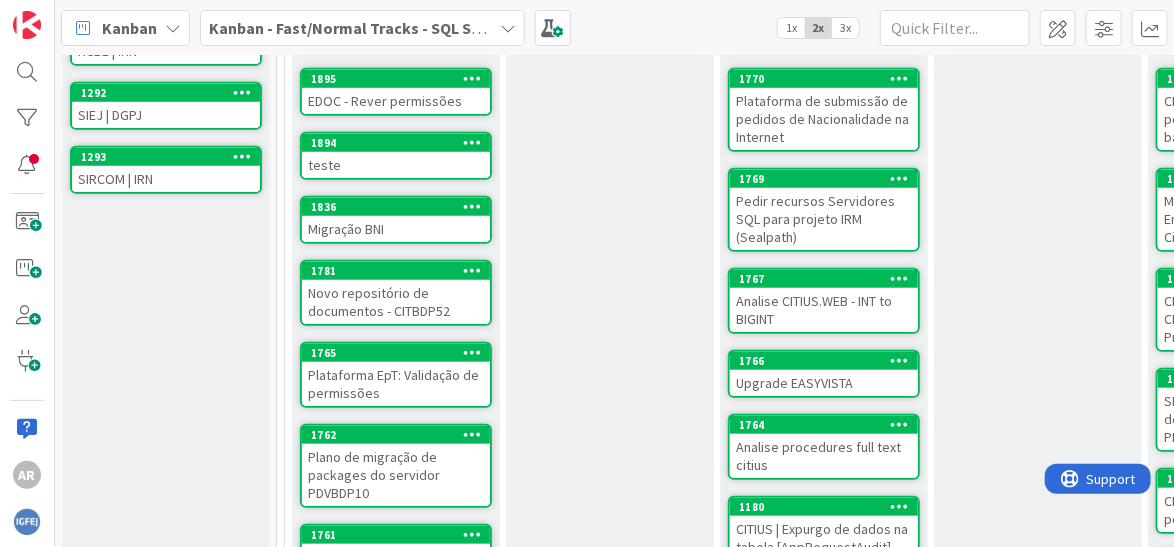 click at bounding box center (472, 142) 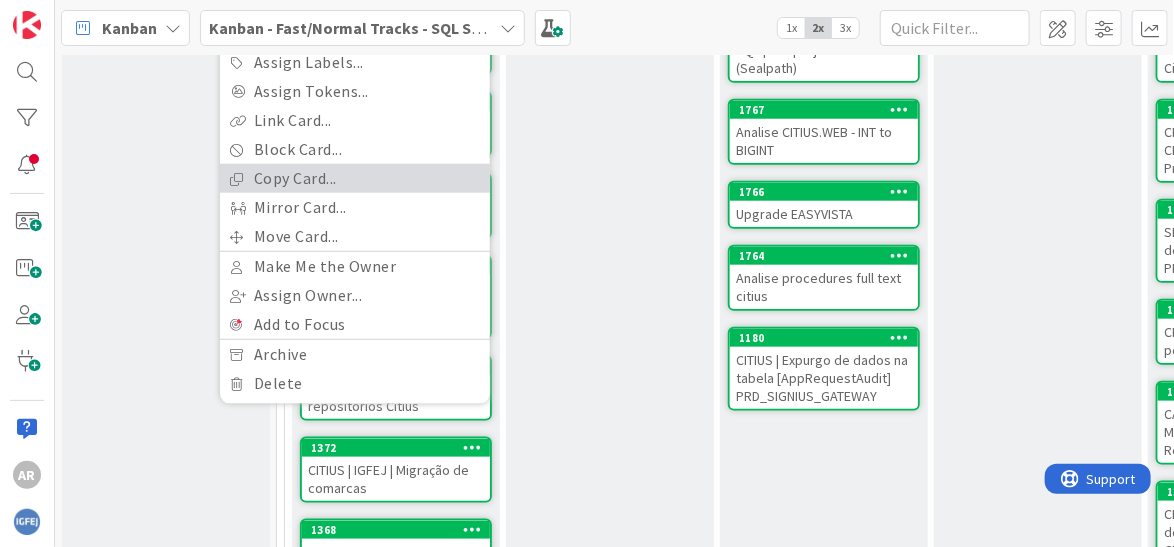 scroll, scrollTop: 800, scrollLeft: 0, axis: vertical 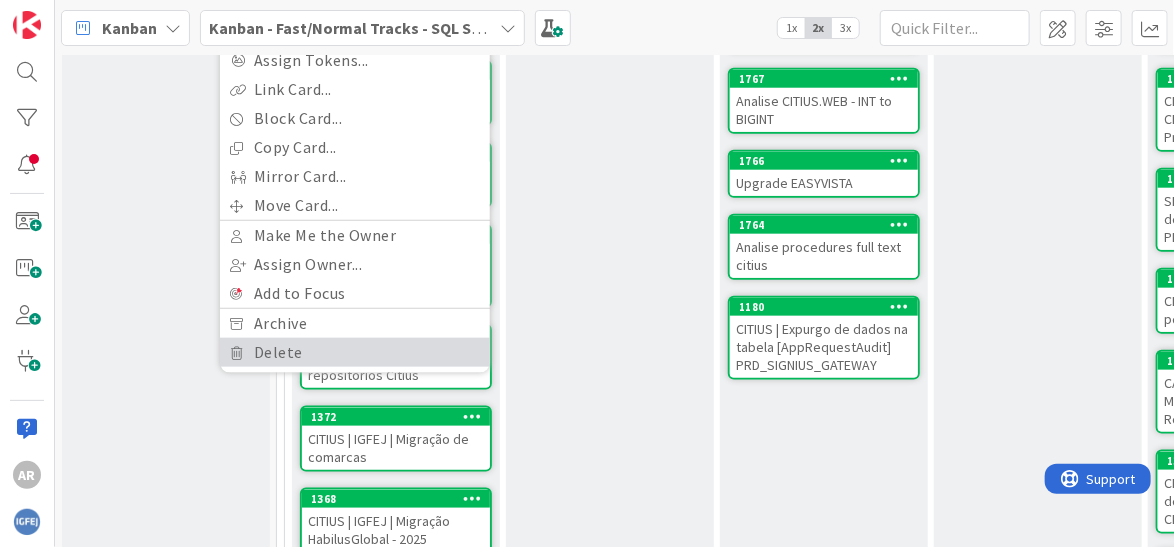 click on "Delete" at bounding box center [355, 352] 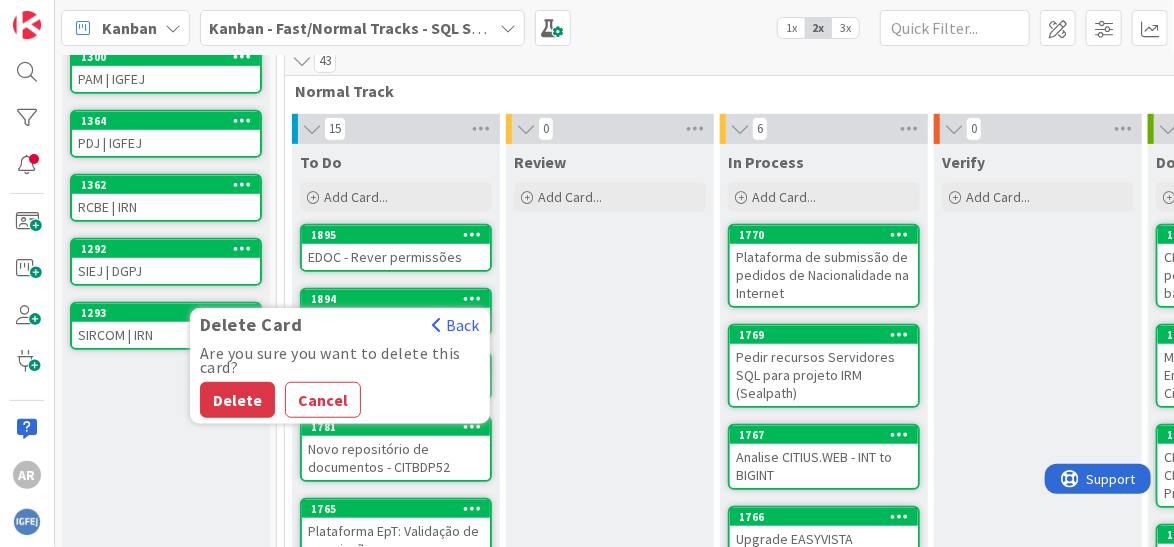 scroll, scrollTop: 400, scrollLeft: 0, axis: vertical 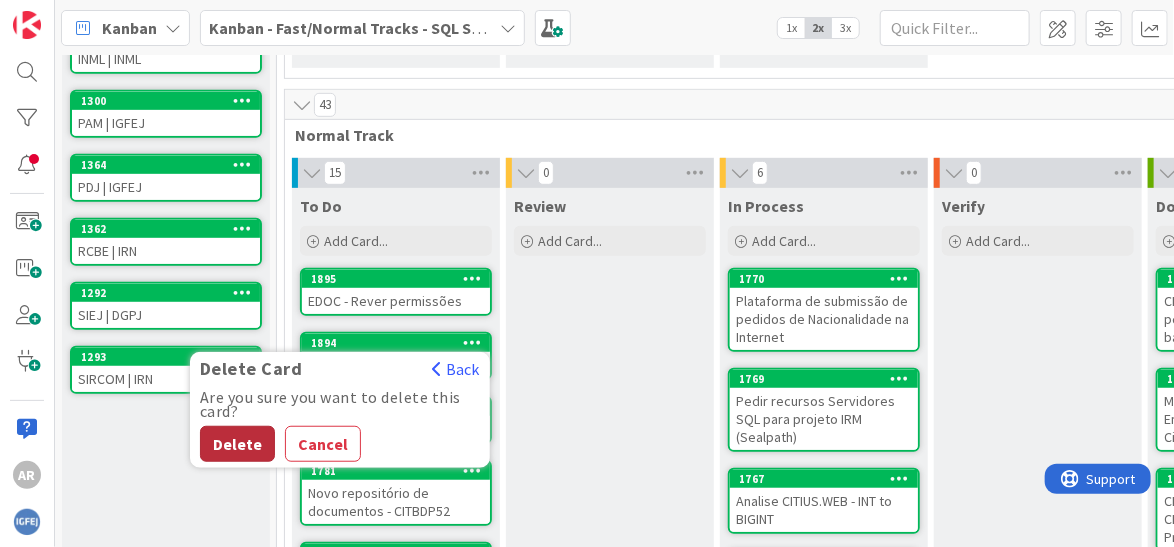 click on "Delete" at bounding box center [237, 444] 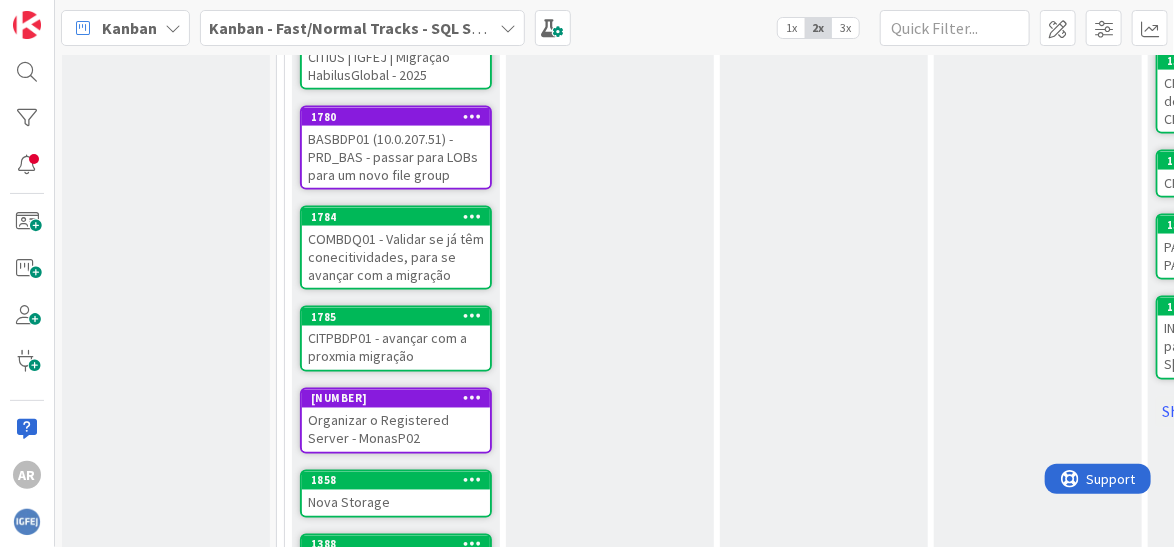 scroll, scrollTop: 1394, scrollLeft: 0, axis: vertical 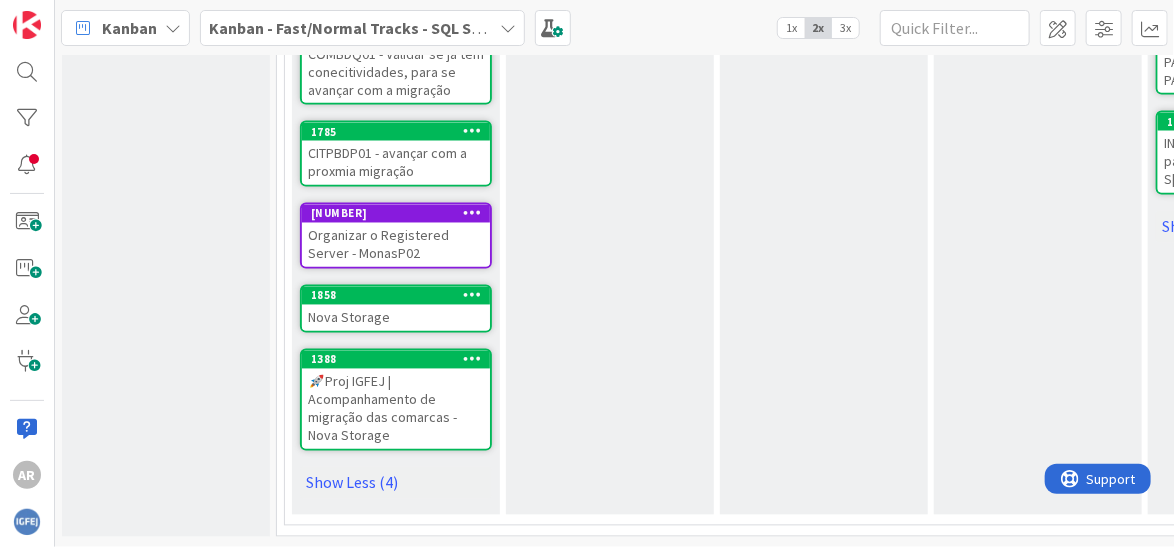 click on "Nova Storage" at bounding box center [396, 318] 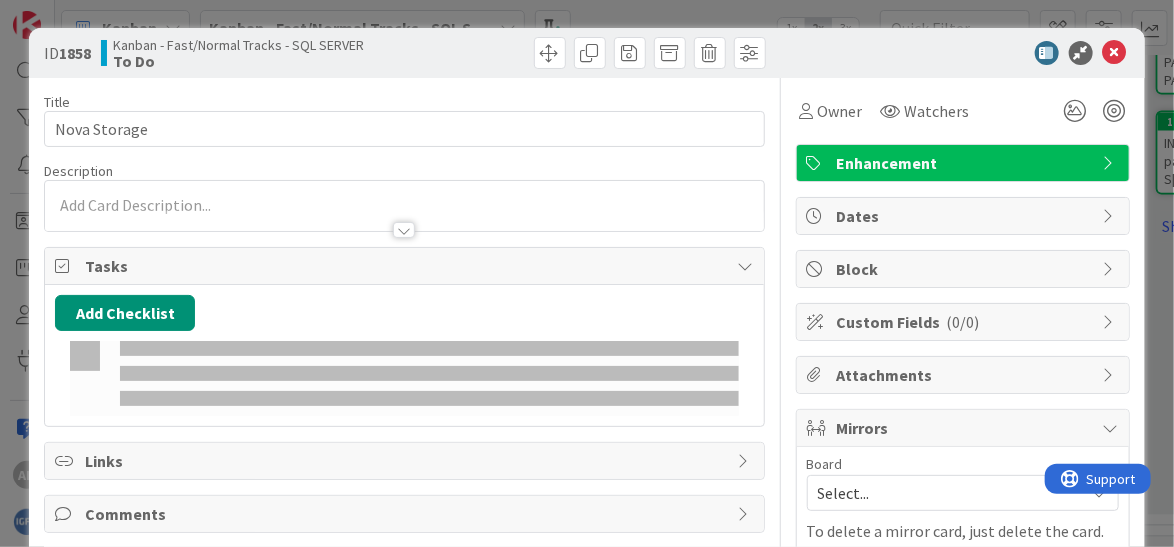 scroll, scrollTop: 0, scrollLeft: 0, axis: both 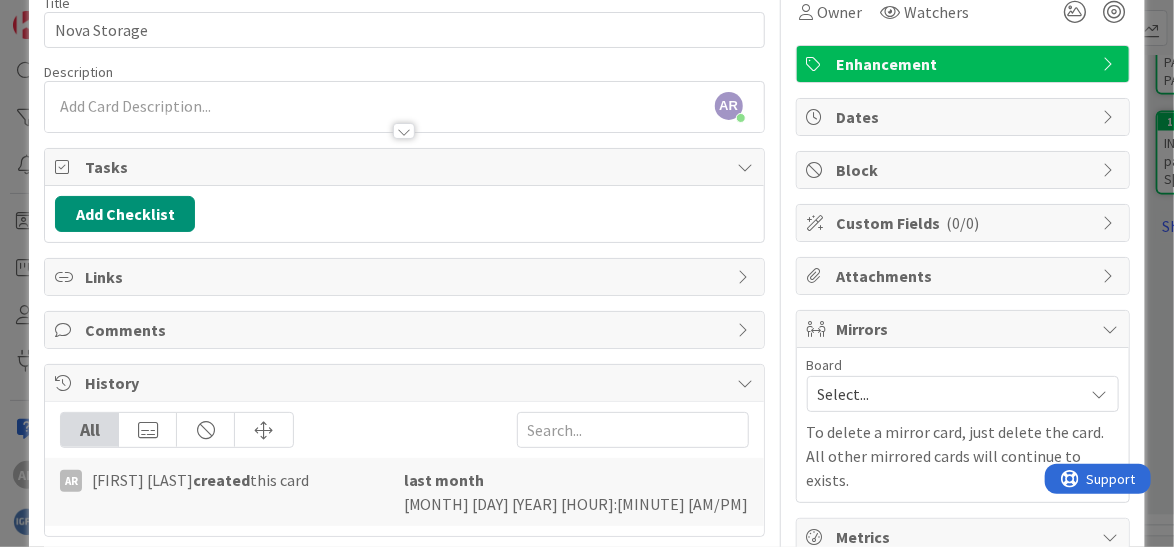 click on "Comments" at bounding box center [404, 330] 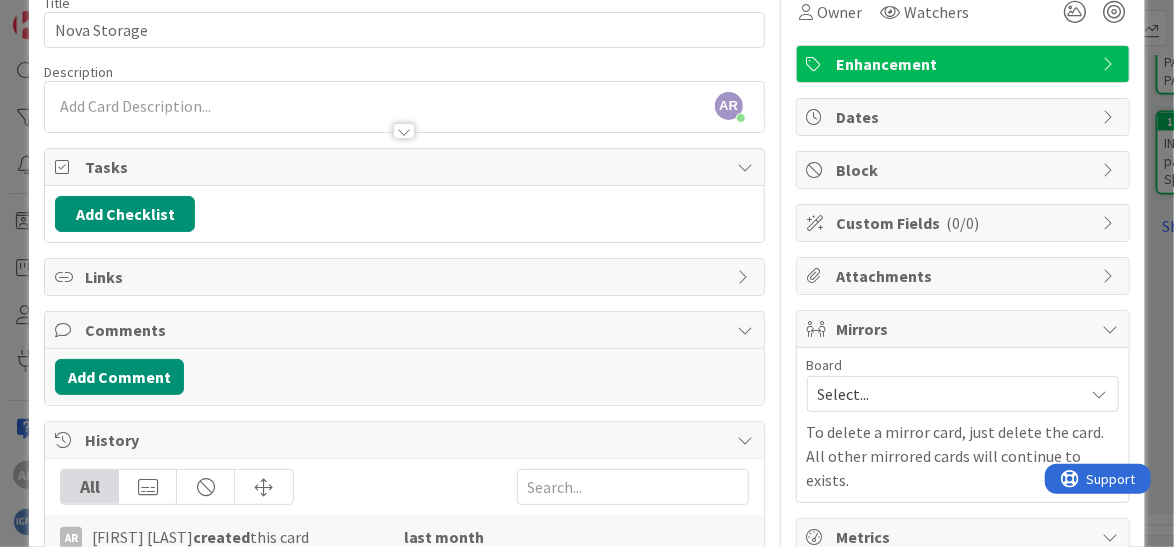 click on "Comments" at bounding box center (406, 330) 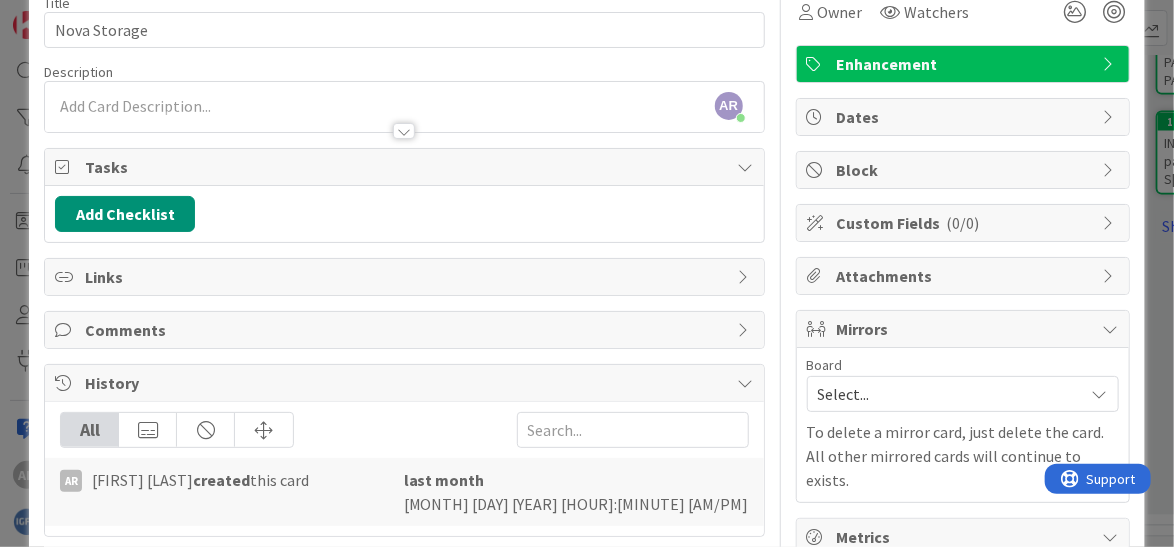click on "Links" at bounding box center [406, 277] 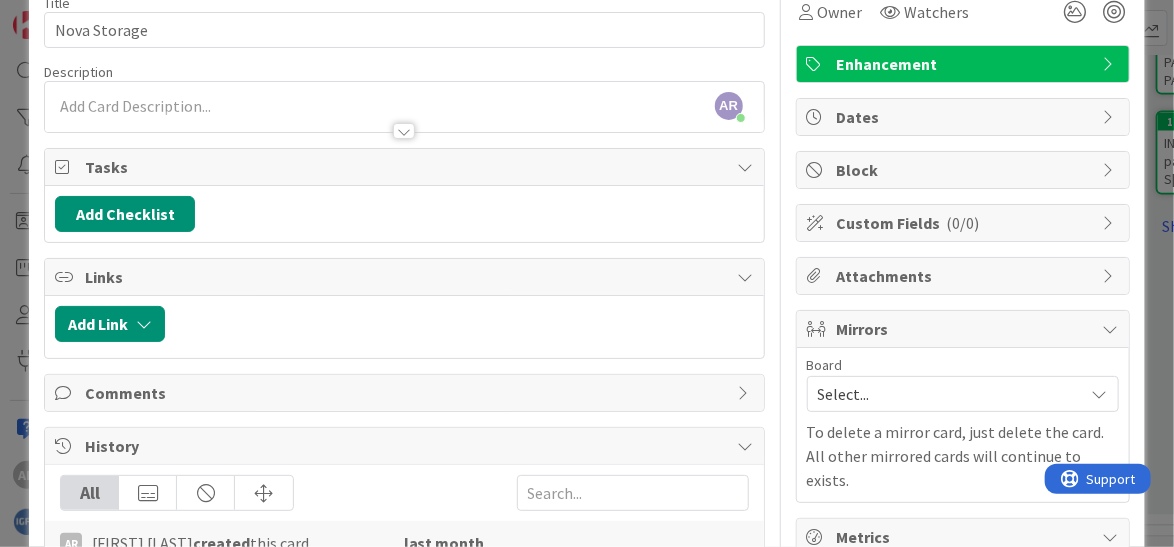 click on "Links" at bounding box center (406, 277) 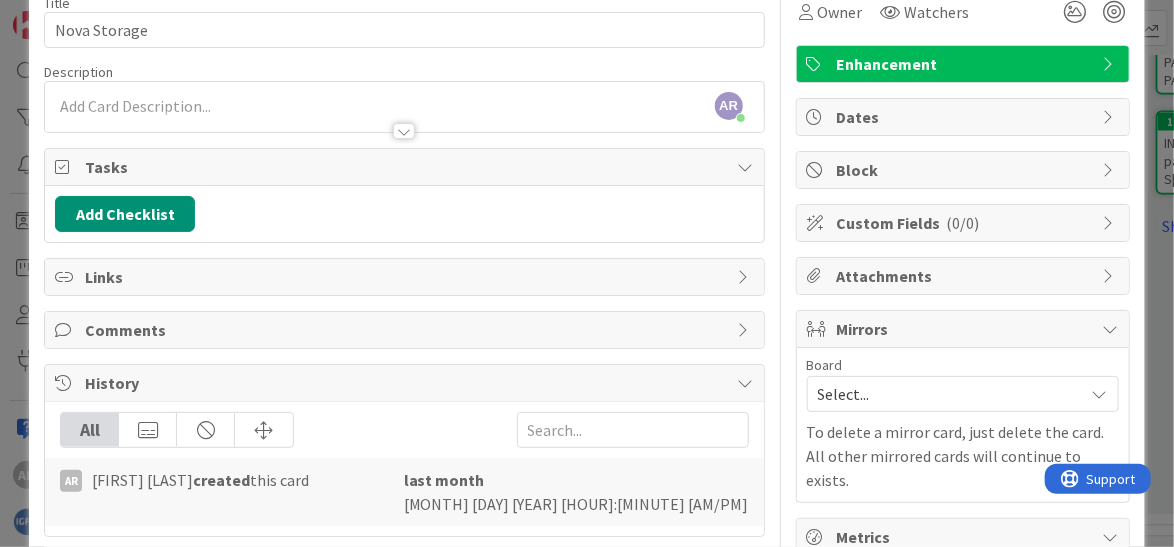 click on "History" at bounding box center [406, 383] 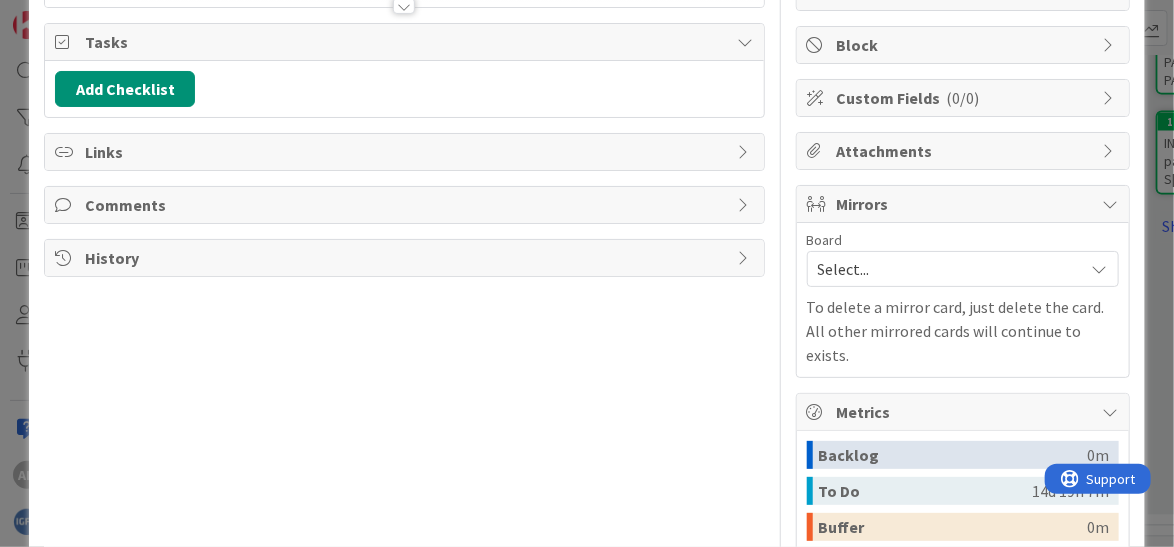 scroll, scrollTop: 0, scrollLeft: 0, axis: both 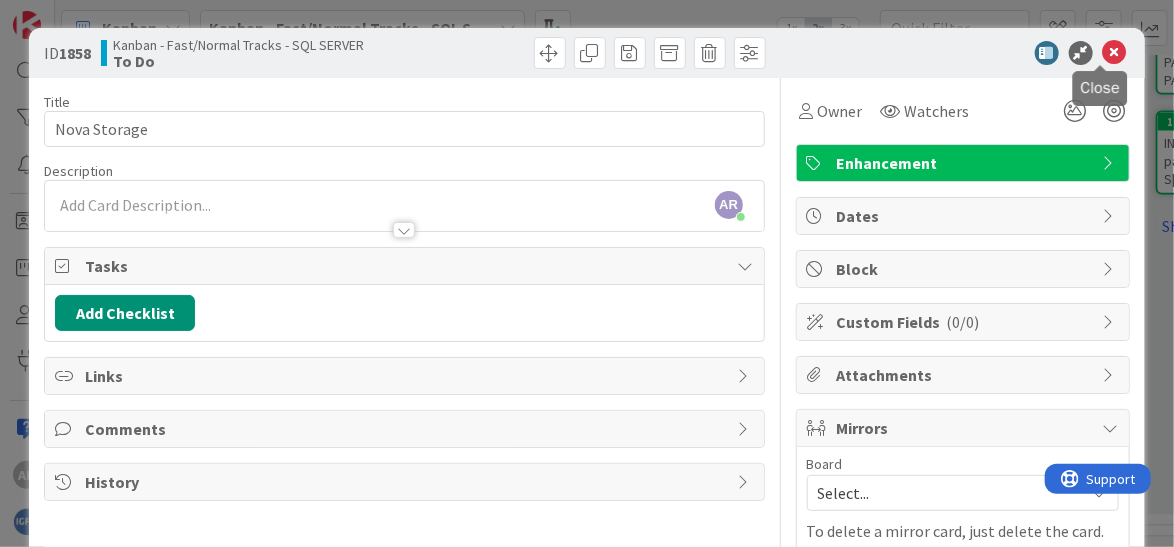 click at bounding box center [1115, 53] 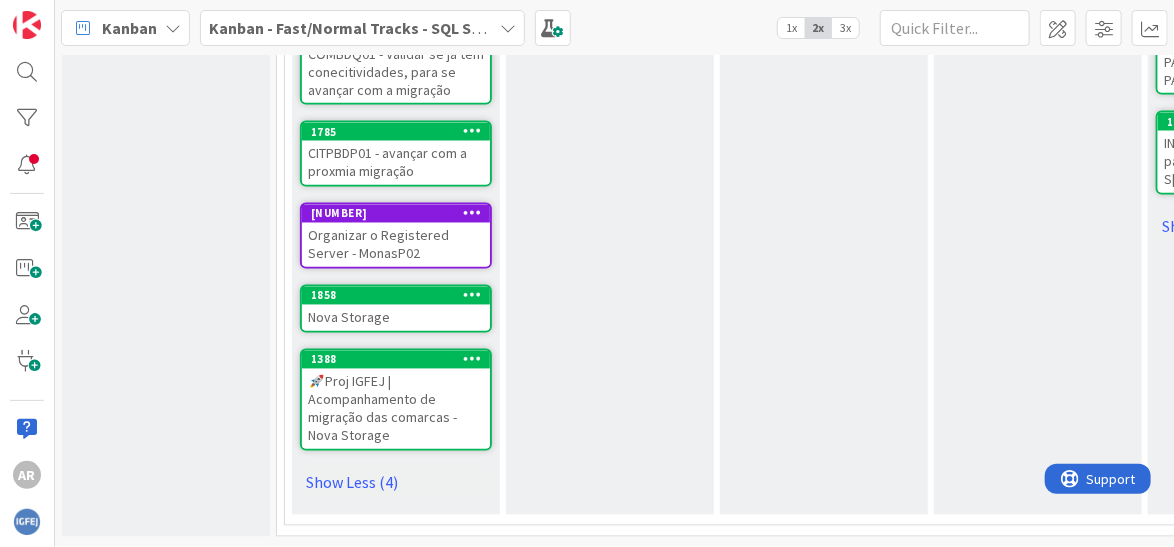 scroll, scrollTop: 0, scrollLeft: 0, axis: both 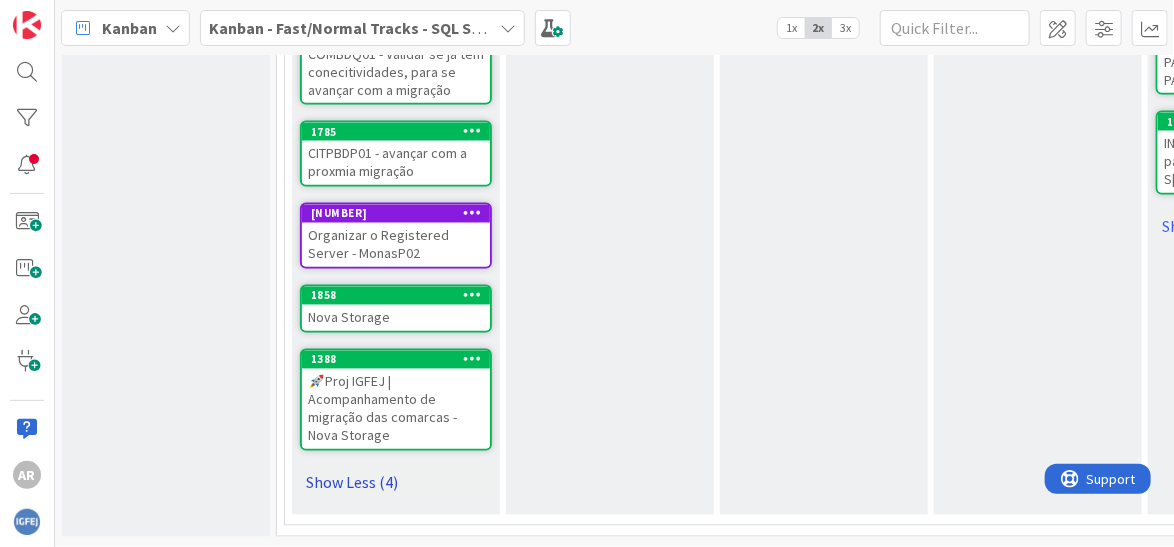 click on "Show Less (4)" at bounding box center (396, 483) 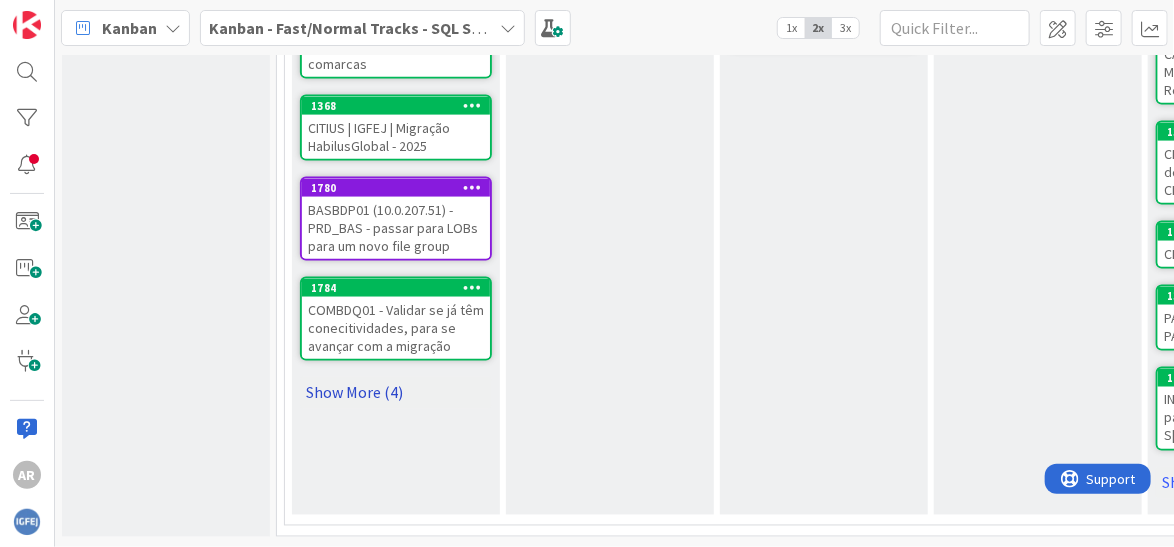 click on "Show More (4)" at bounding box center (396, 393) 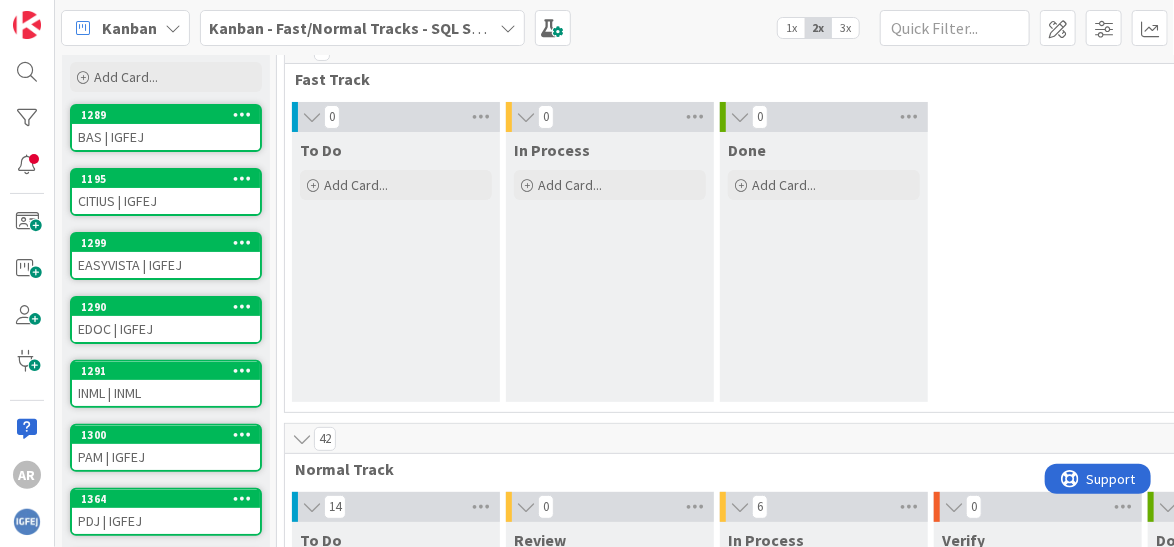 scroll, scrollTop: 0, scrollLeft: 0, axis: both 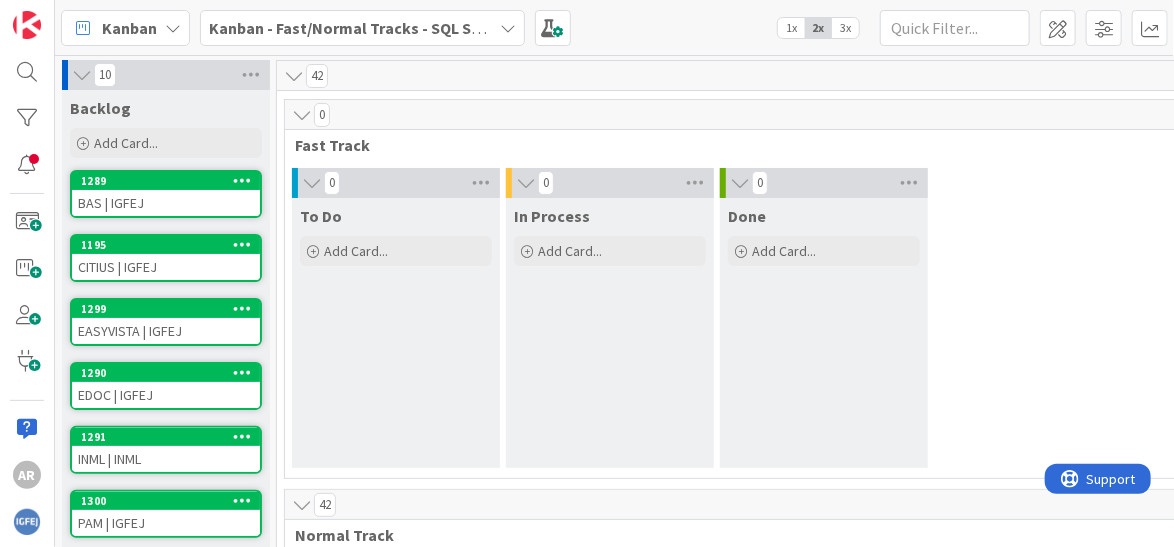 click on "3x" at bounding box center [845, 28] 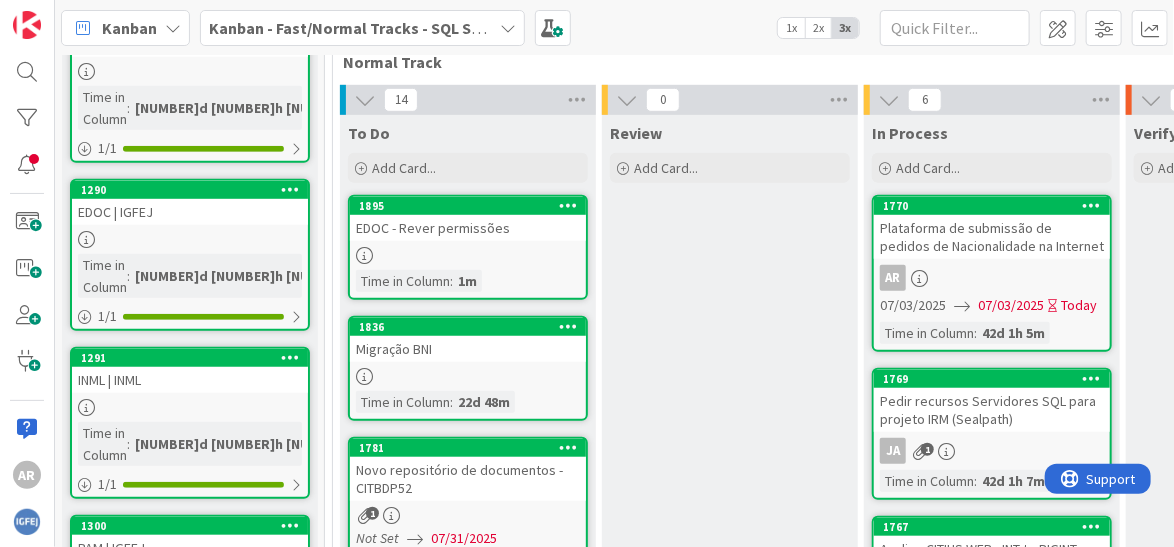 scroll, scrollTop: 499, scrollLeft: 0, axis: vertical 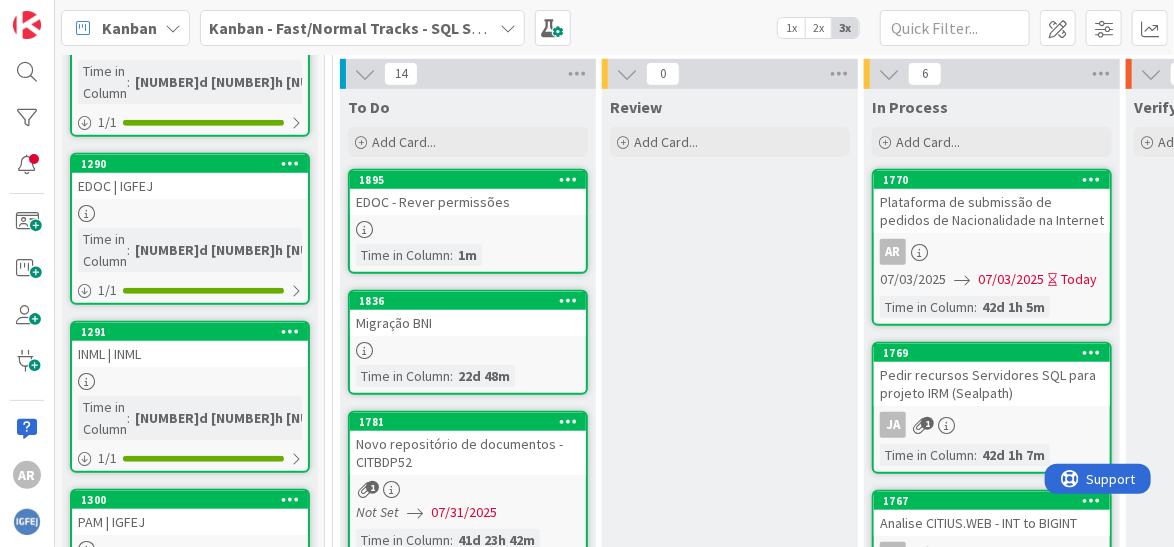 click on "EDOC | IGFEJ" at bounding box center [190, 186] 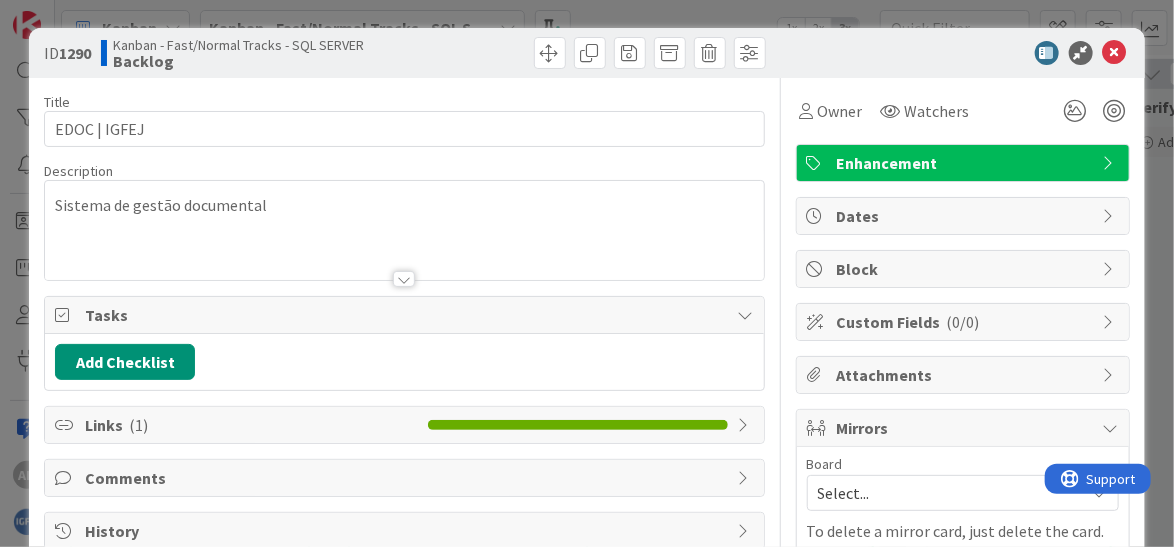 scroll, scrollTop: 0, scrollLeft: 0, axis: both 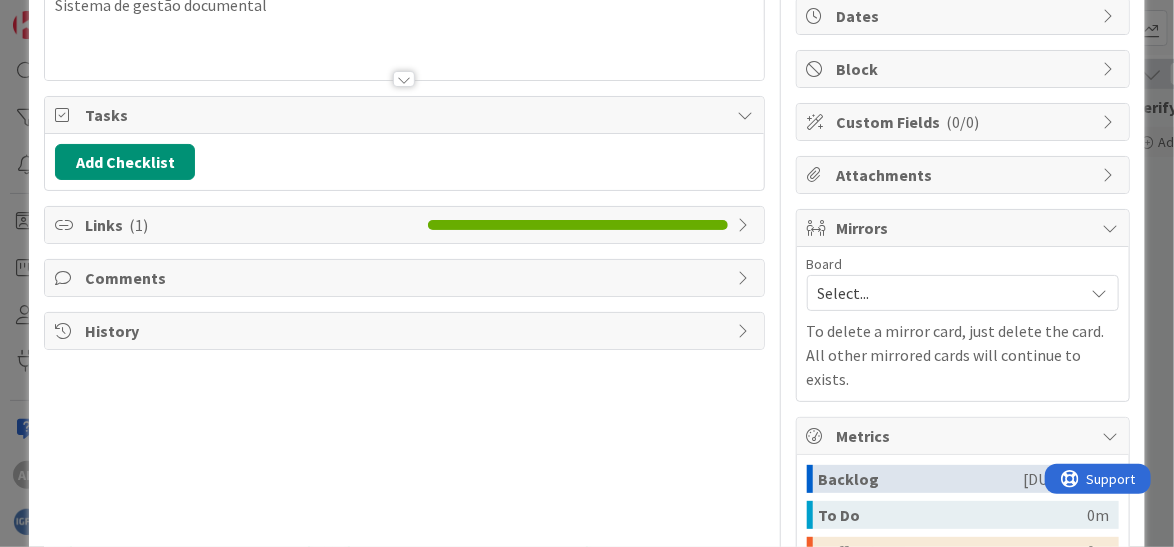 click on "Links ( 1 )" at bounding box center (251, 225) 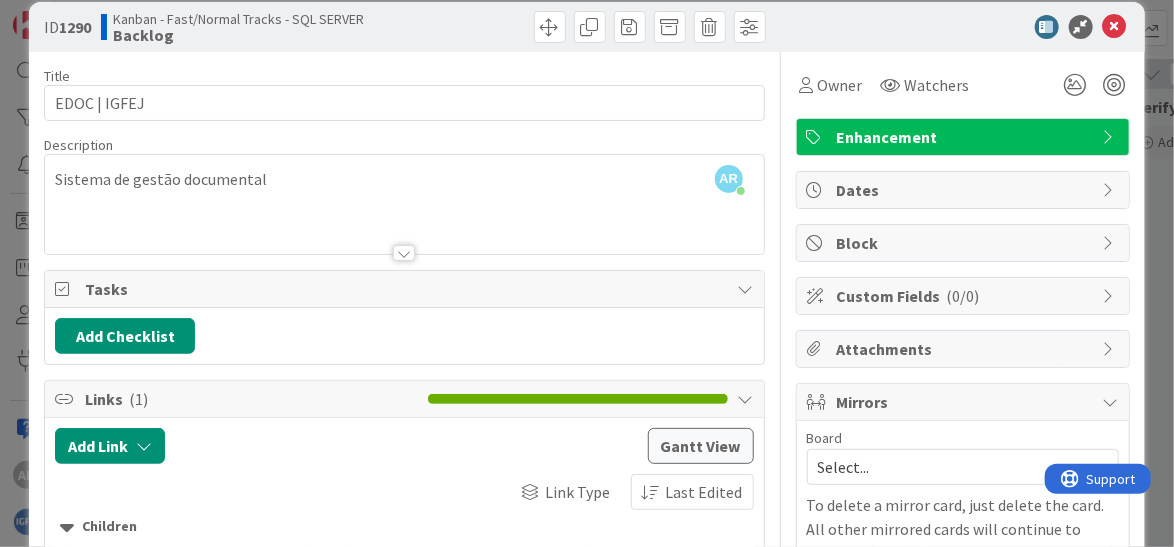 scroll, scrollTop: 0, scrollLeft: 0, axis: both 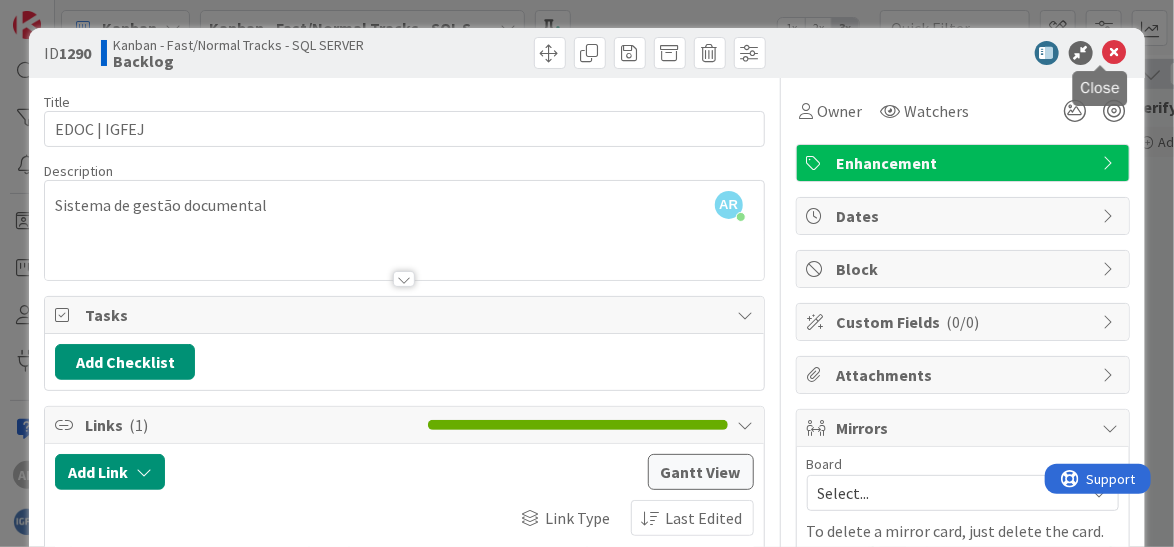 click at bounding box center [1115, 53] 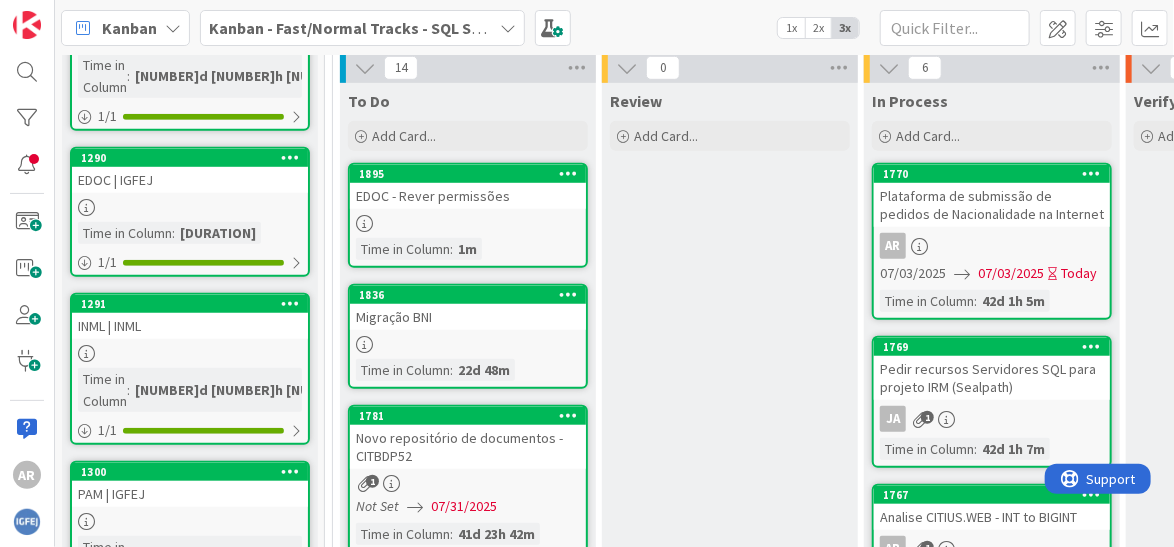 scroll, scrollTop: 600, scrollLeft: 0, axis: vertical 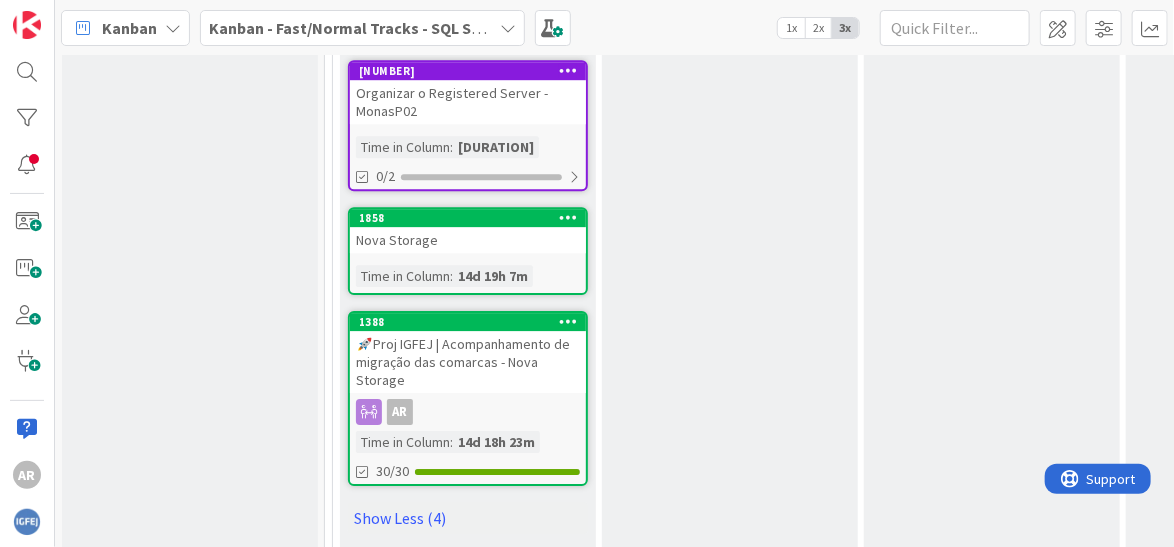 click at bounding box center (568, 217) 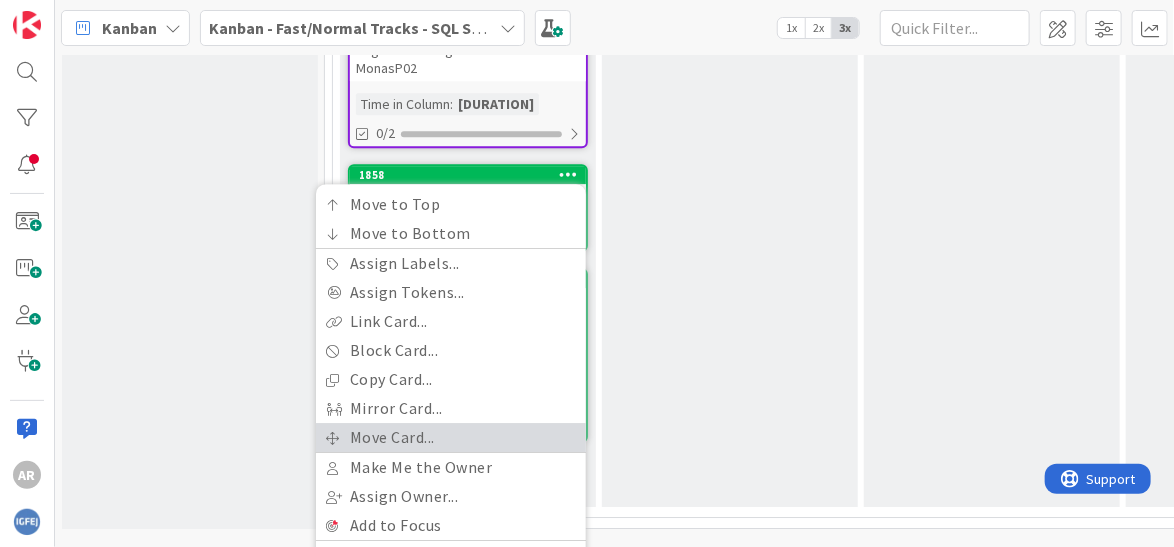 scroll, scrollTop: 2416, scrollLeft: 0, axis: vertical 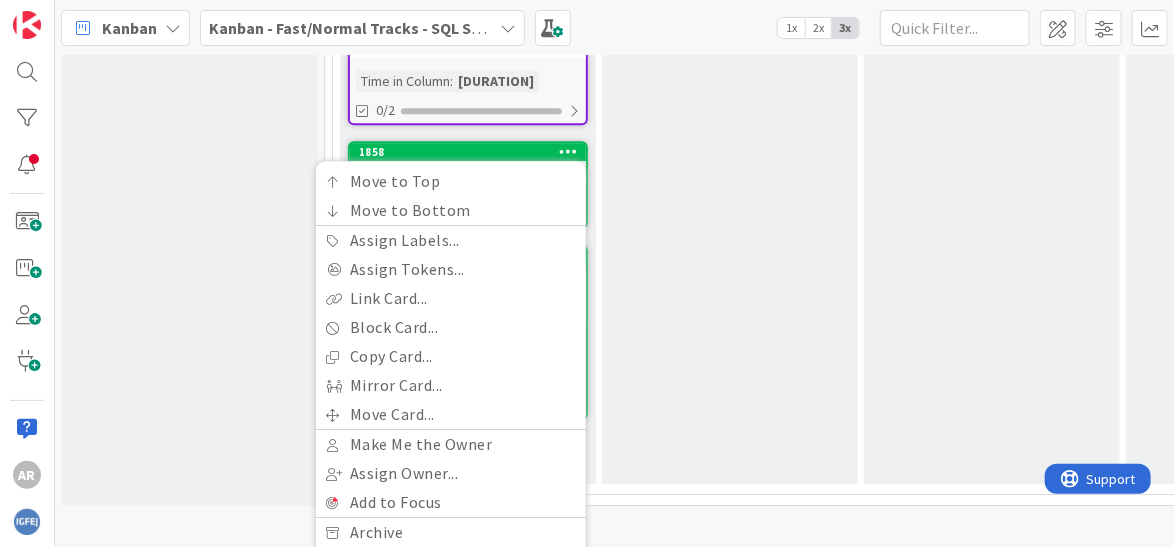click on "Delete" at bounding box center (451, 561) 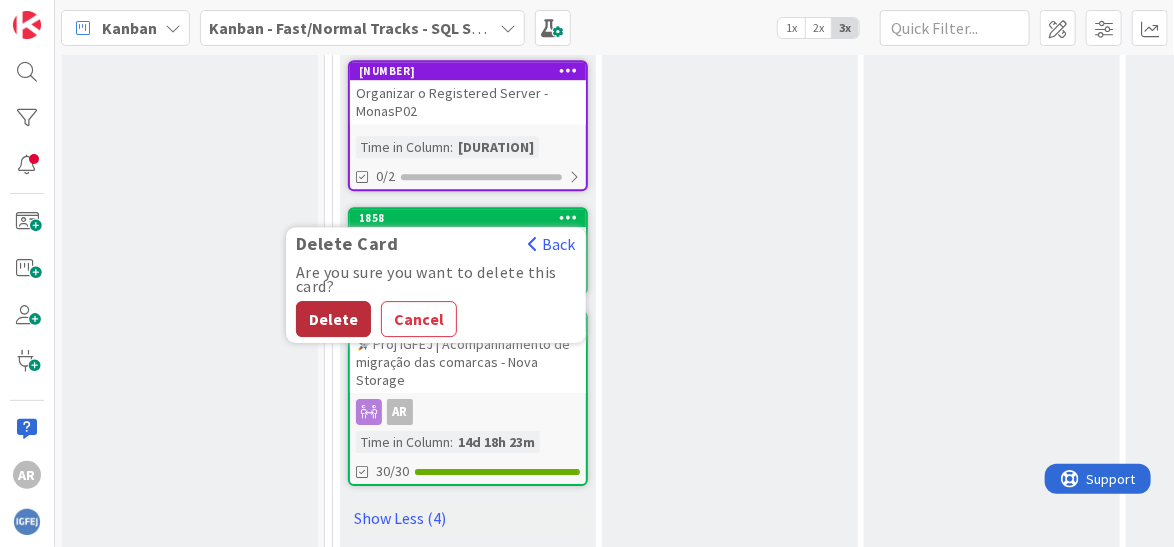 click on "Delete" at bounding box center [333, 319] 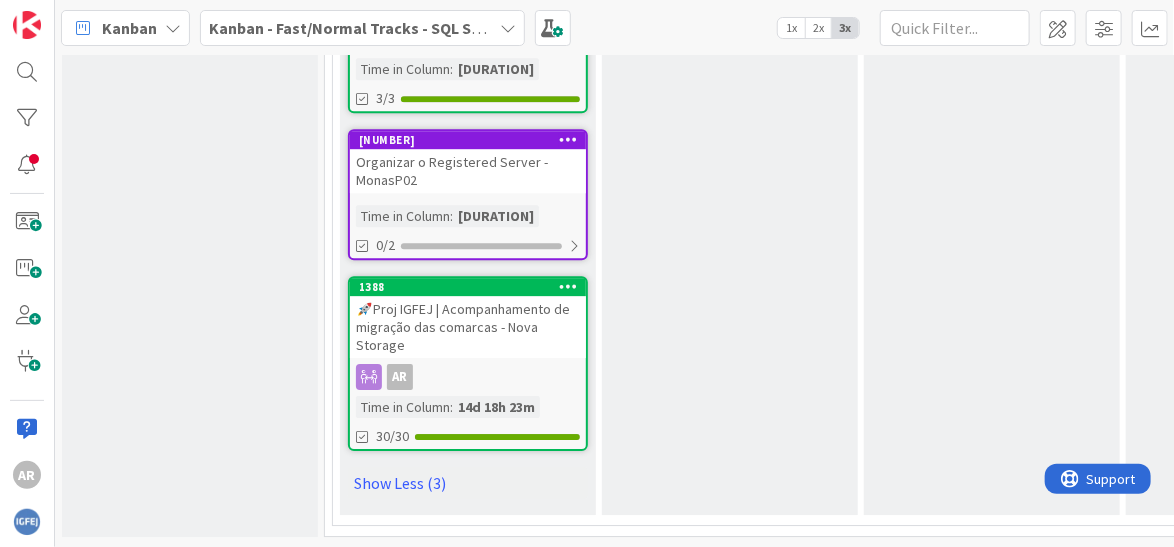 scroll, scrollTop: 2247, scrollLeft: 0, axis: vertical 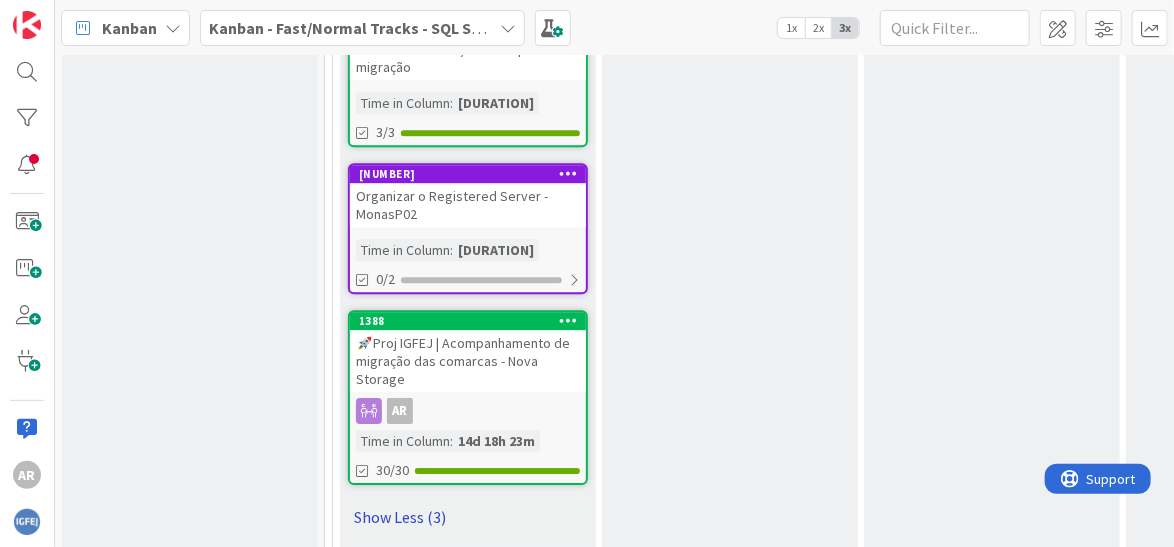 click on "Show Less (3)" at bounding box center (468, 517) 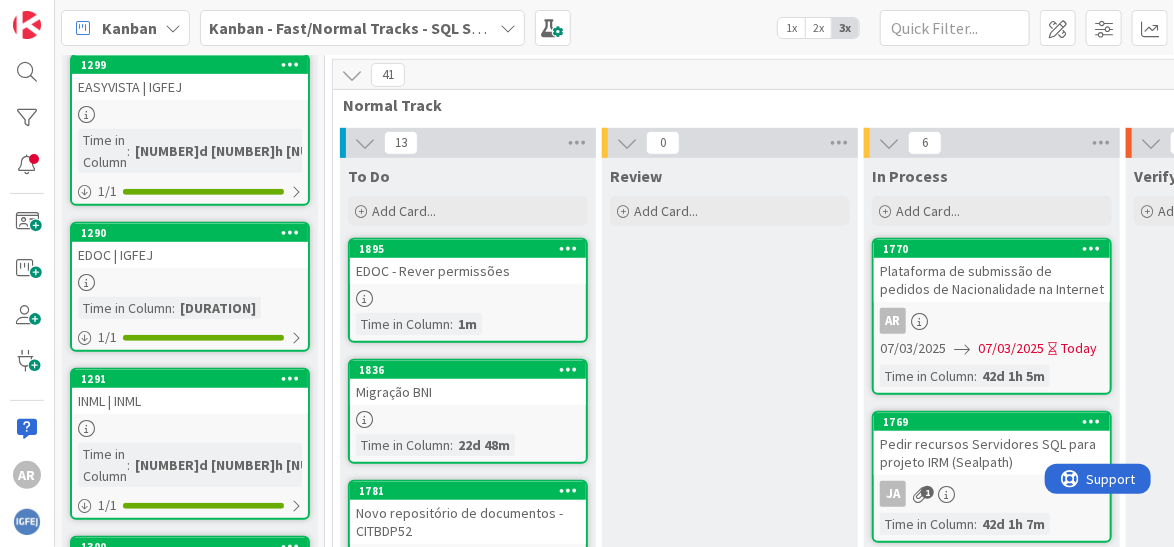 scroll, scrollTop: 0, scrollLeft: 0, axis: both 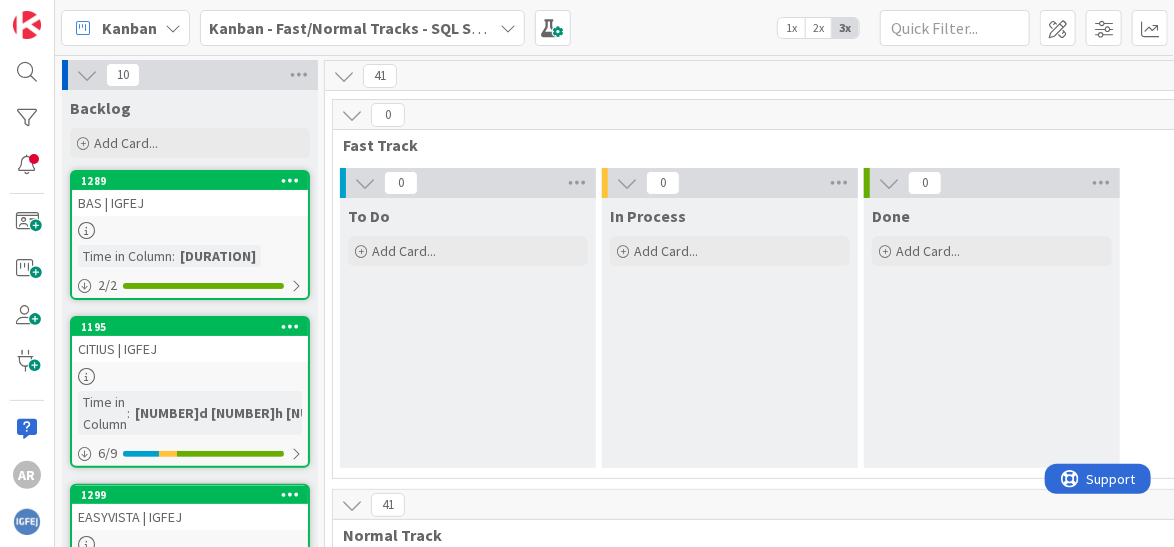 click on "To Do Add Card..." at bounding box center (468, 333) 